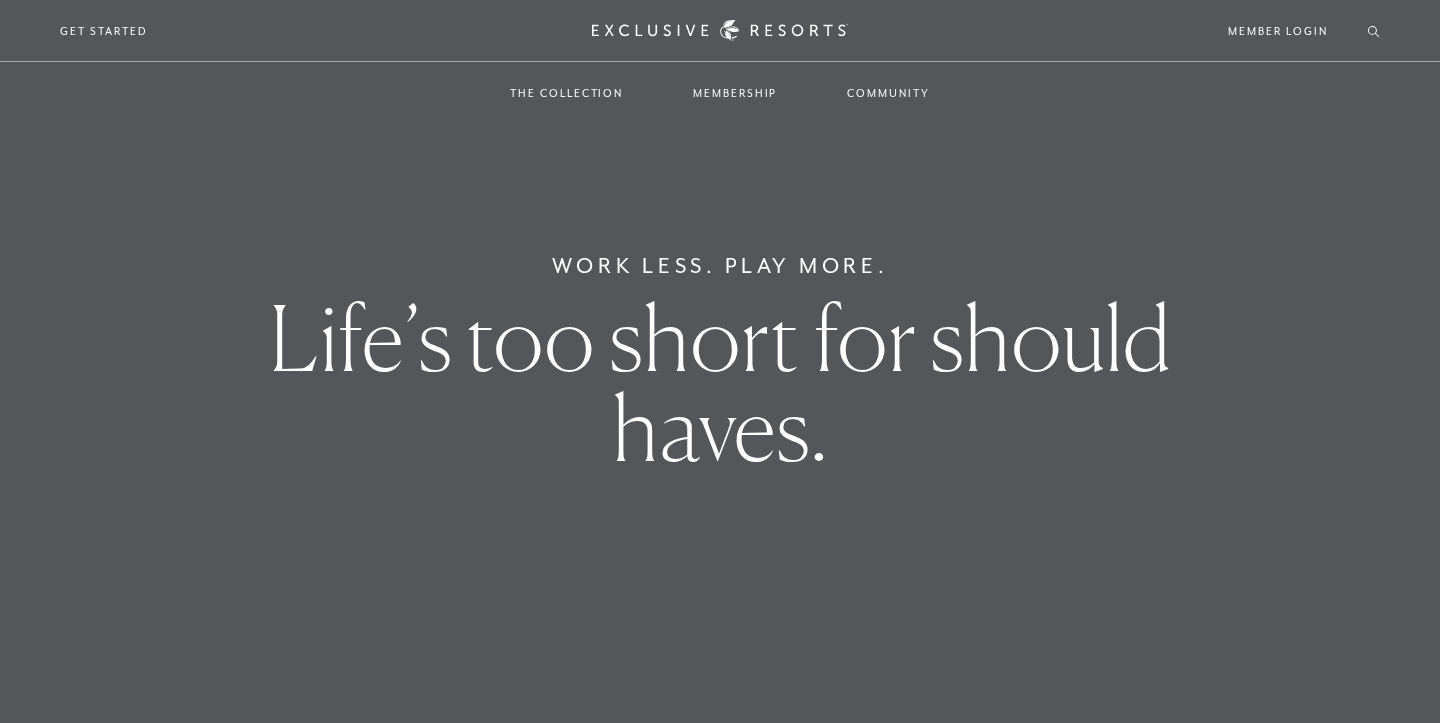 scroll, scrollTop: 265, scrollLeft: 0, axis: vertical 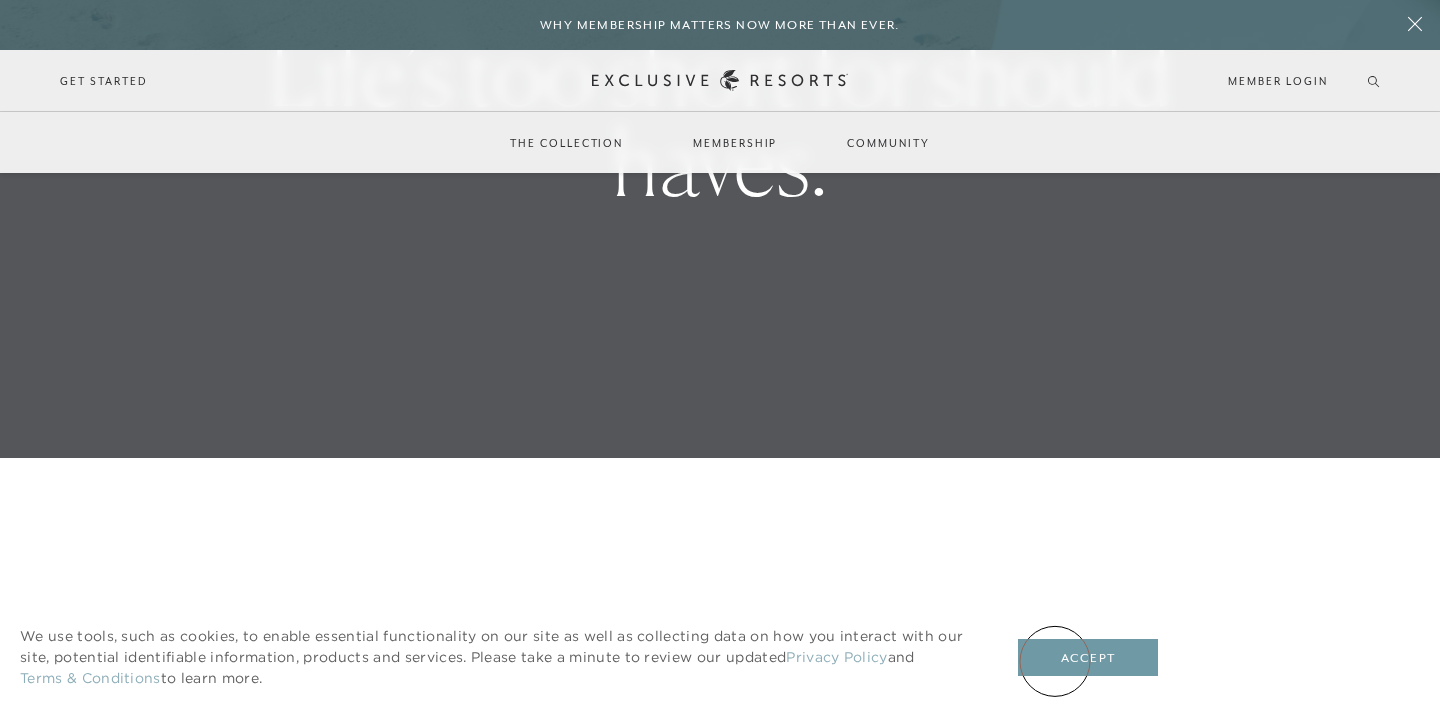 click on "Accept" at bounding box center (1088, 658) 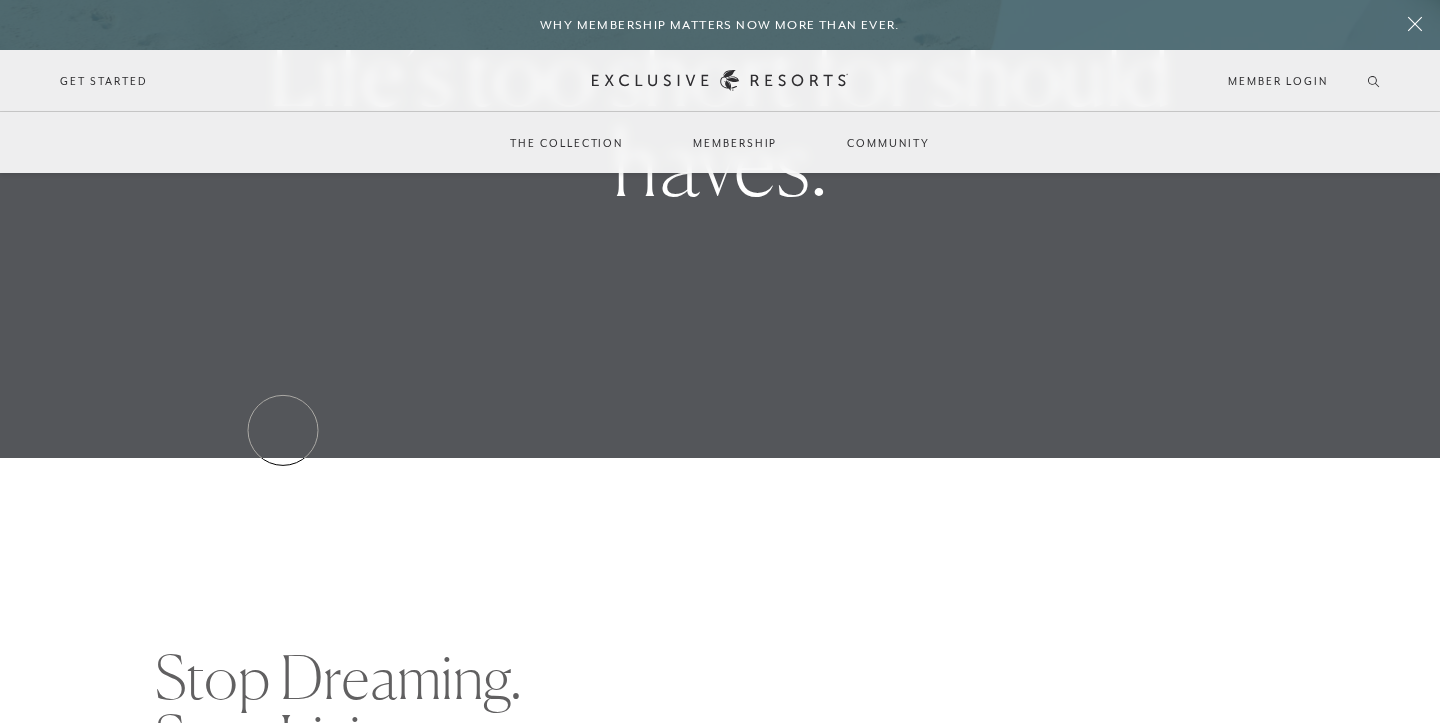 scroll, scrollTop: 0, scrollLeft: 0, axis: both 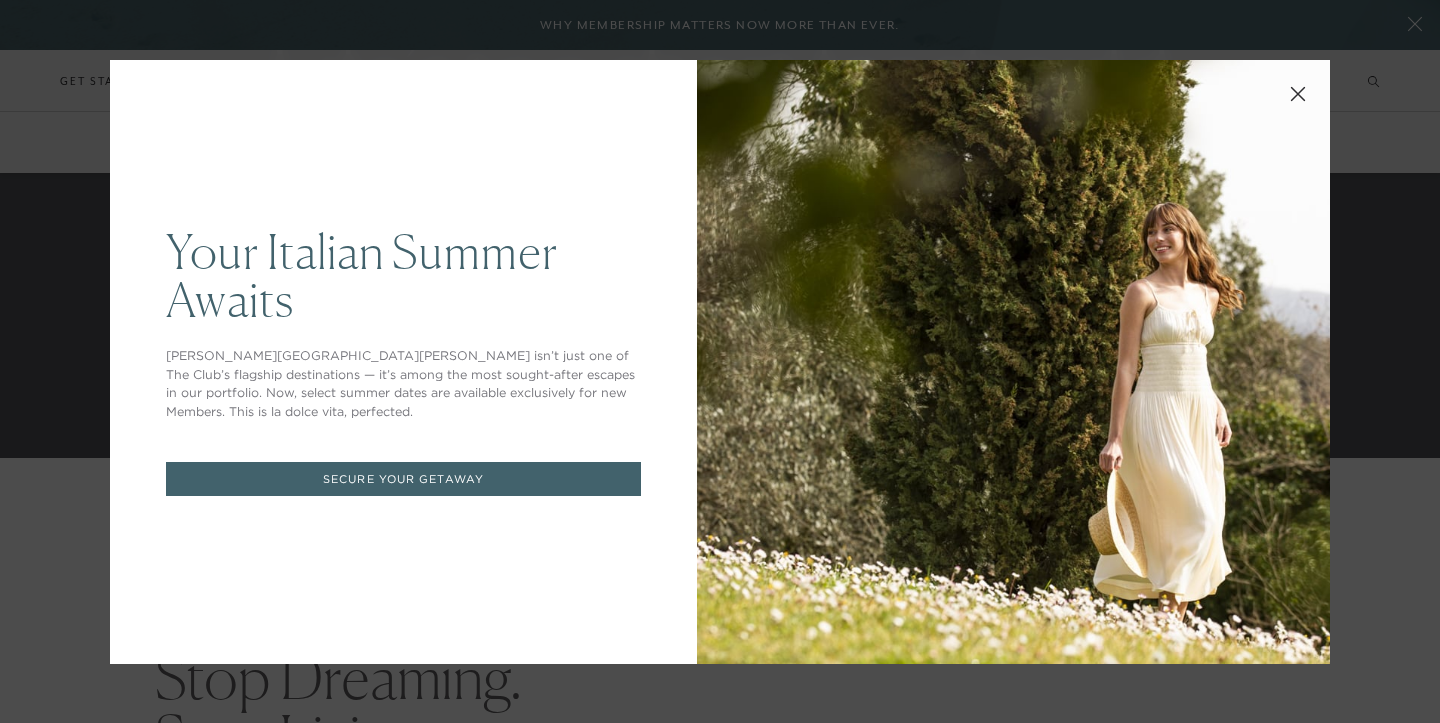 click 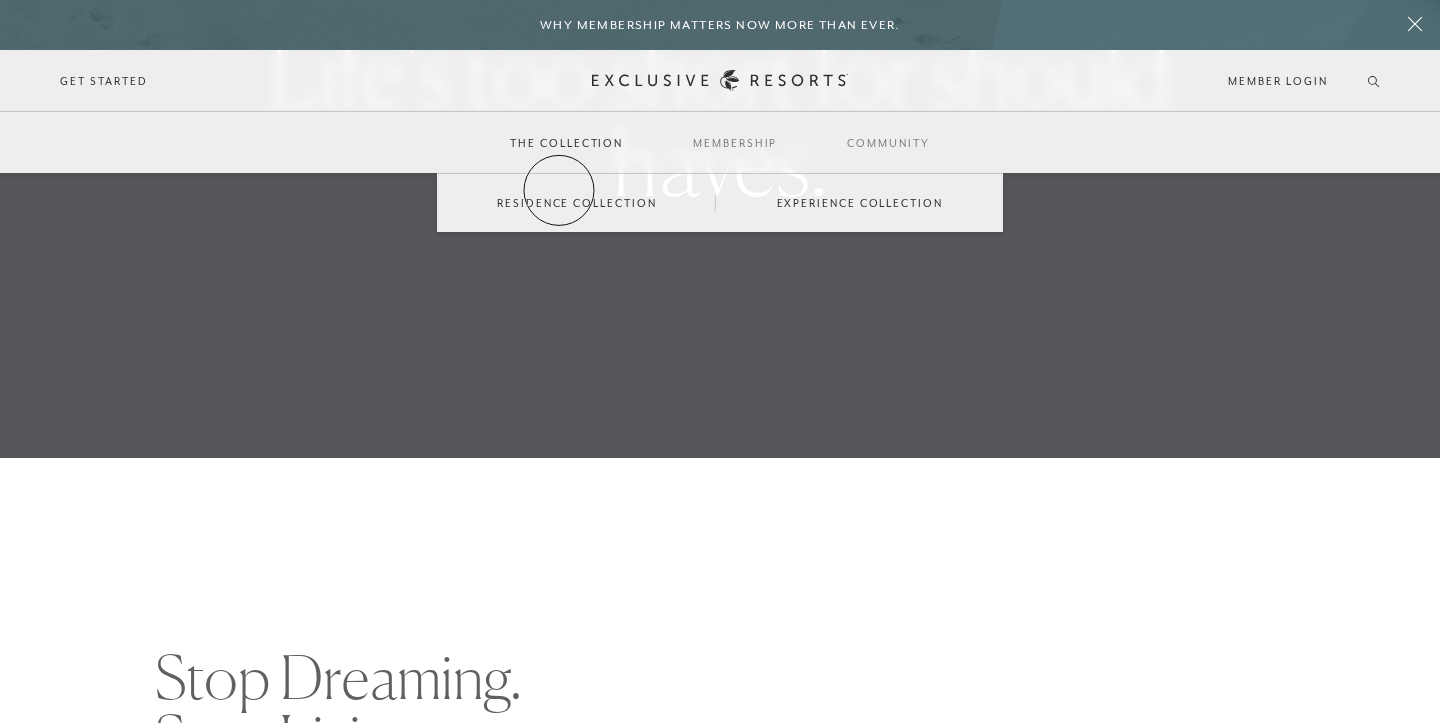 click on "Residence Collection" at bounding box center (576, 203) 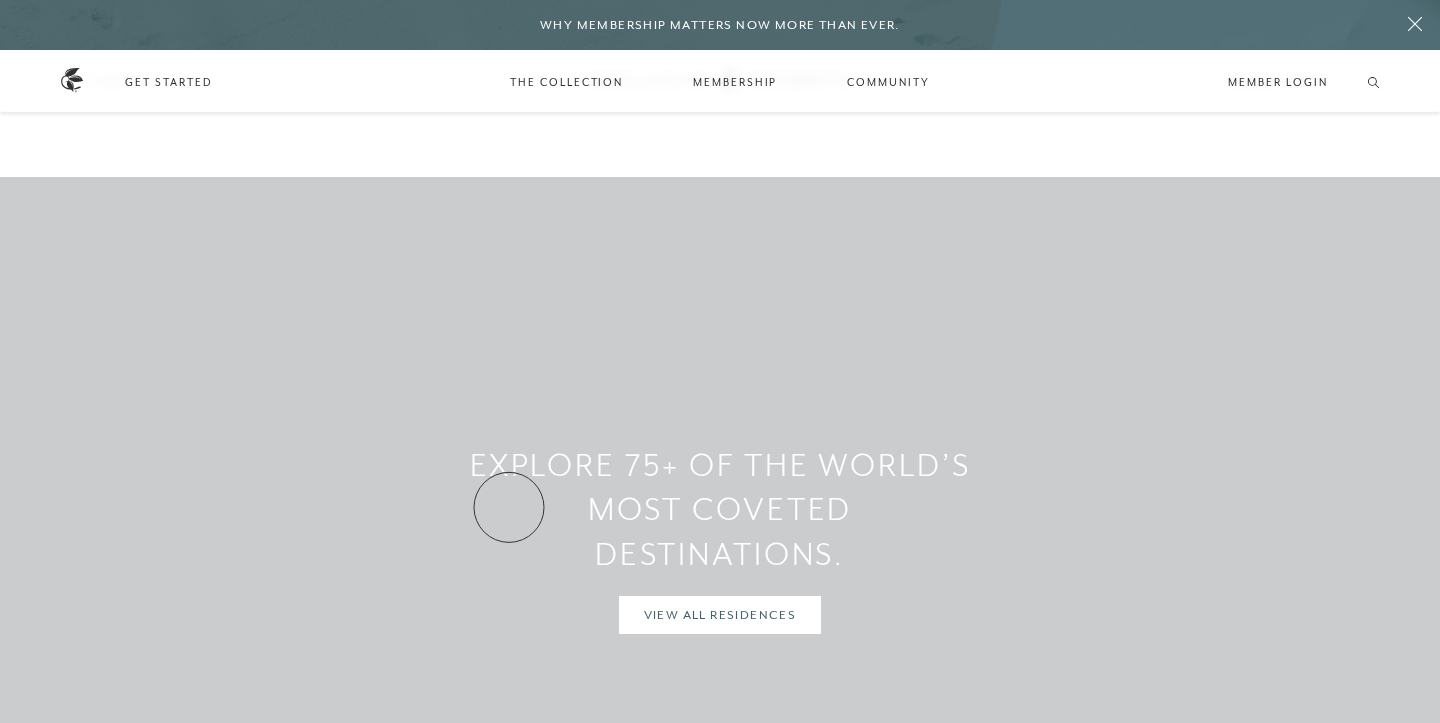scroll, scrollTop: 1436, scrollLeft: 0, axis: vertical 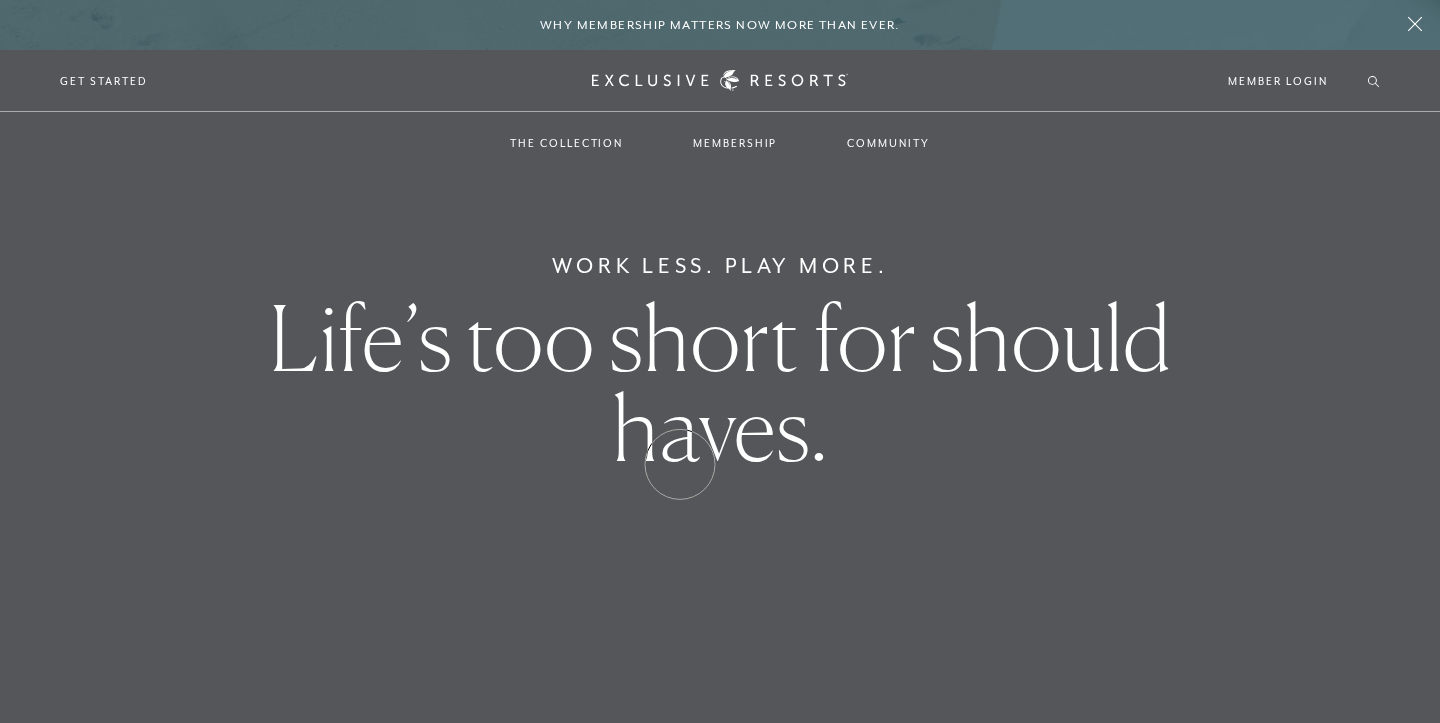 click on "Life’s too short for should haves." at bounding box center [720, 383] 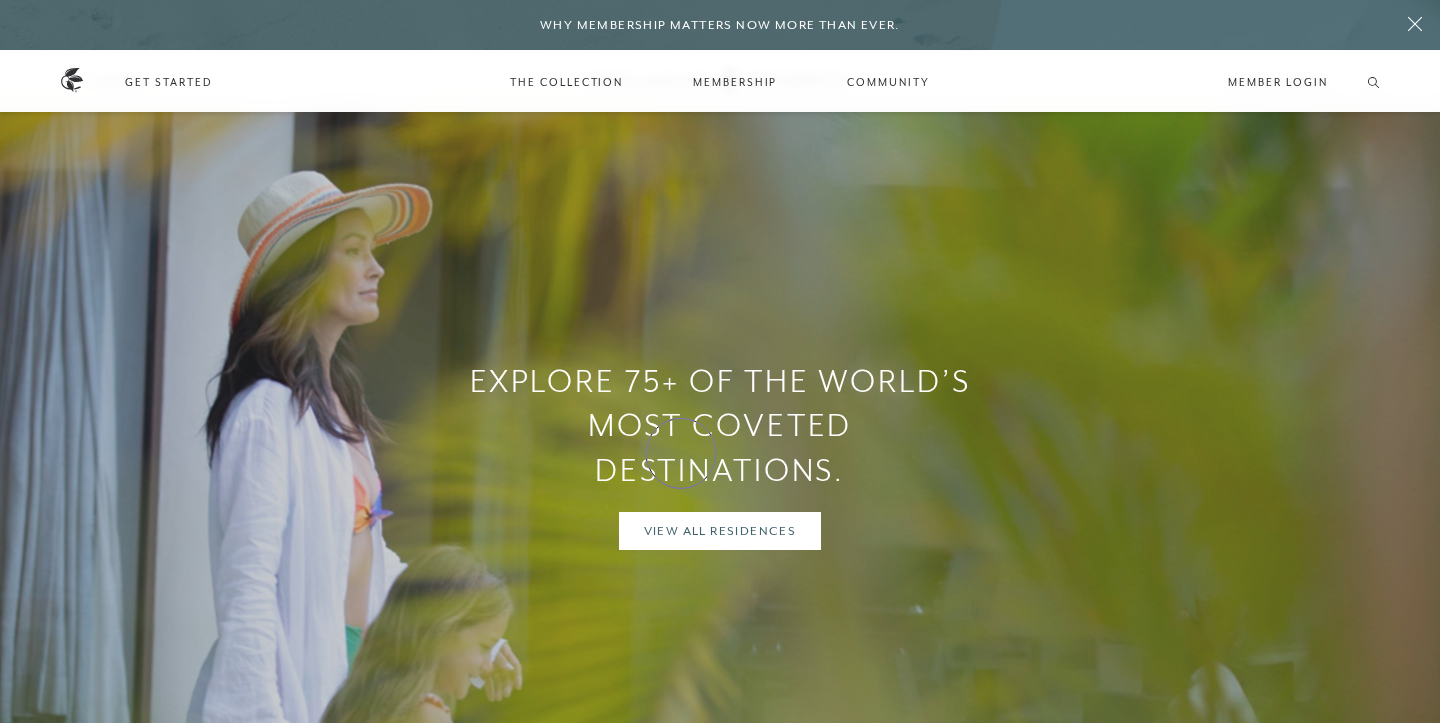 scroll, scrollTop: 1383, scrollLeft: 0, axis: vertical 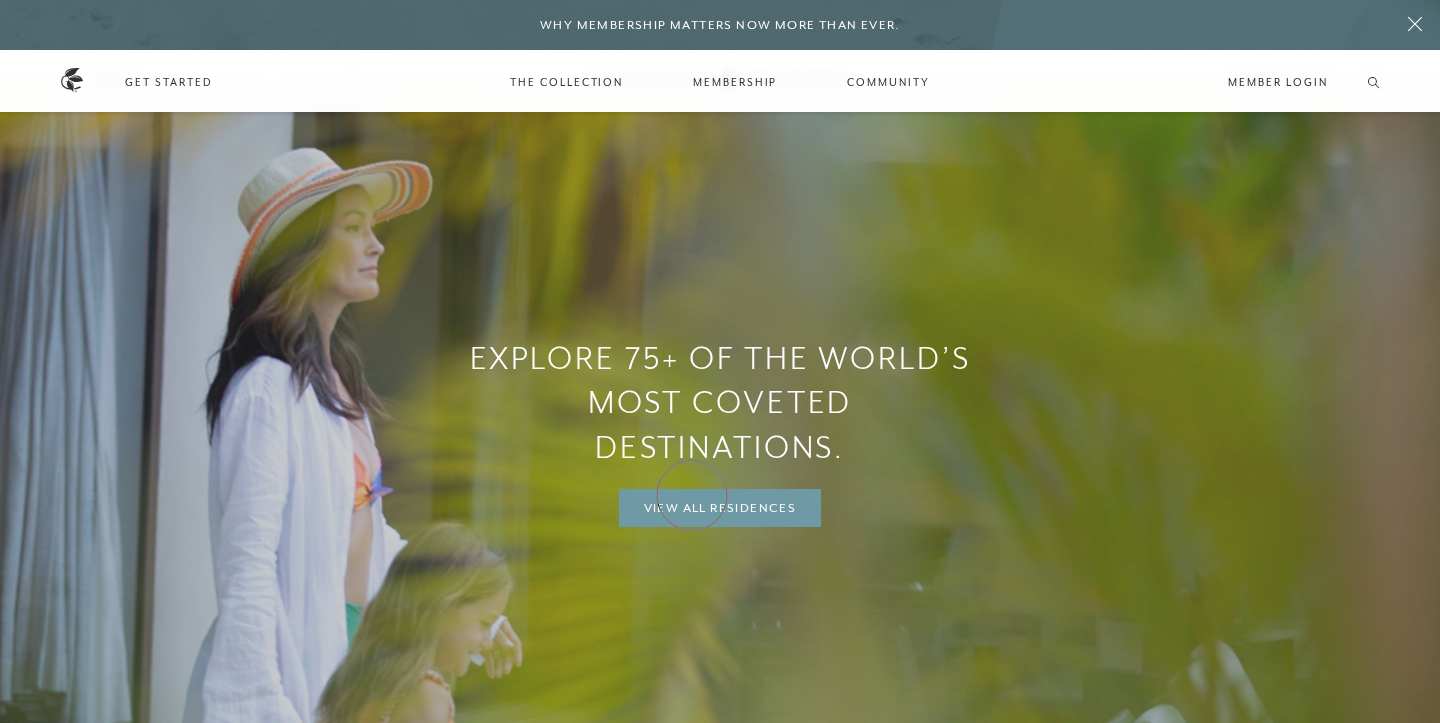 click on "View All Residences" at bounding box center (720, 508) 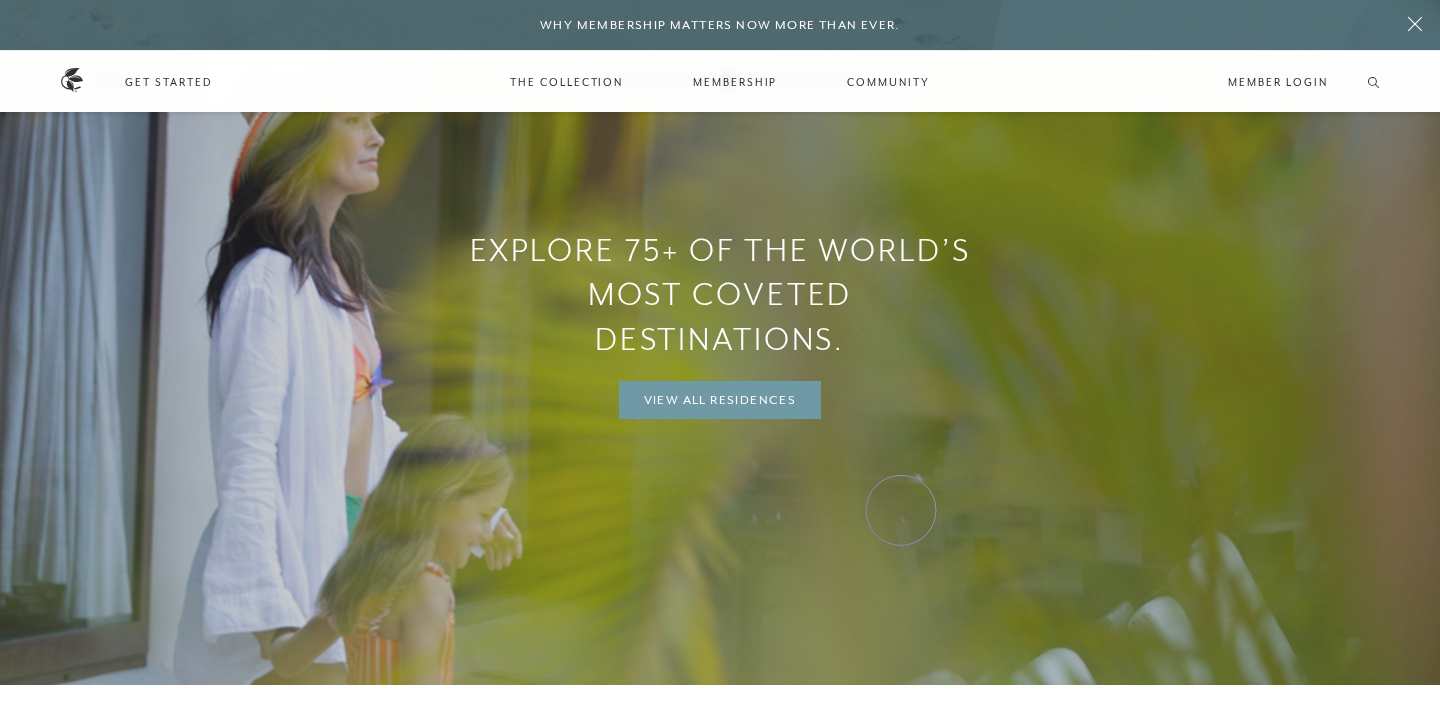 scroll, scrollTop: 1499, scrollLeft: 0, axis: vertical 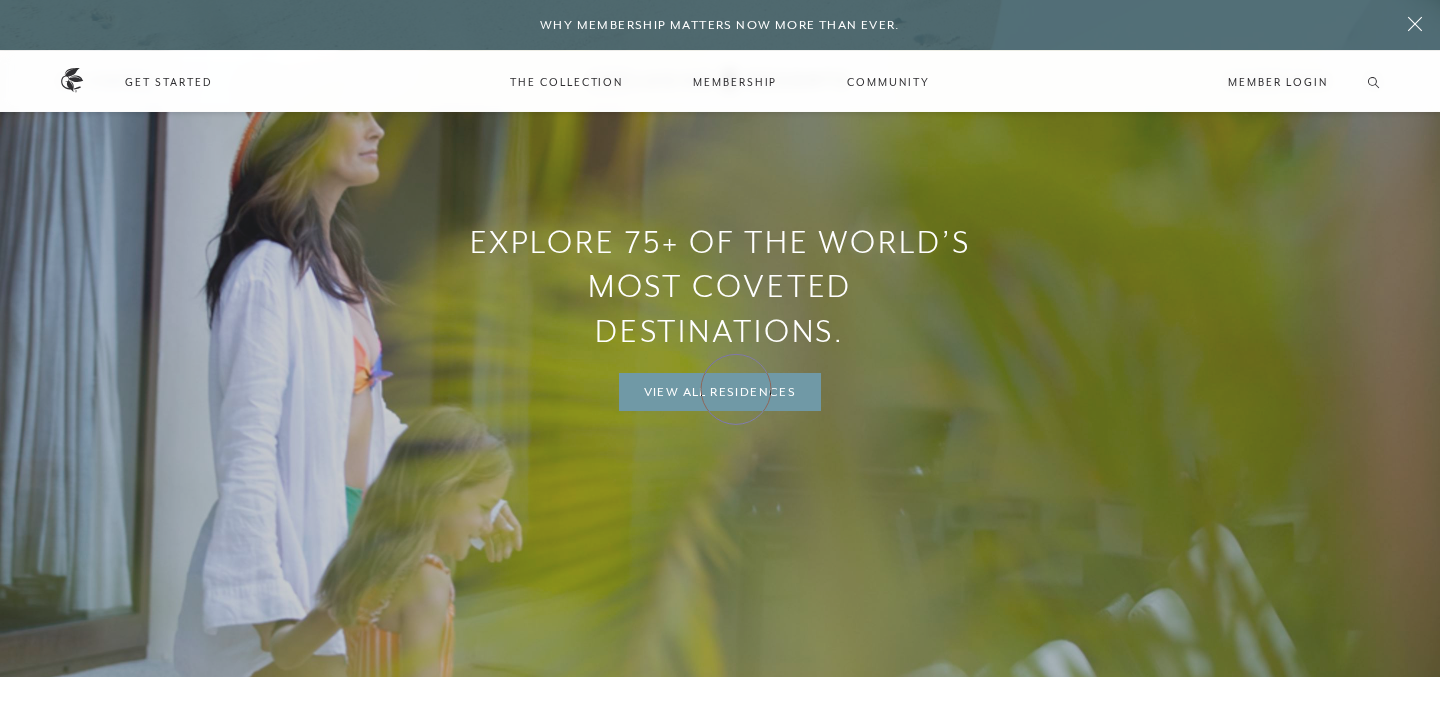 click on "View All Residences" at bounding box center [720, 392] 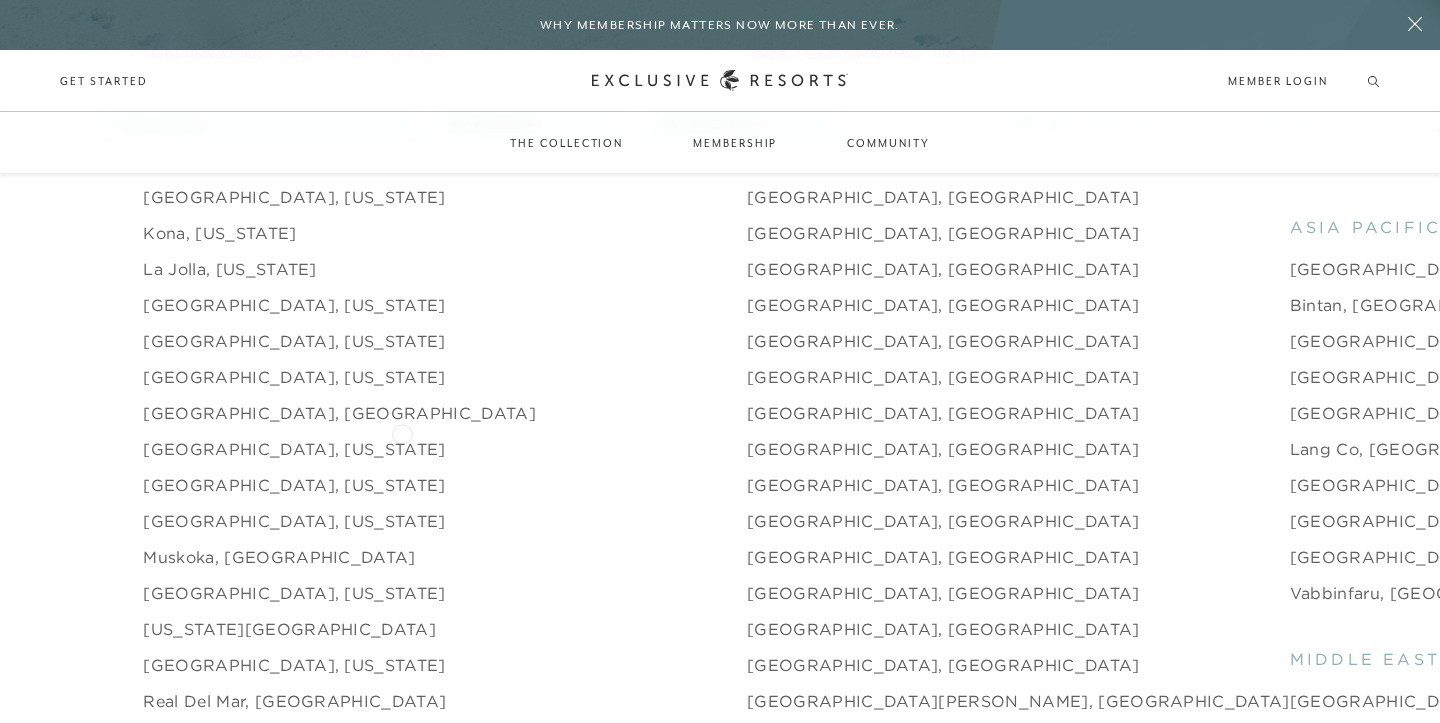 scroll, scrollTop: 2525, scrollLeft: 0, axis: vertical 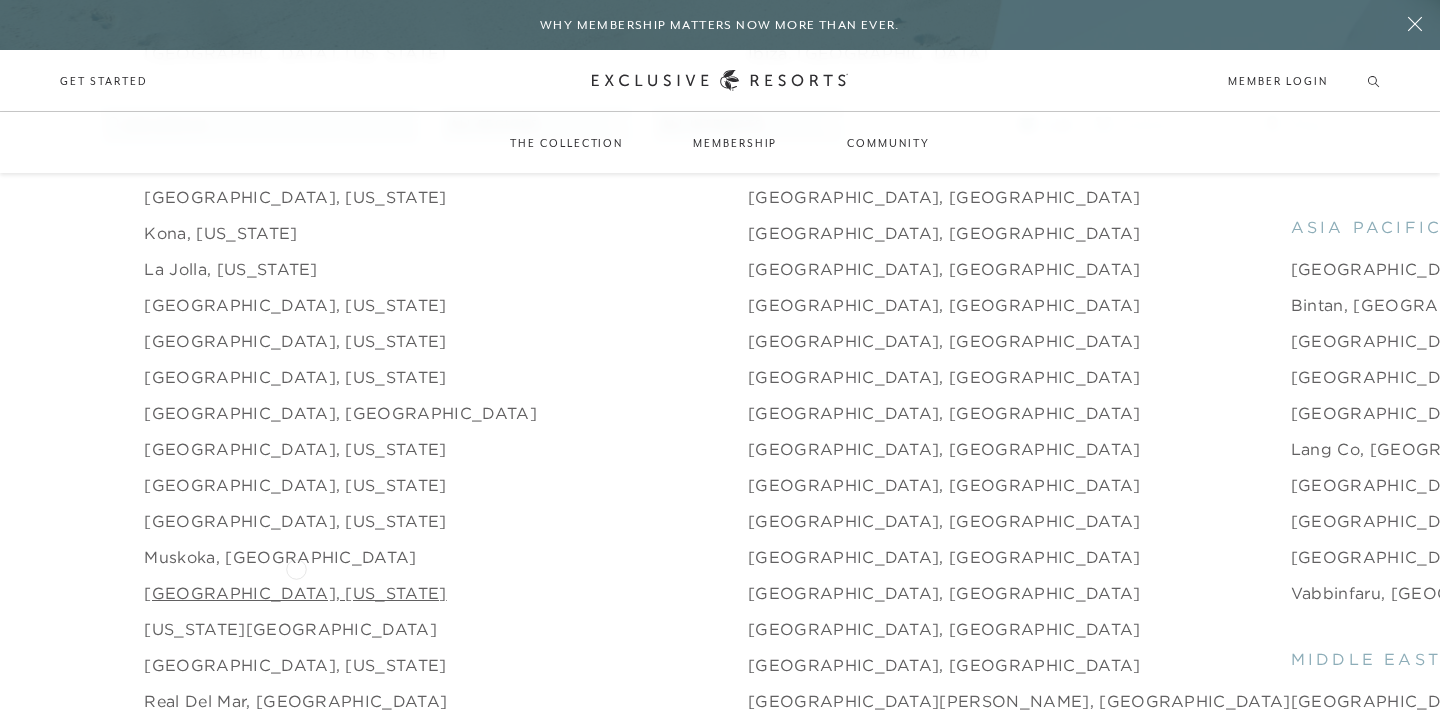 click on "[GEOGRAPHIC_DATA], [US_STATE]" at bounding box center [295, 593] 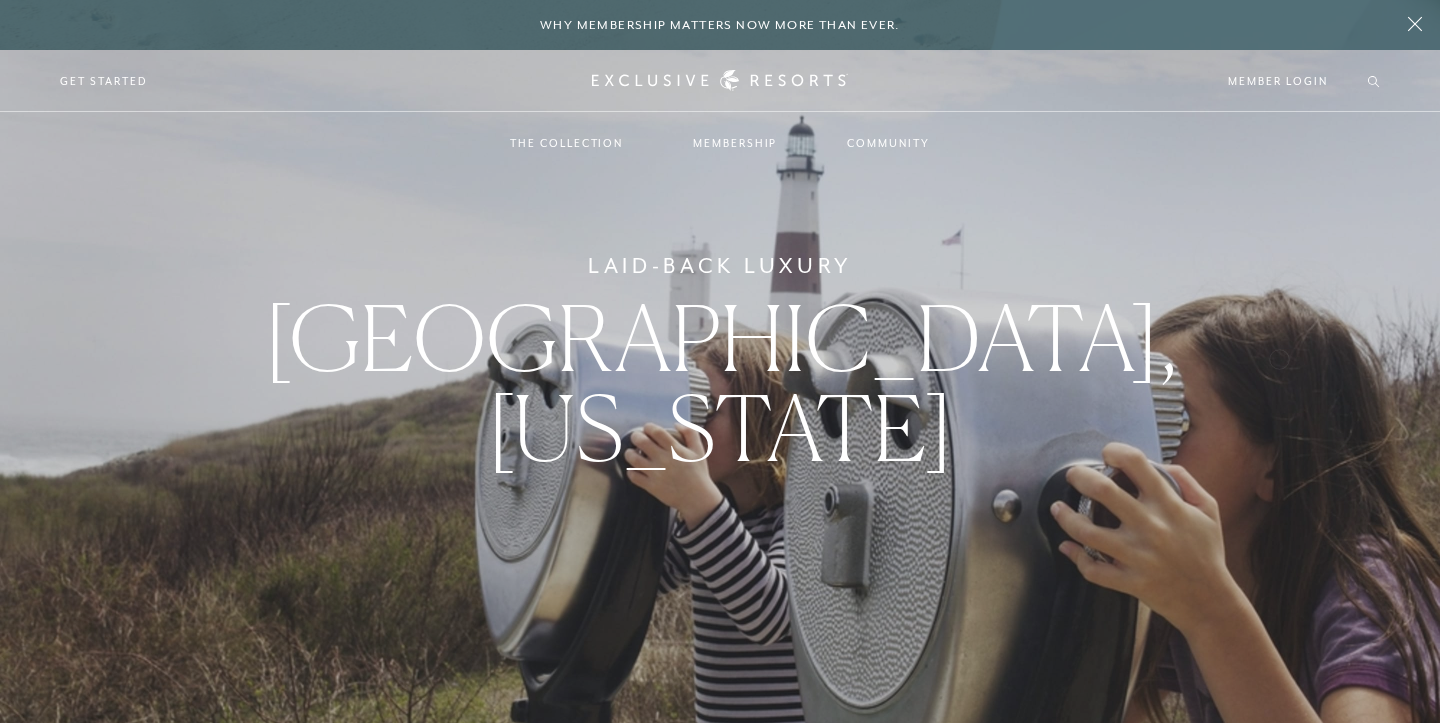 scroll, scrollTop: -2, scrollLeft: 0, axis: vertical 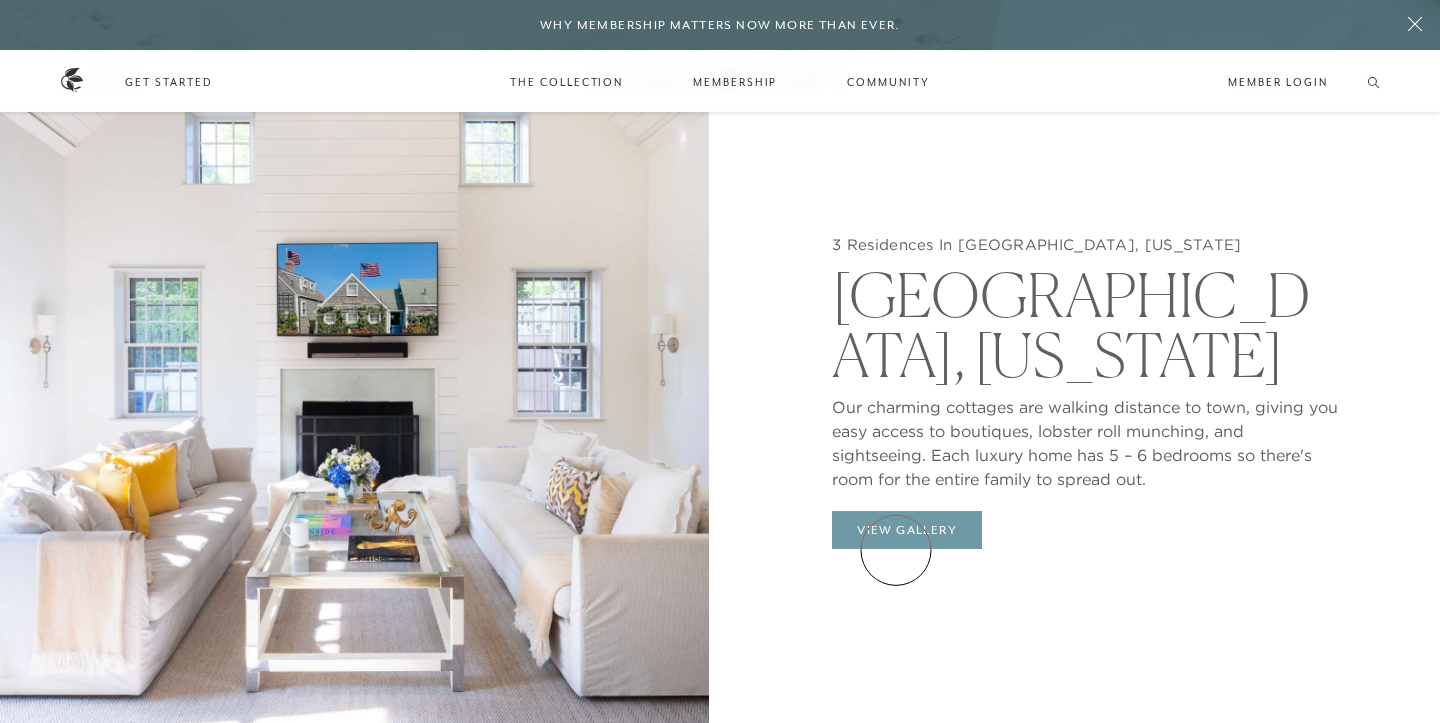 click on "View Gallery" at bounding box center (907, 530) 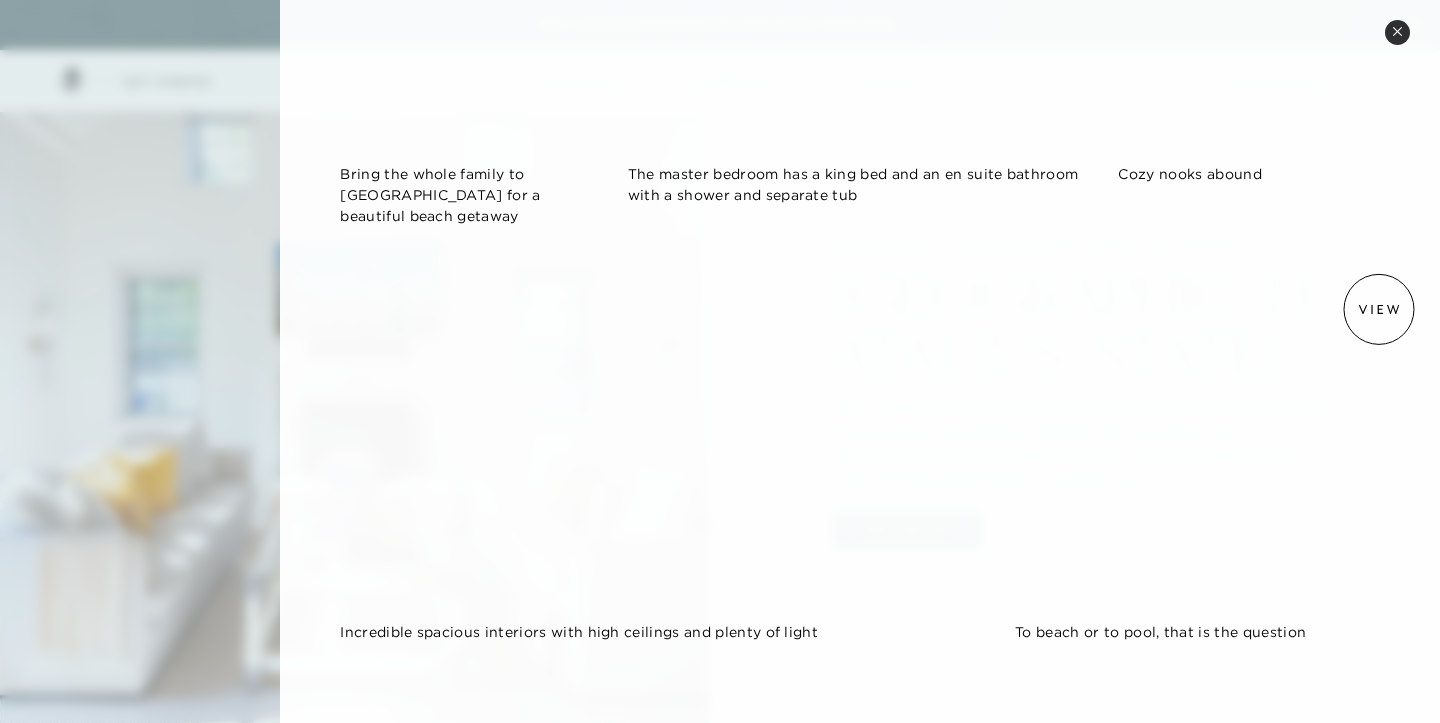 scroll, scrollTop: 2673, scrollLeft: 0, axis: vertical 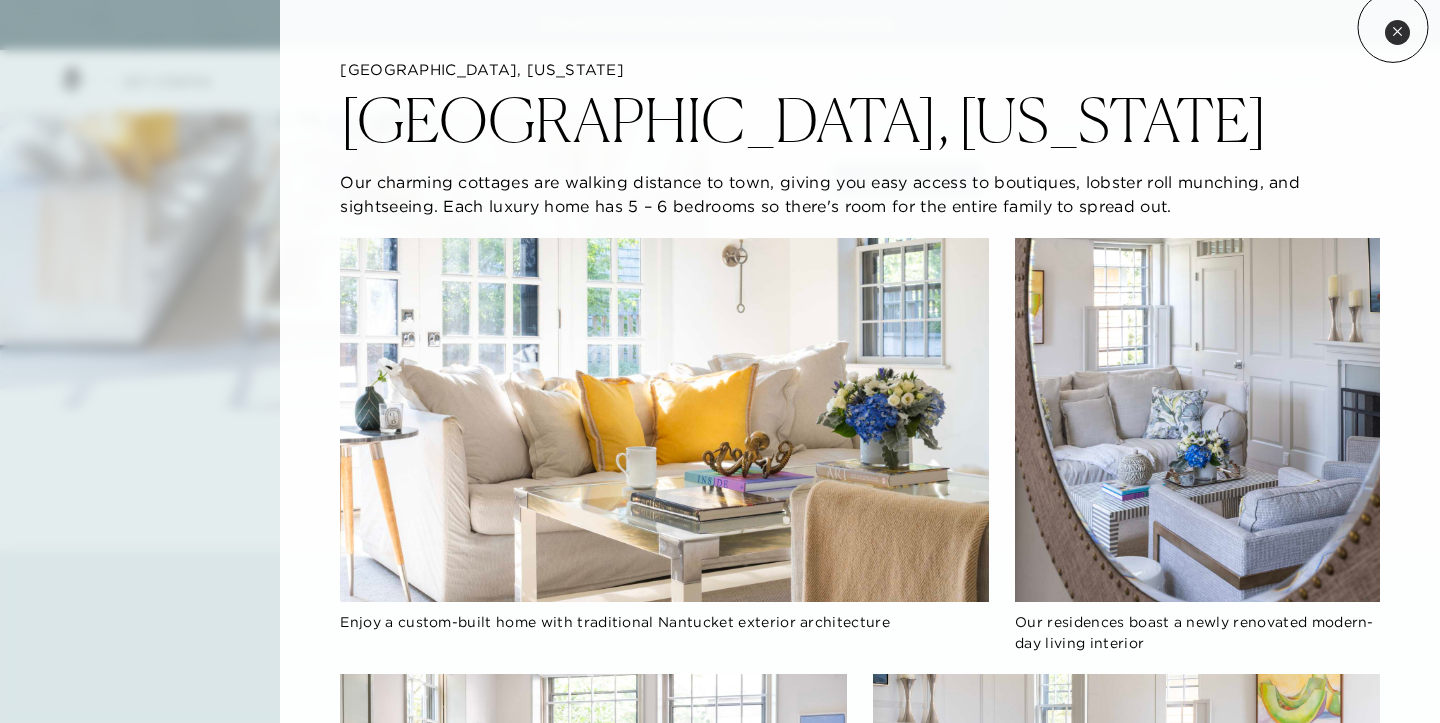 click 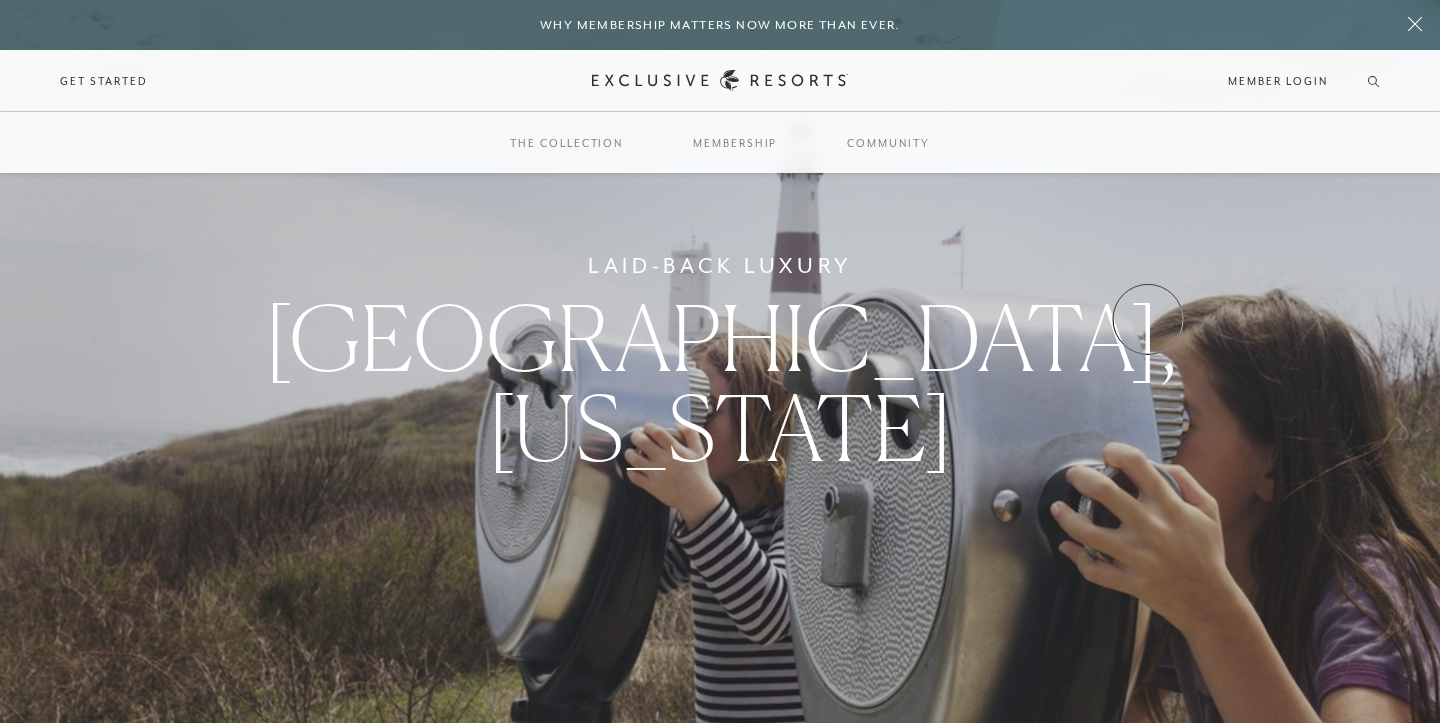 scroll, scrollTop: 0, scrollLeft: 0, axis: both 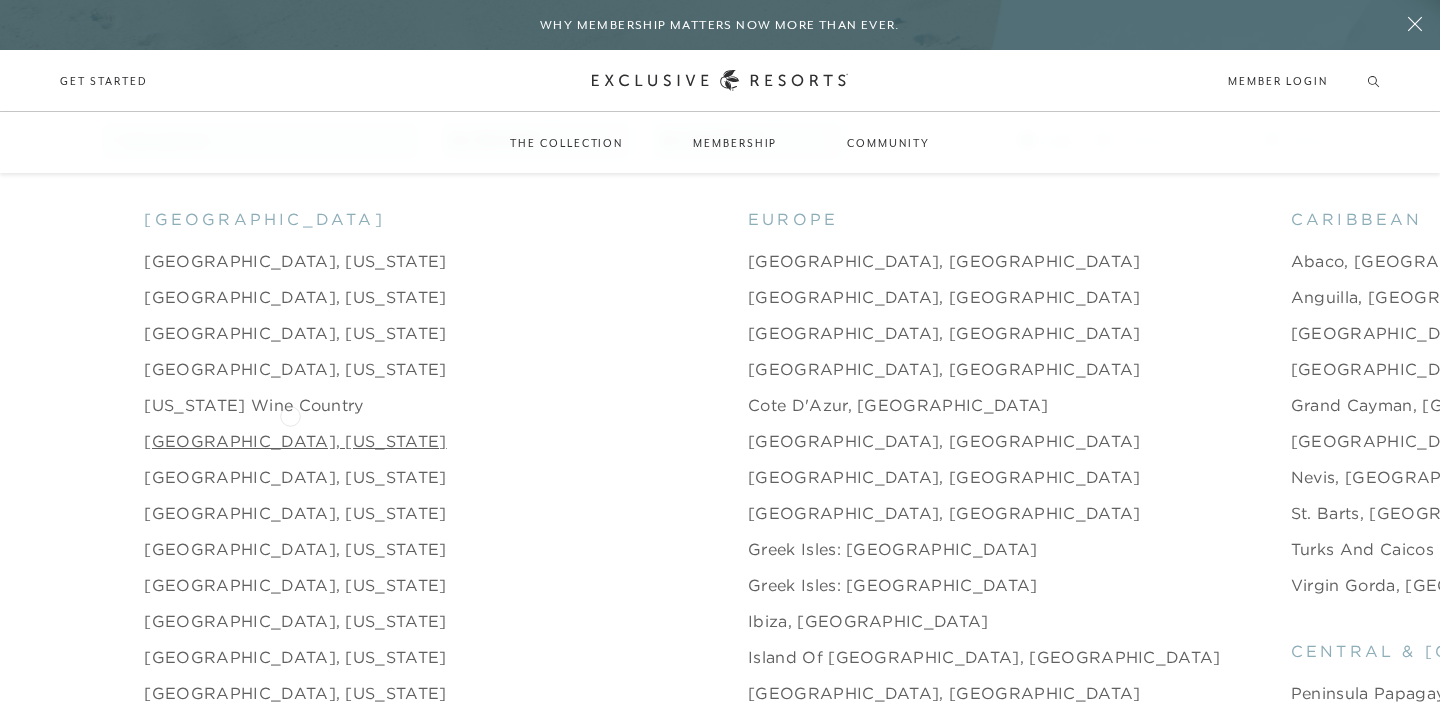click on "[GEOGRAPHIC_DATA], [US_STATE]" at bounding box center [295, 441] 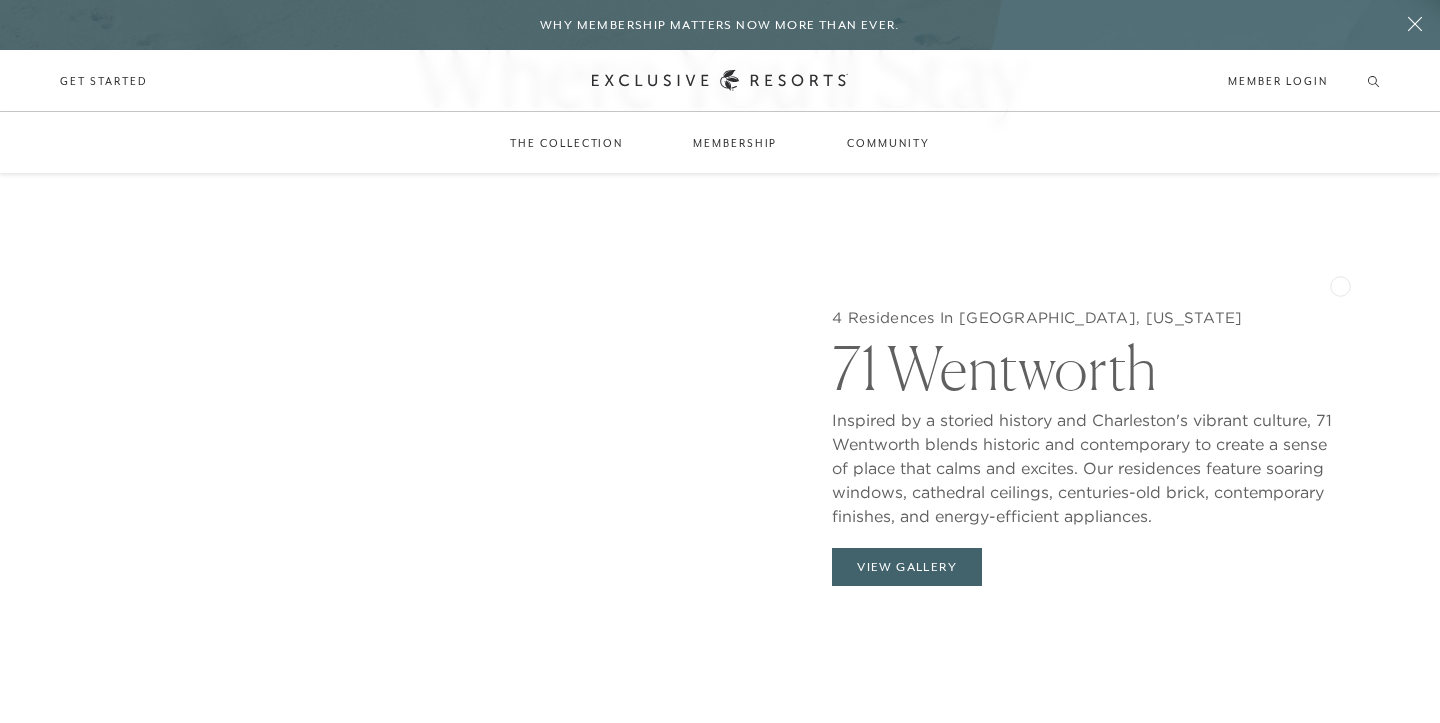 scroll, scrollTop: 1862, scrollLeft: 0, axis: vertical 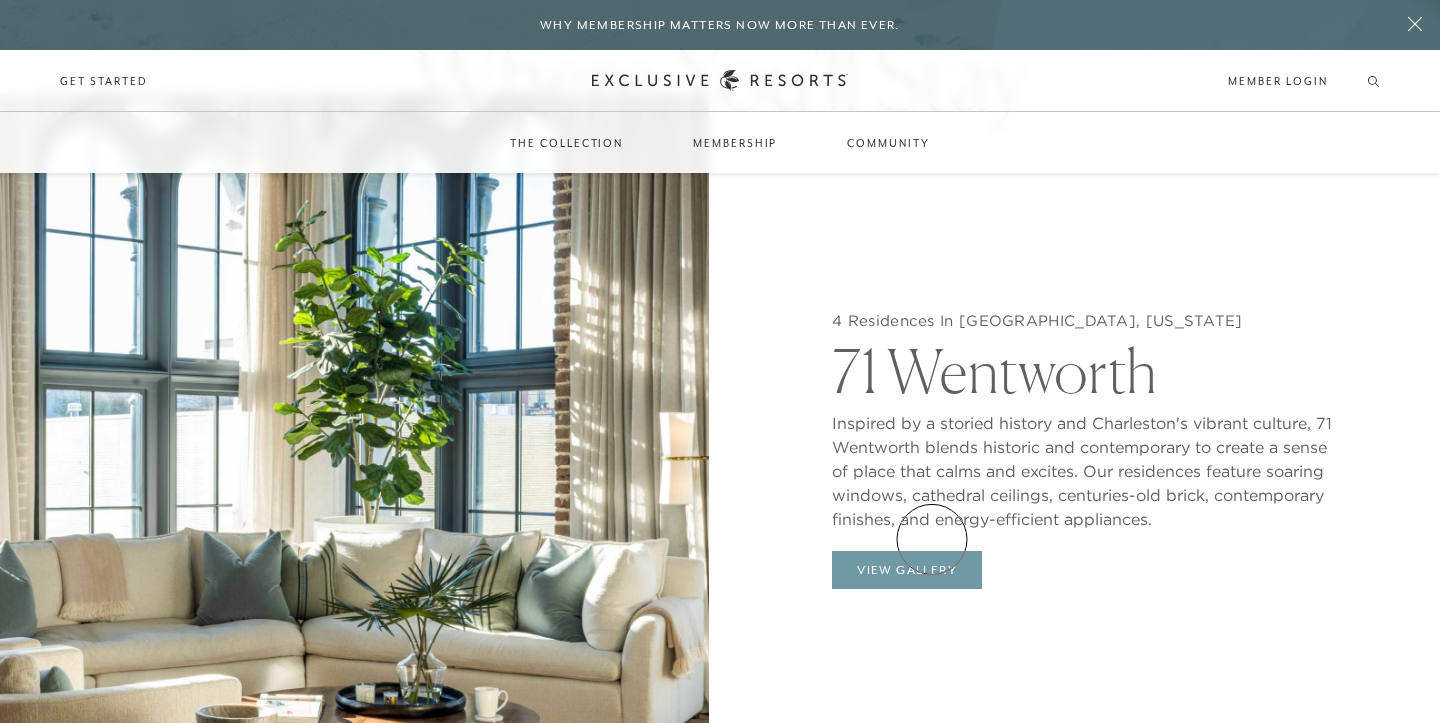 click on "View Gallery" at bounding box center [907, 570] 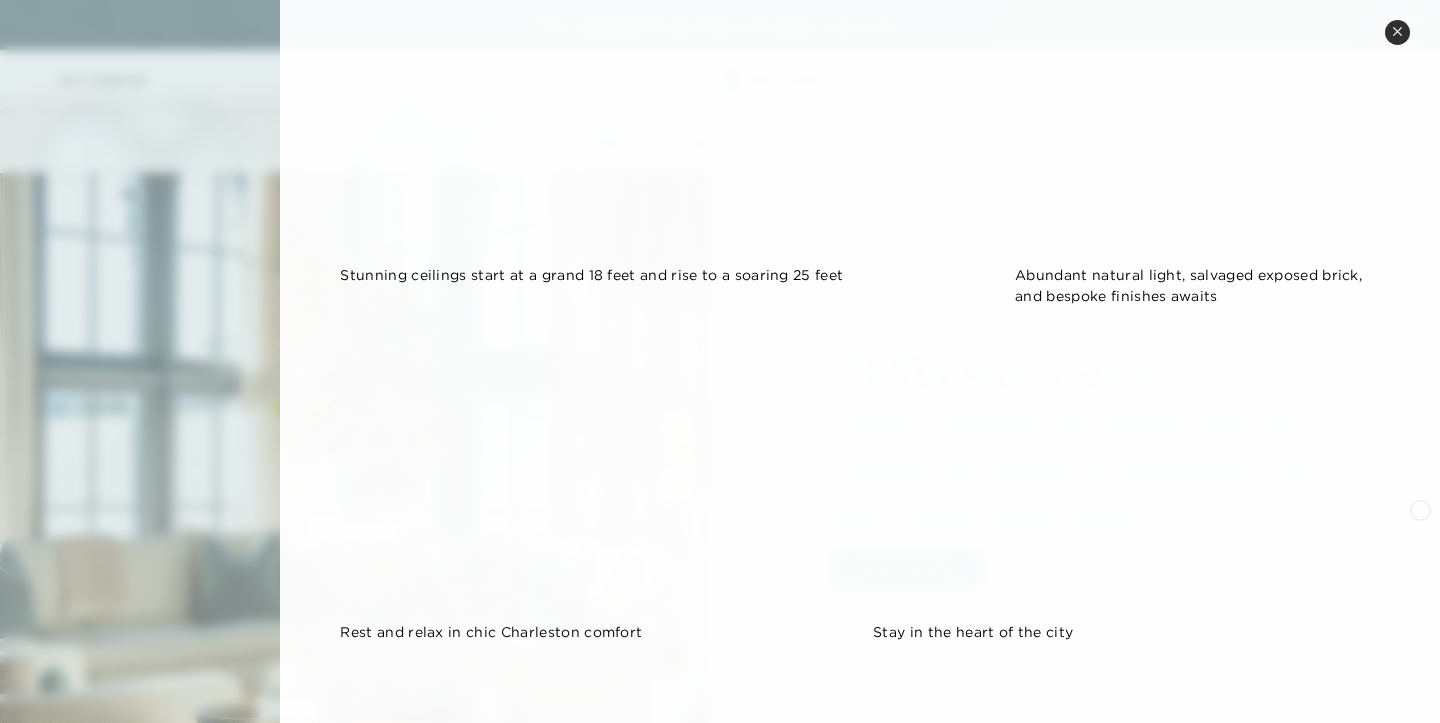 scroll, scrollTop: 1723, scrollLeft: 0, axis: vertical 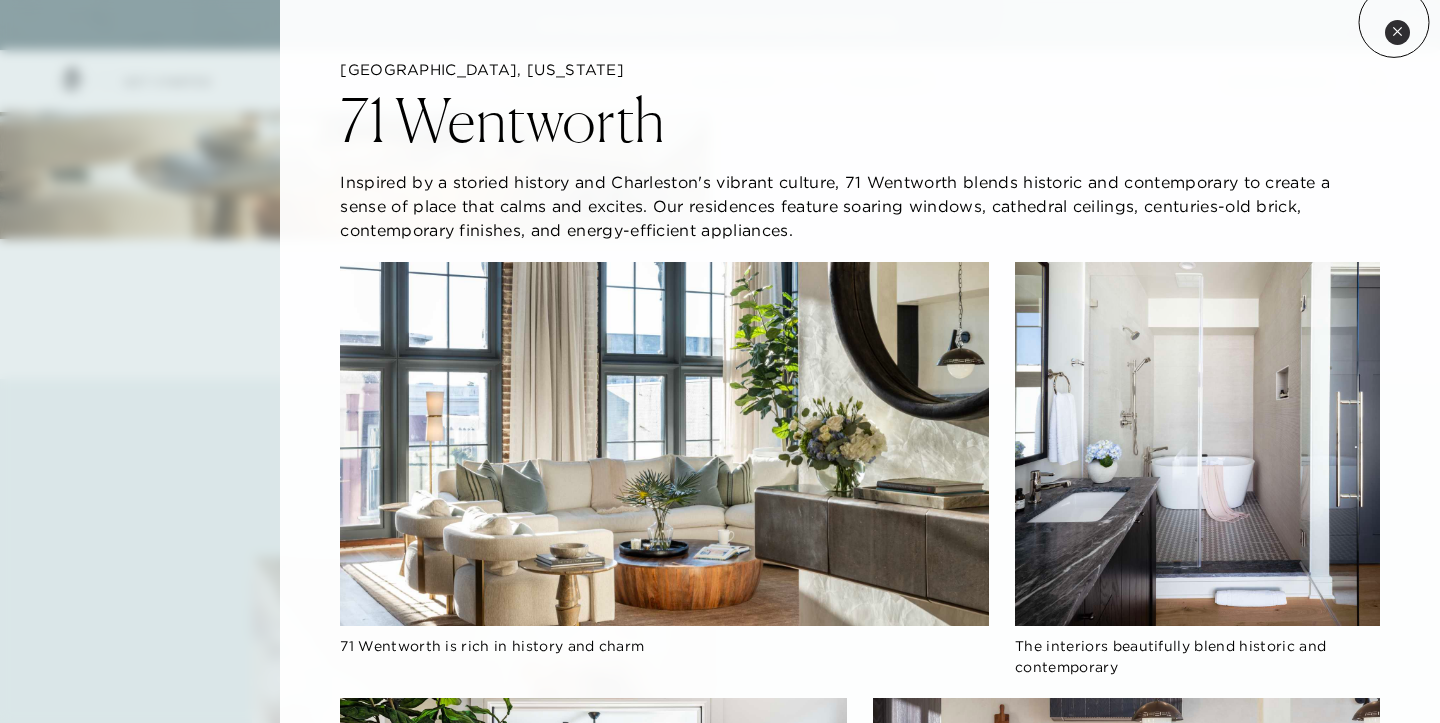 click on "Close quickview" at bounding box center [1397, 32] 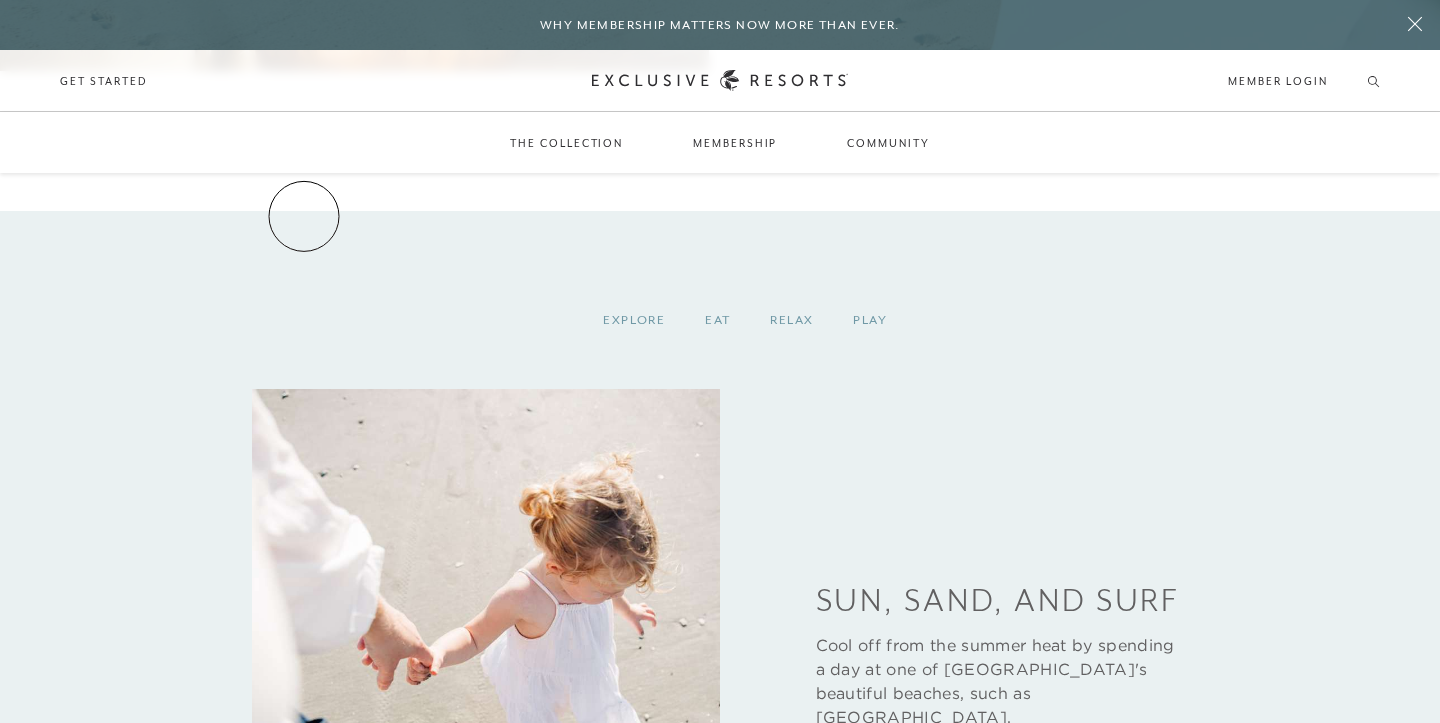 scroll, scrollTop: 2555, scrollLeft: 0, axis: vertical 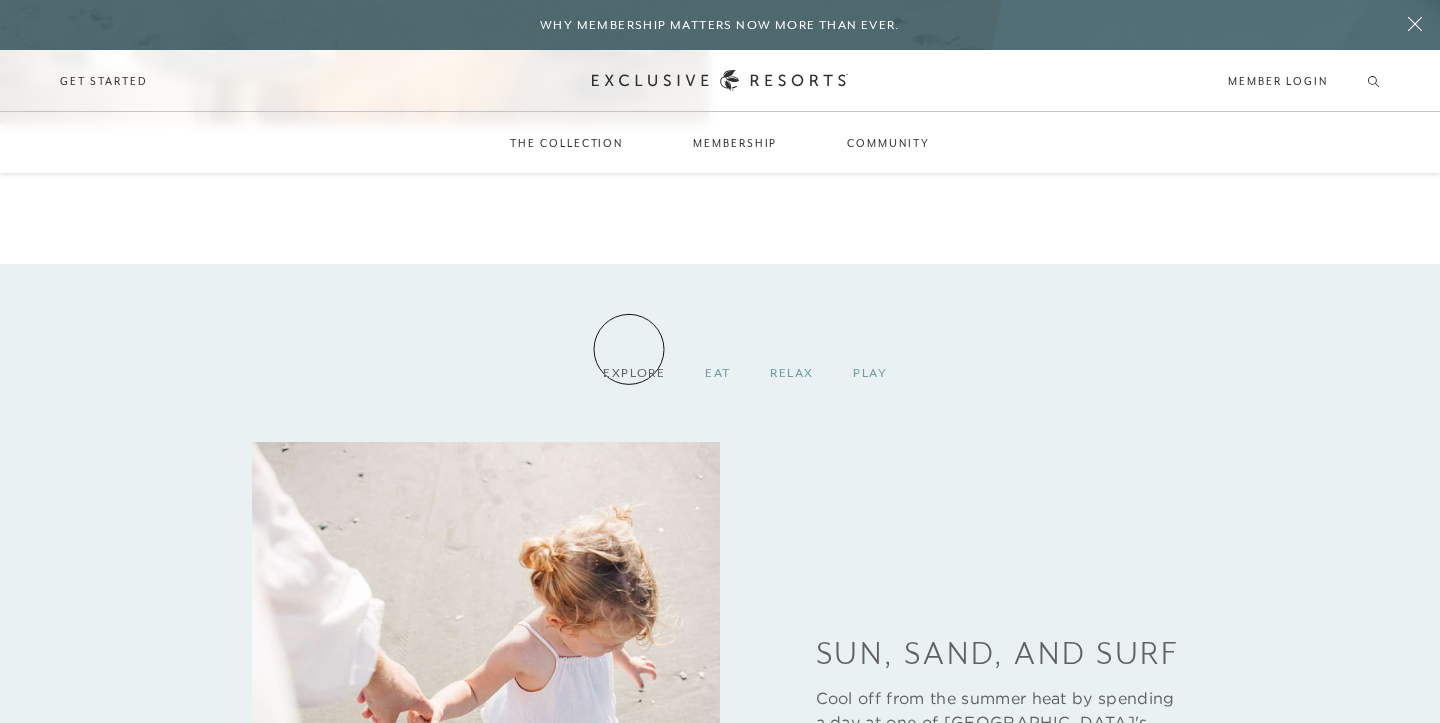 click on "Explore" 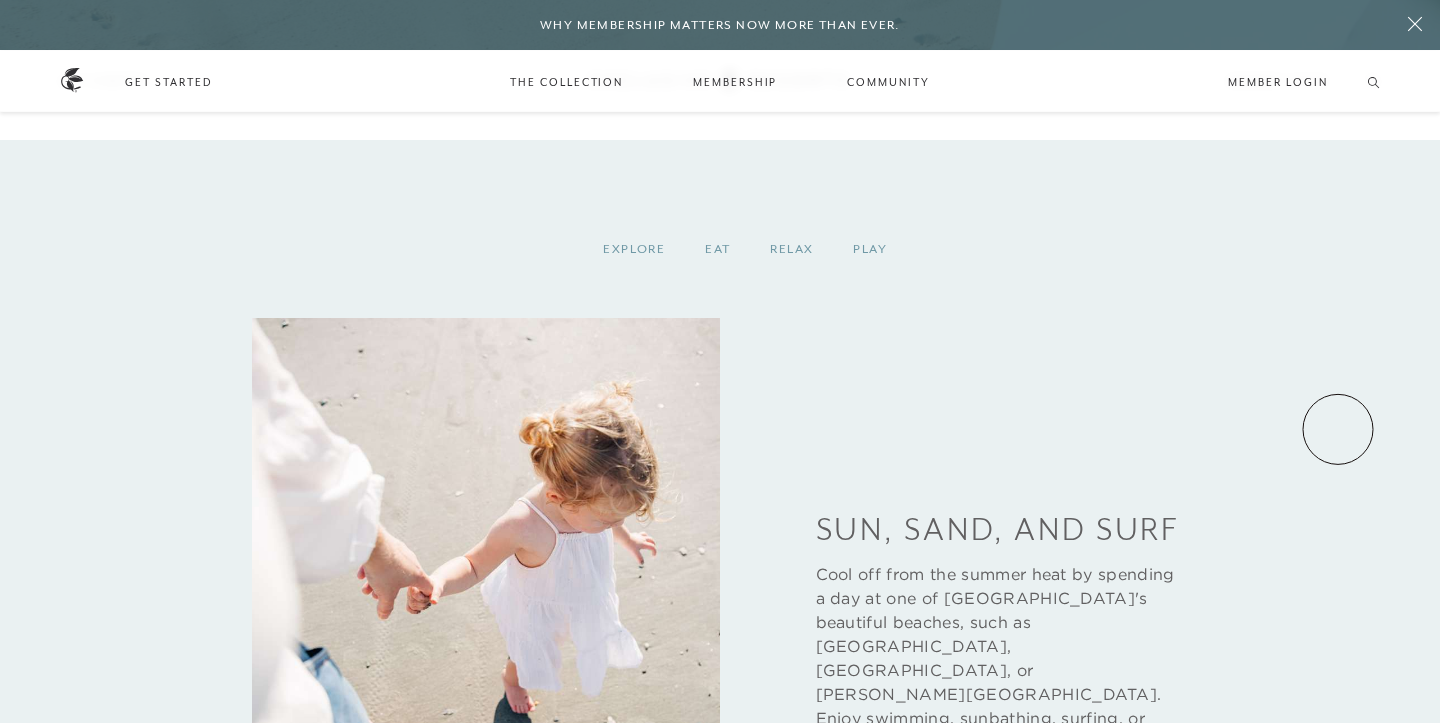 scroll, scrollTop: 2698, scrollLeft: 0, axis: vertical 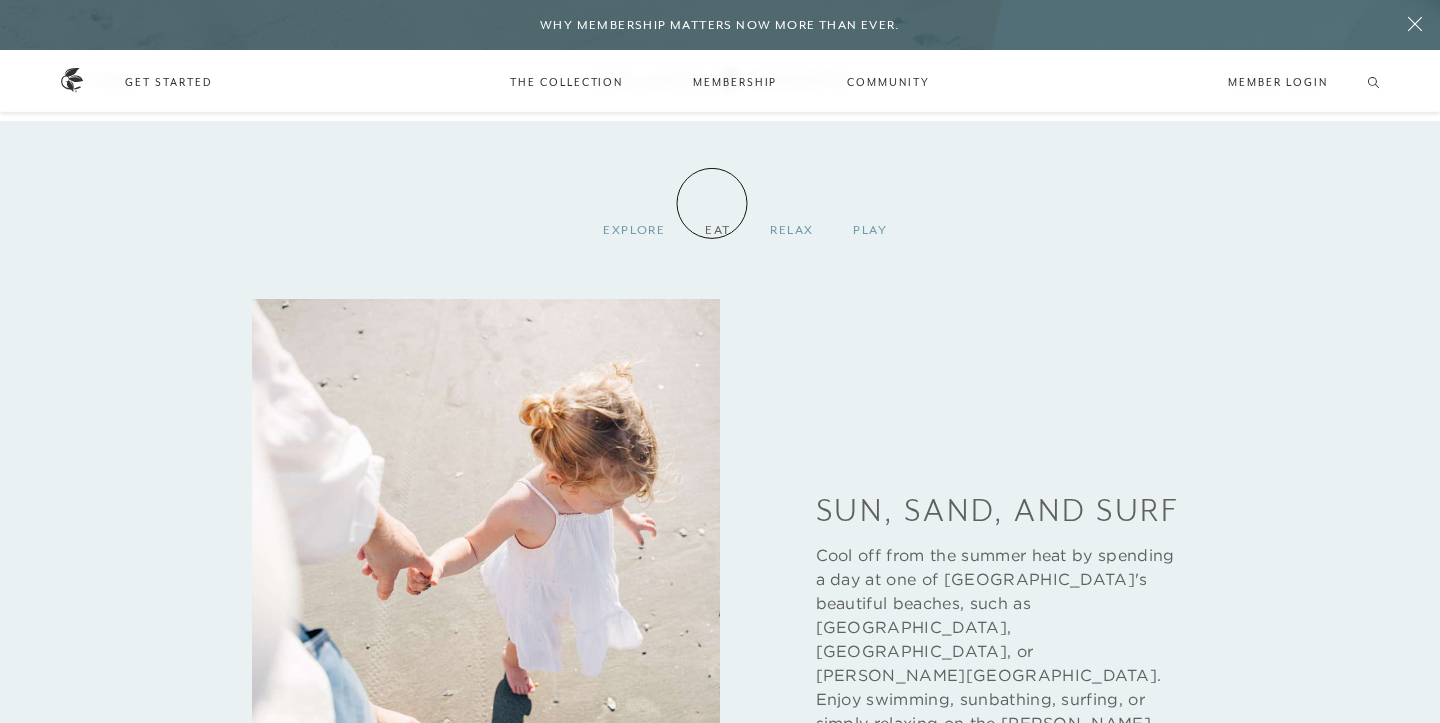 click on "Eat" 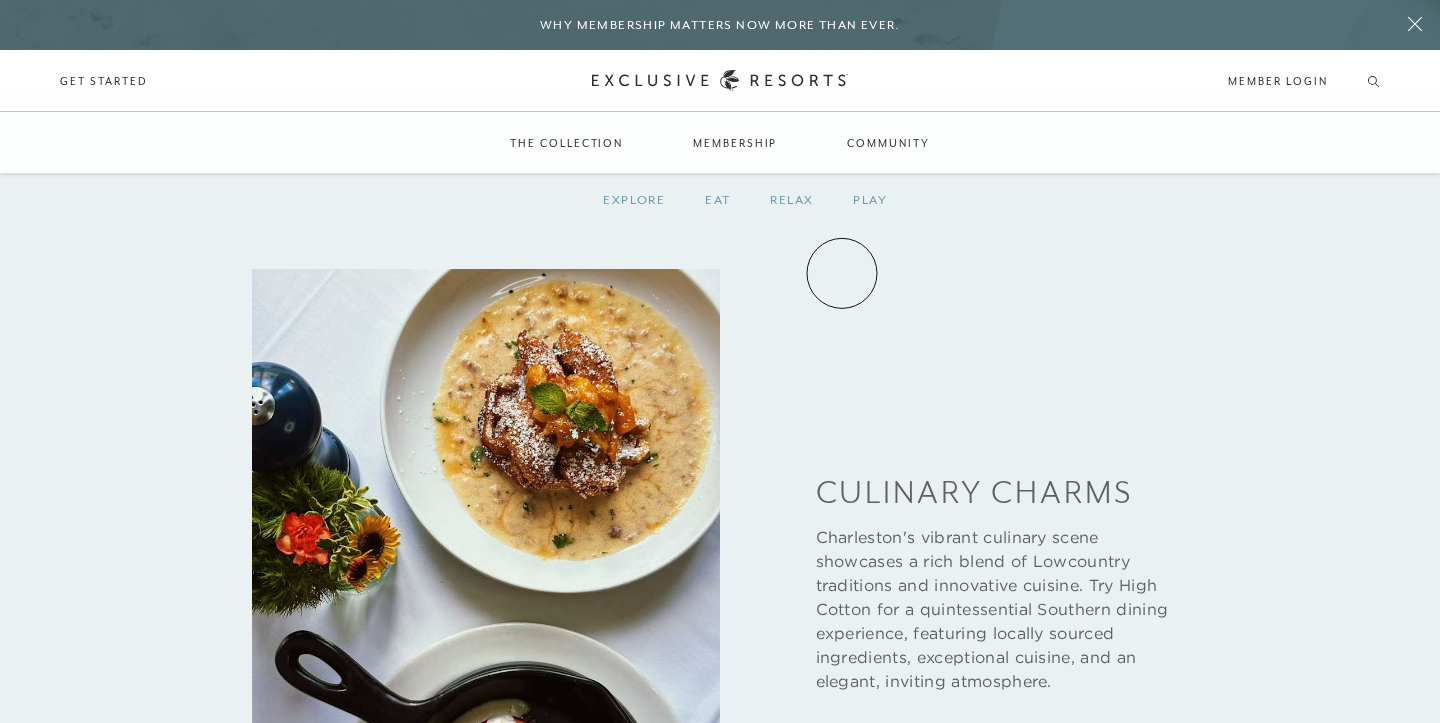 scroll, scrollTop: 2689, scrollLeft: 0, axis: vertical 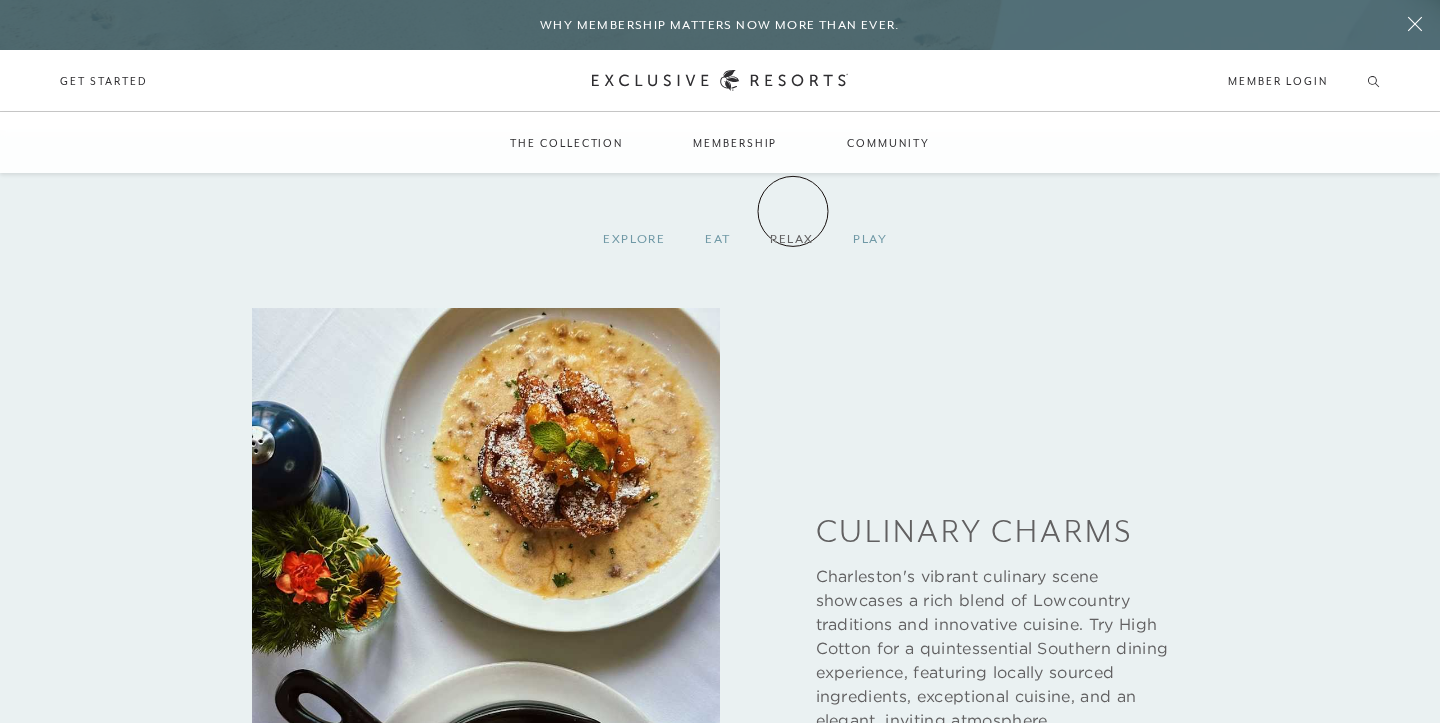 click on "Relax" 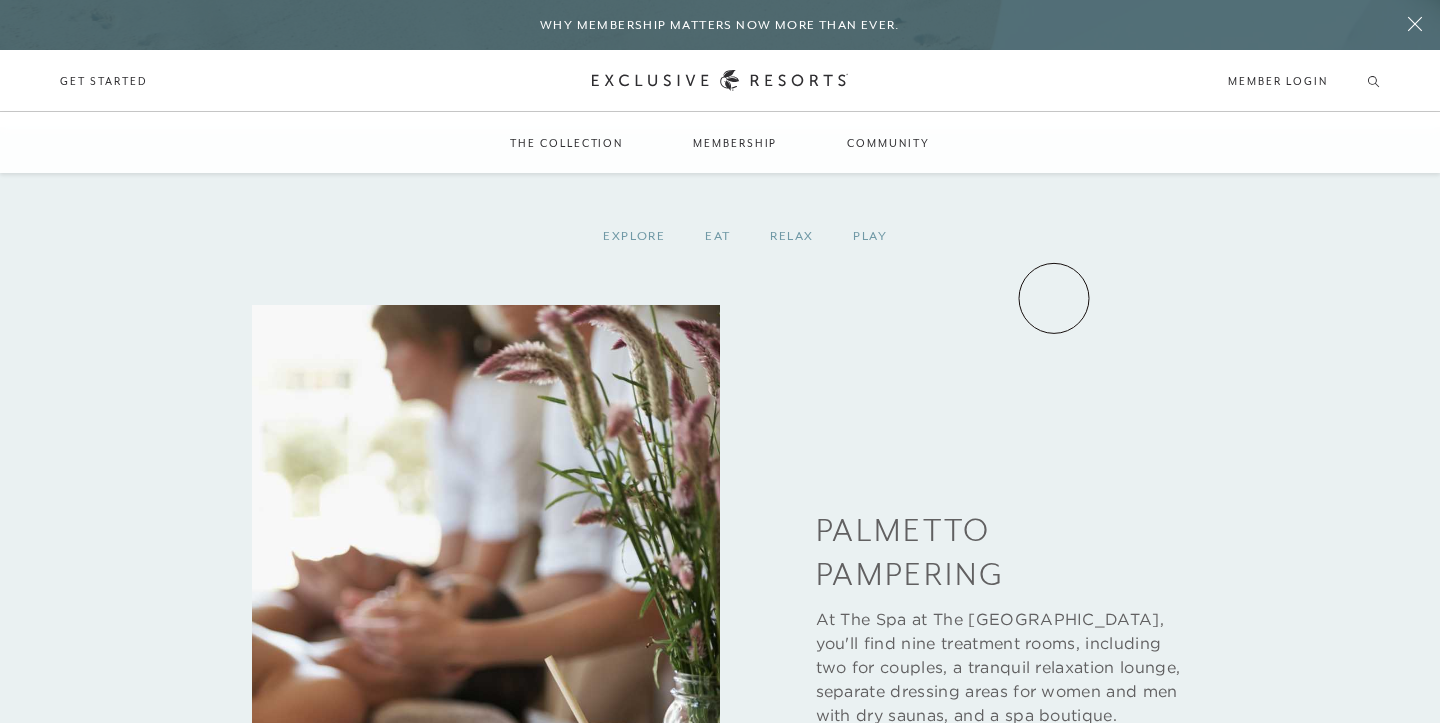scroll, scrollTop: 2684, scrollLeft: 0, axis: vertical 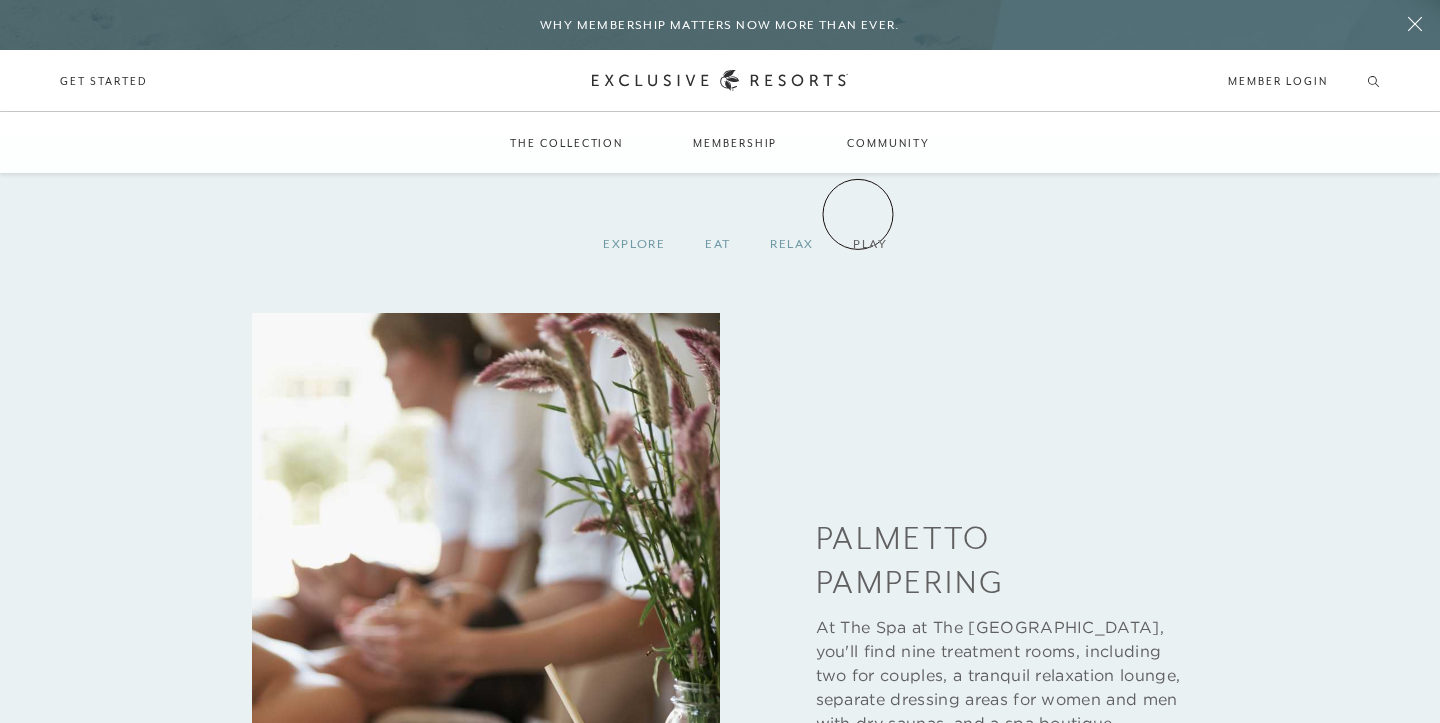 click on "Play" 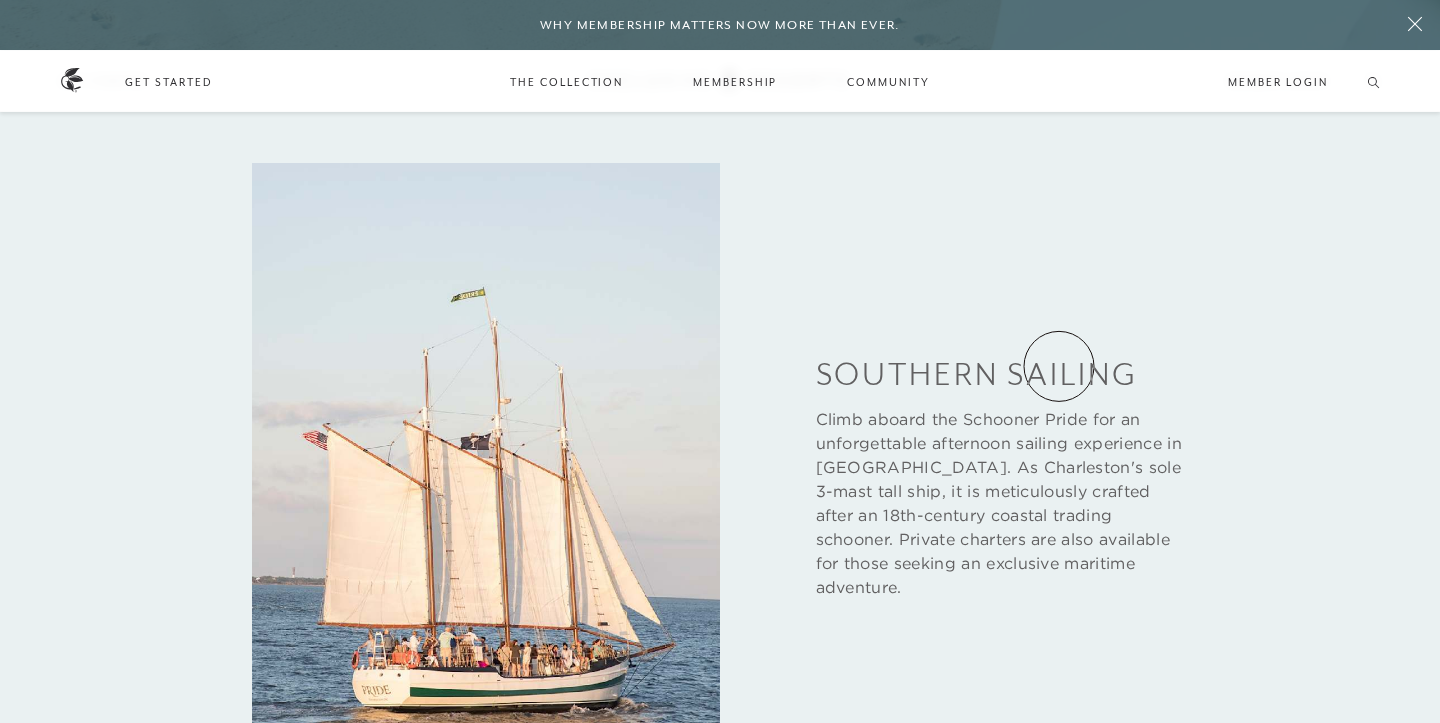 scroll, scrollTop: 2867, scrollLeft: 0, axis: vertical 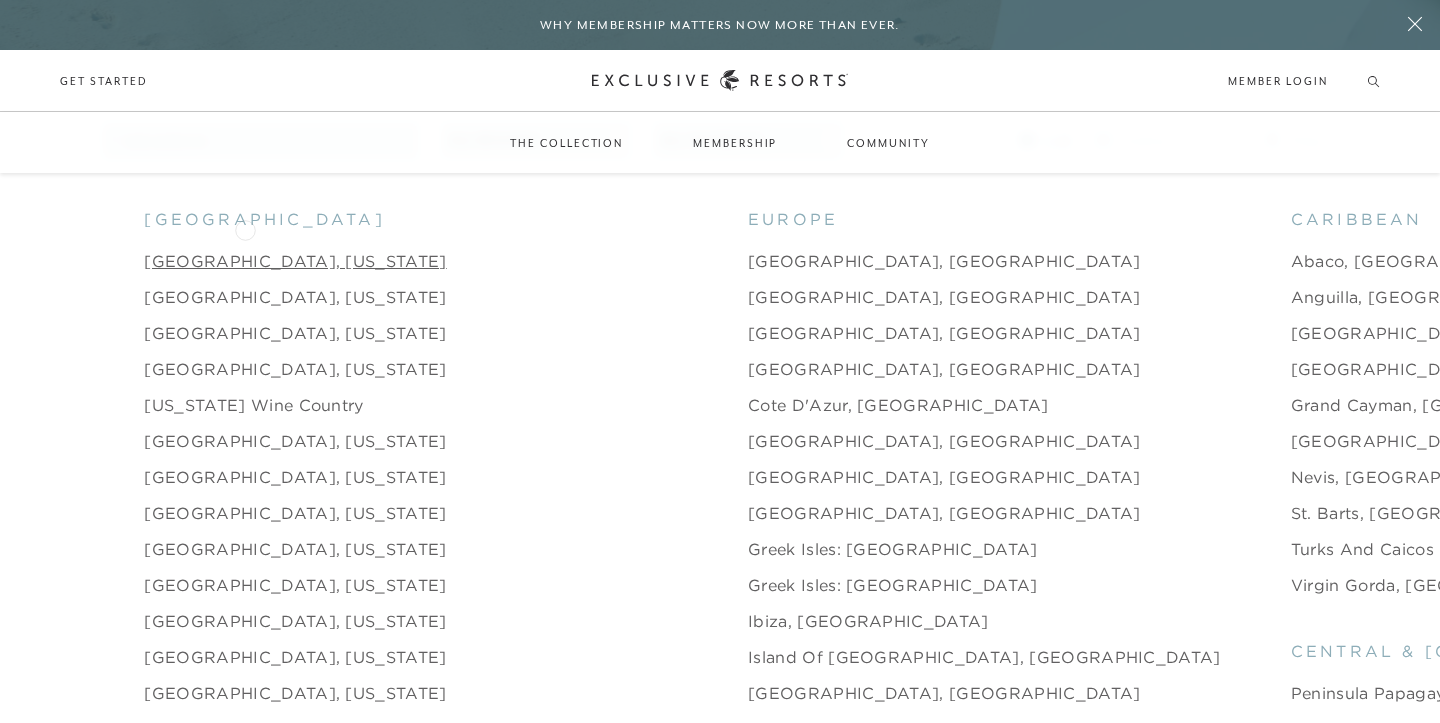 click on "[GEOGRAPHIC_DATA], [US_STATE]" at bounding box center [295, 261] 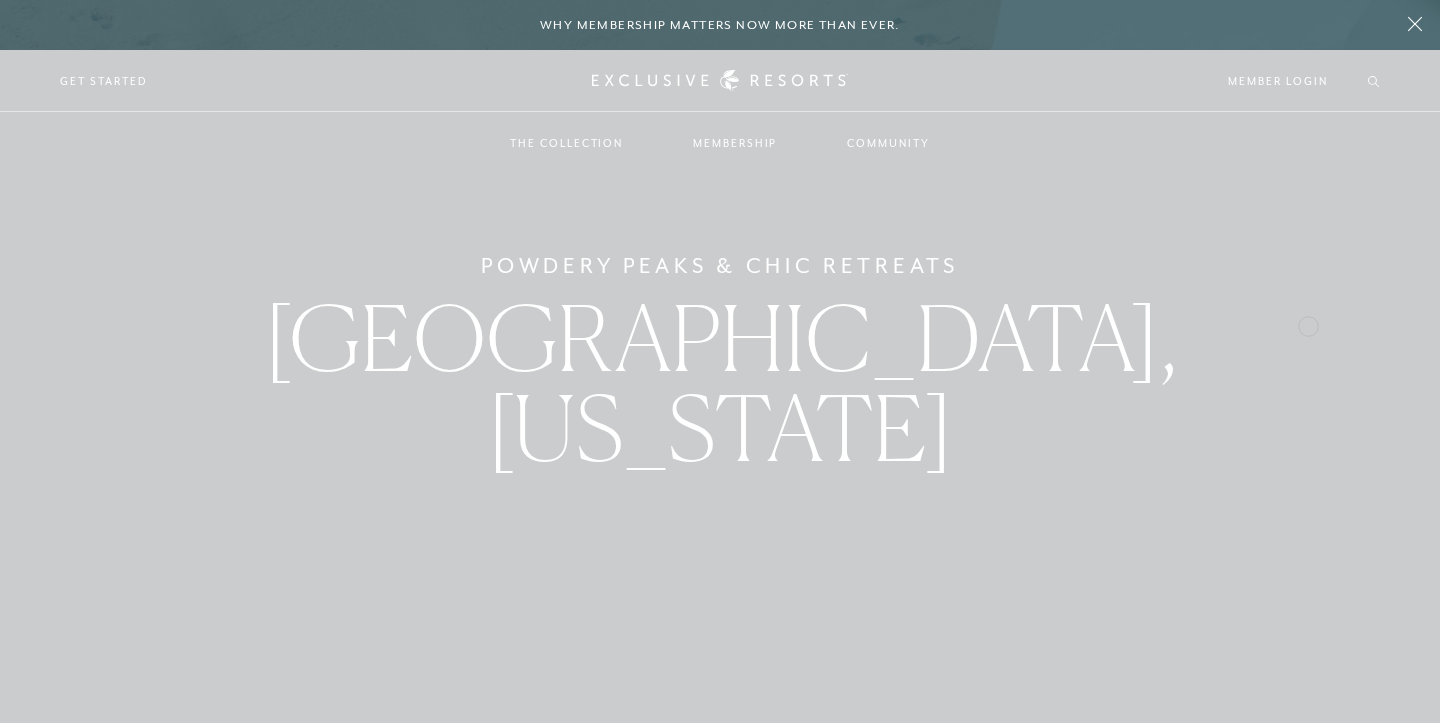 scroll, scrollTop: 0, scrollLeft: 0, axis: both 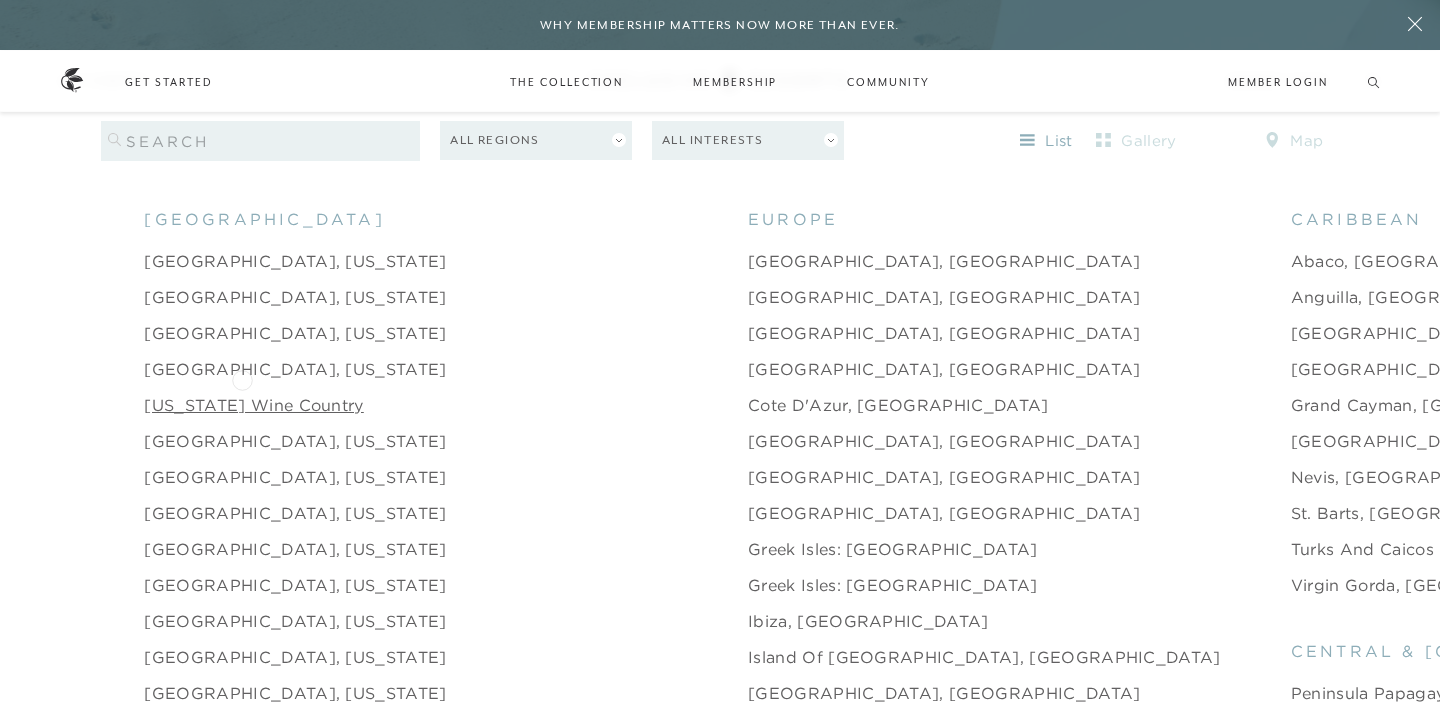 click on "[US_STATE] Wine Country" at bounding box center [253, 405] 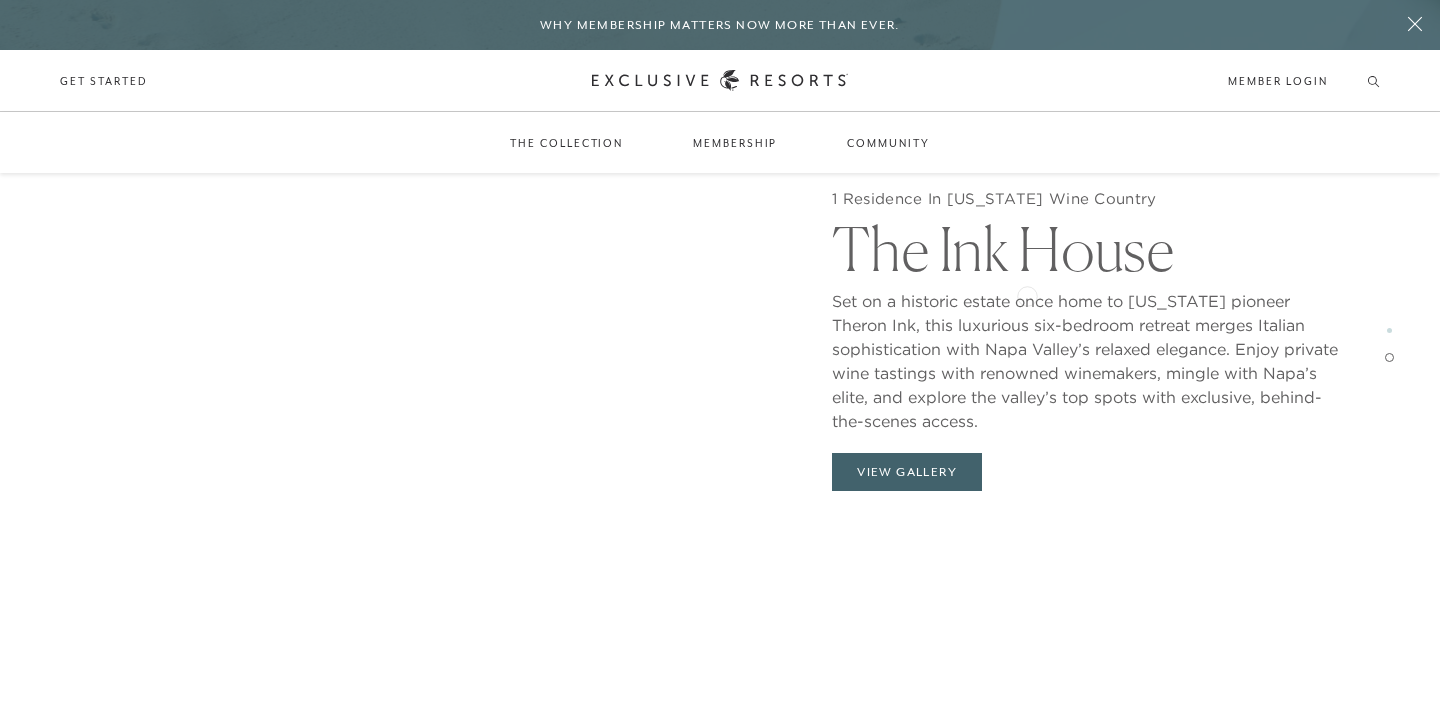 scroll, scrollTop: 3386, scrollLeft: 0, axis: vertical 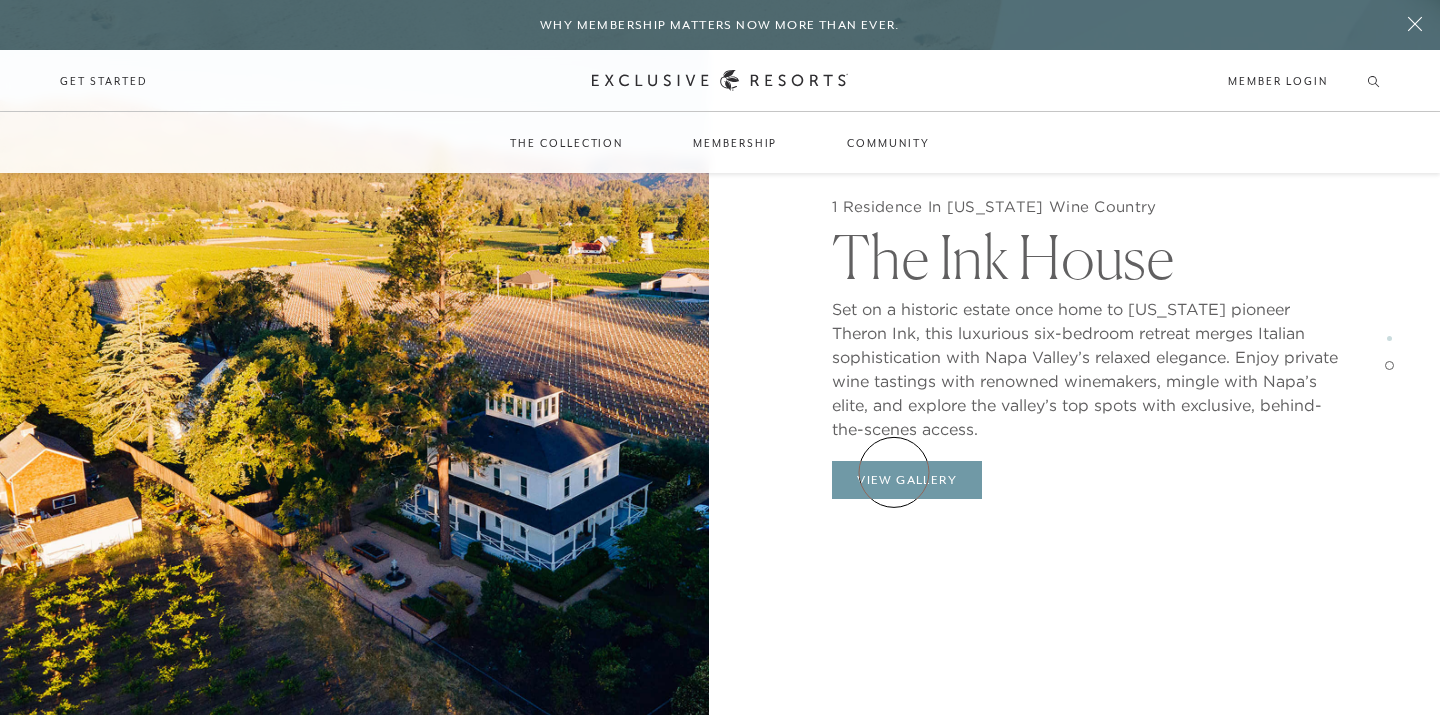 click on "View Gallery" at bounding box center (907, 480) 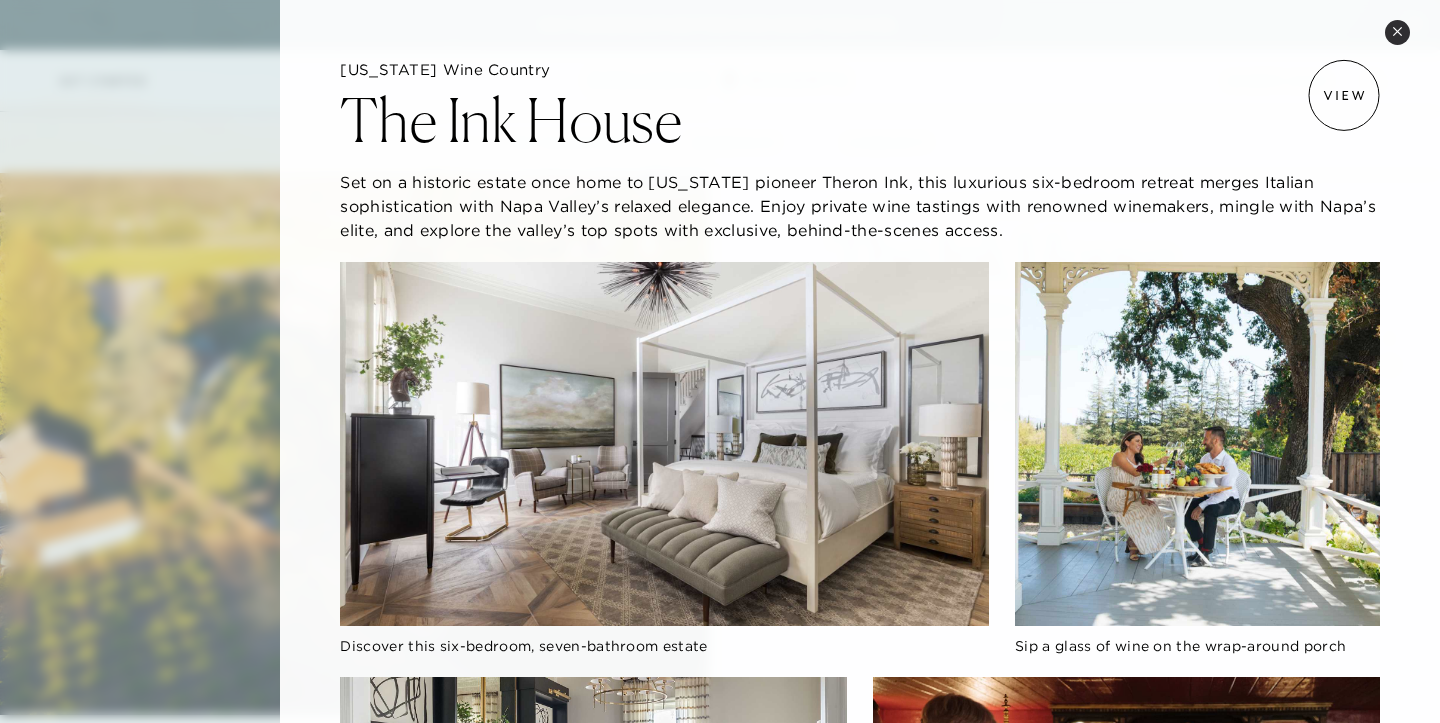 scroll, scrollTop: 0, scrollLeft: 0, axis: both 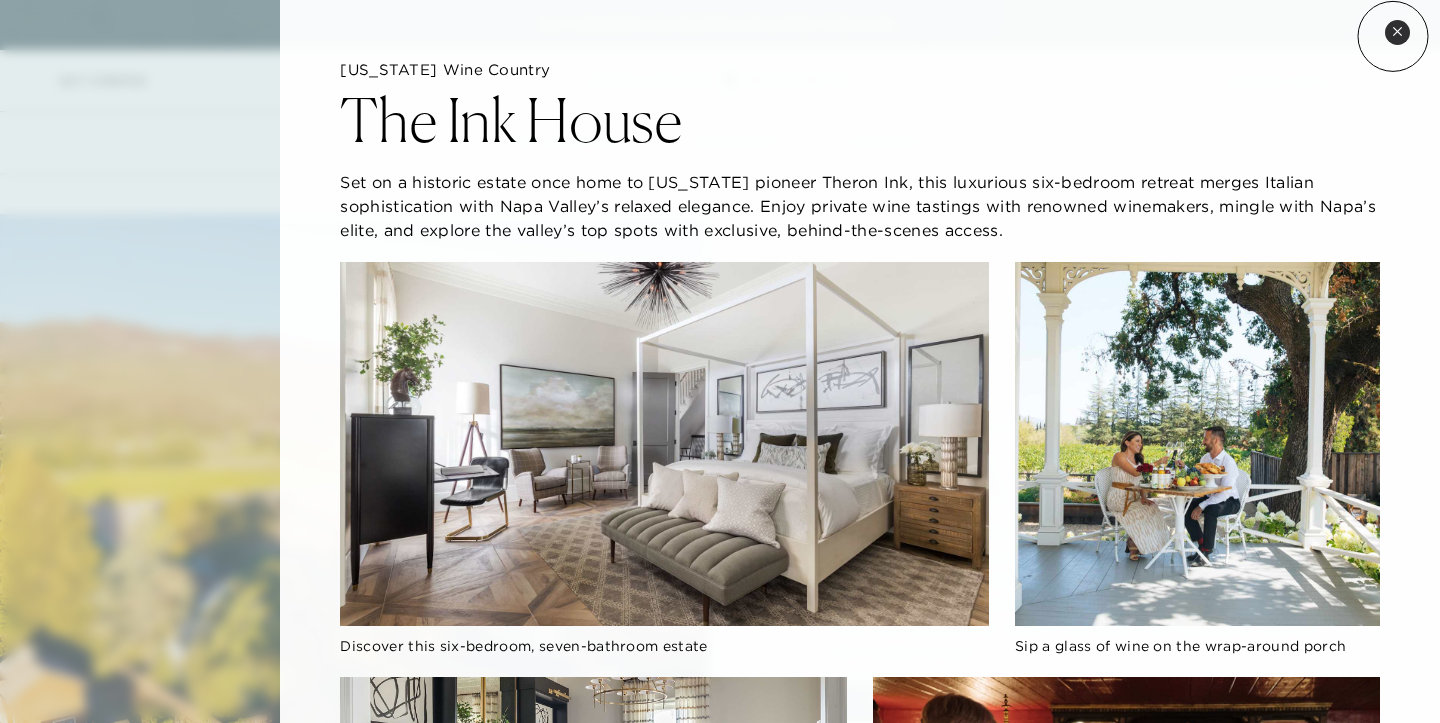 click 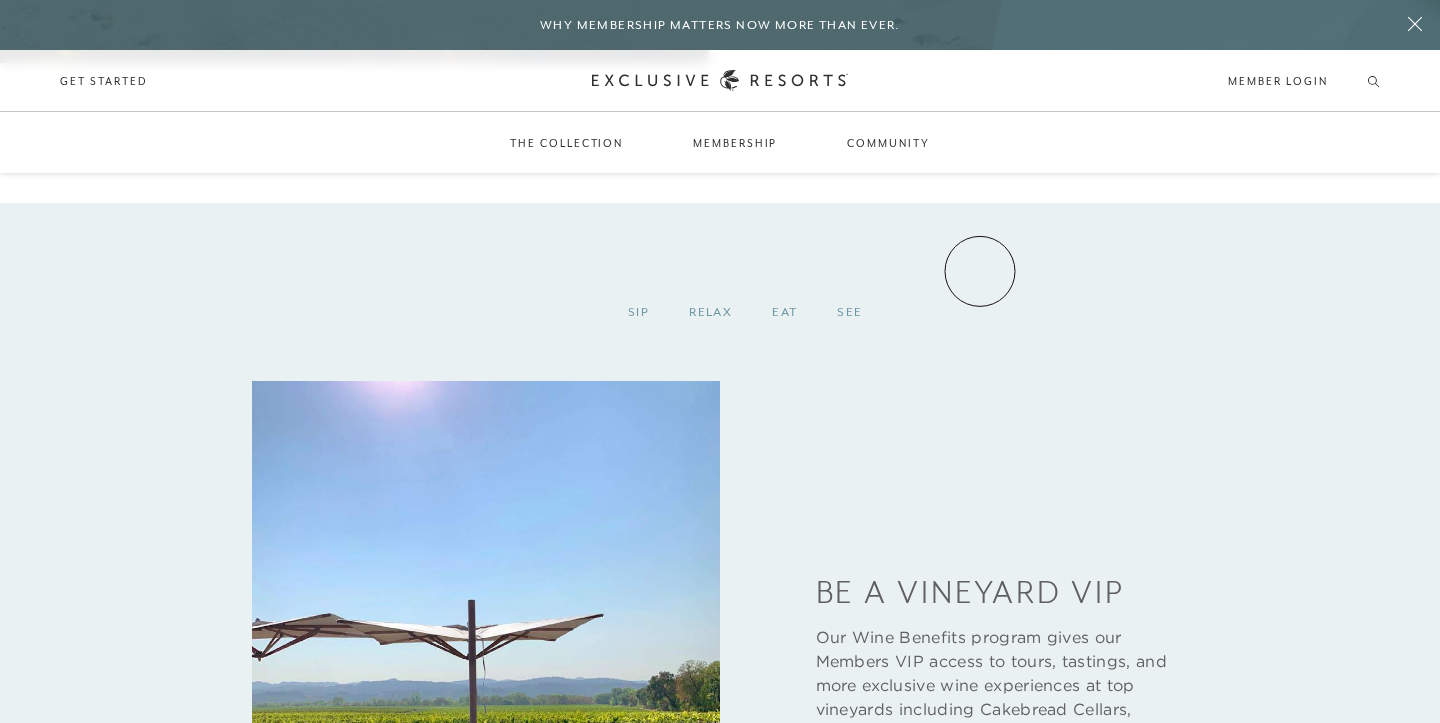 scroll, scrollTop: 4046, scrollLeft: 0, axis: vertical 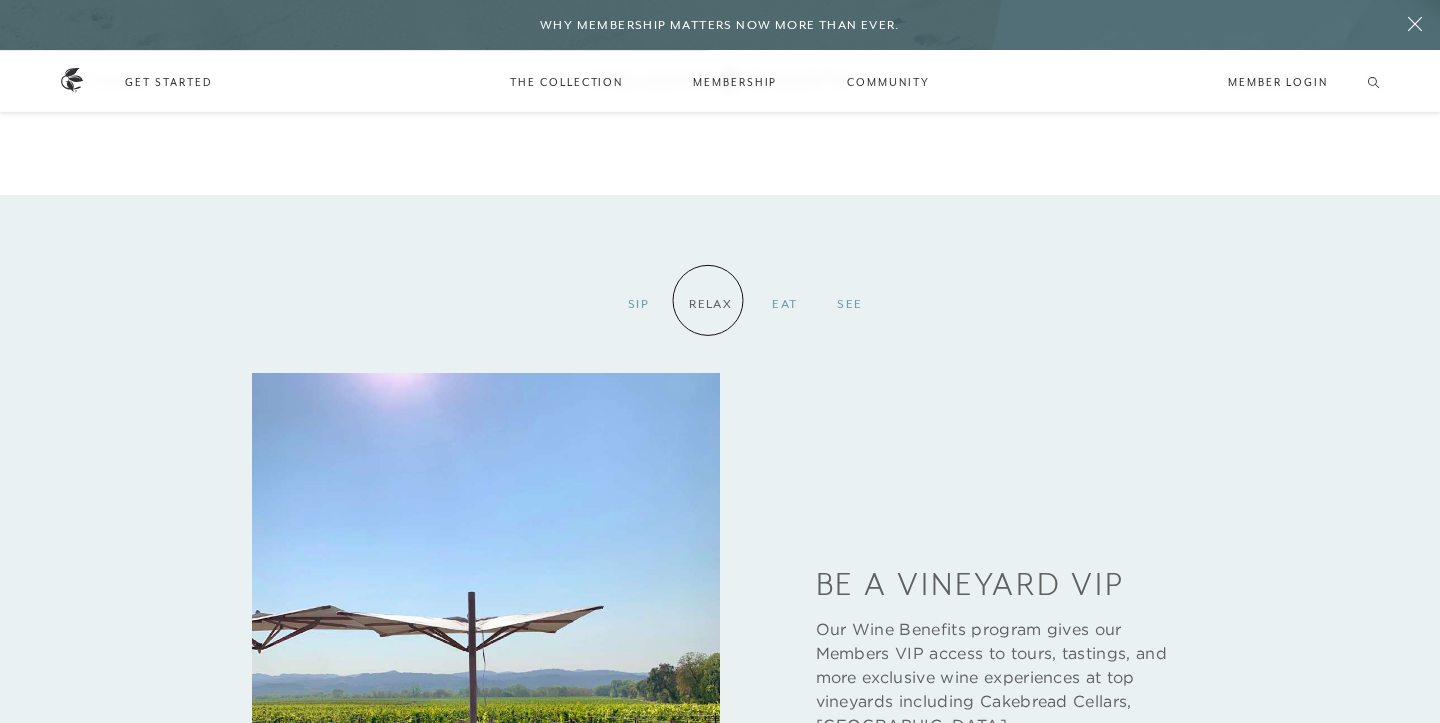 click on "Relax" 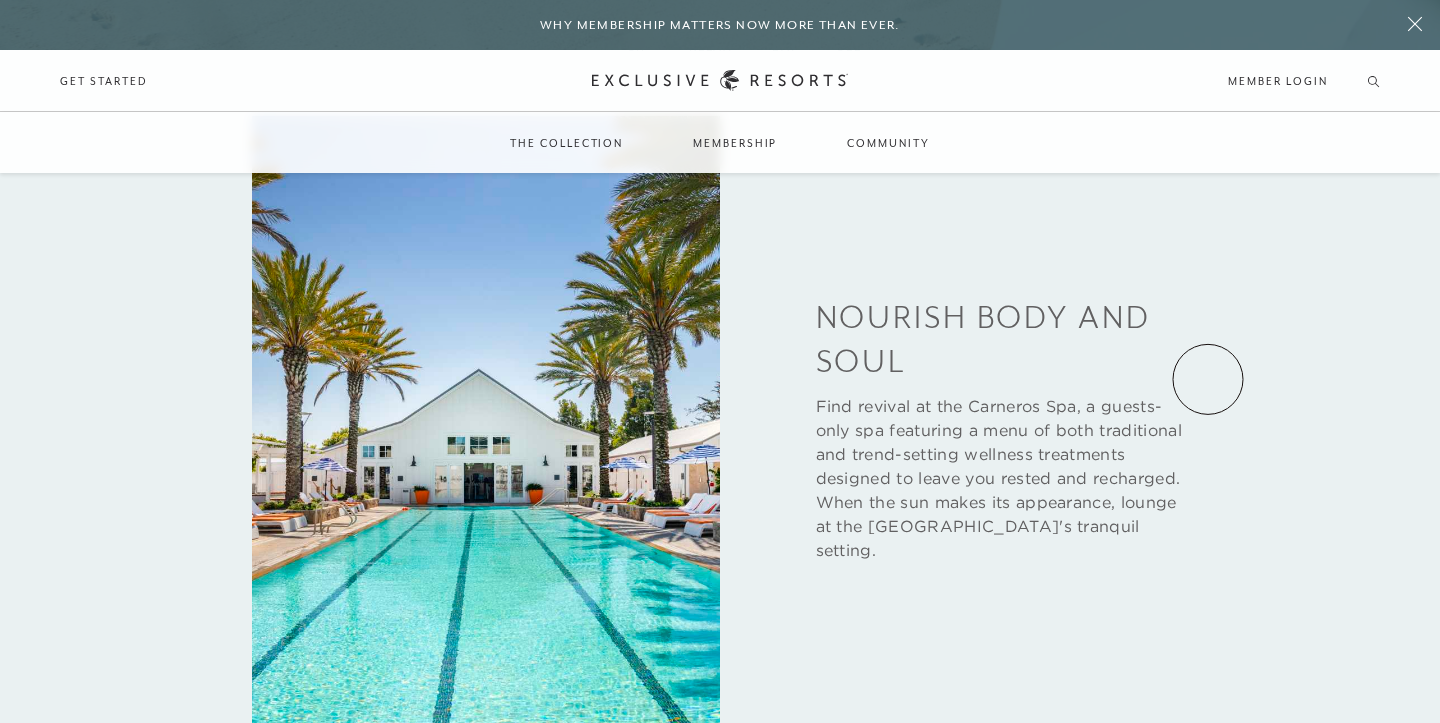 scroll, scrollTop: 4110, scrollLeft: 0, axis: vertical 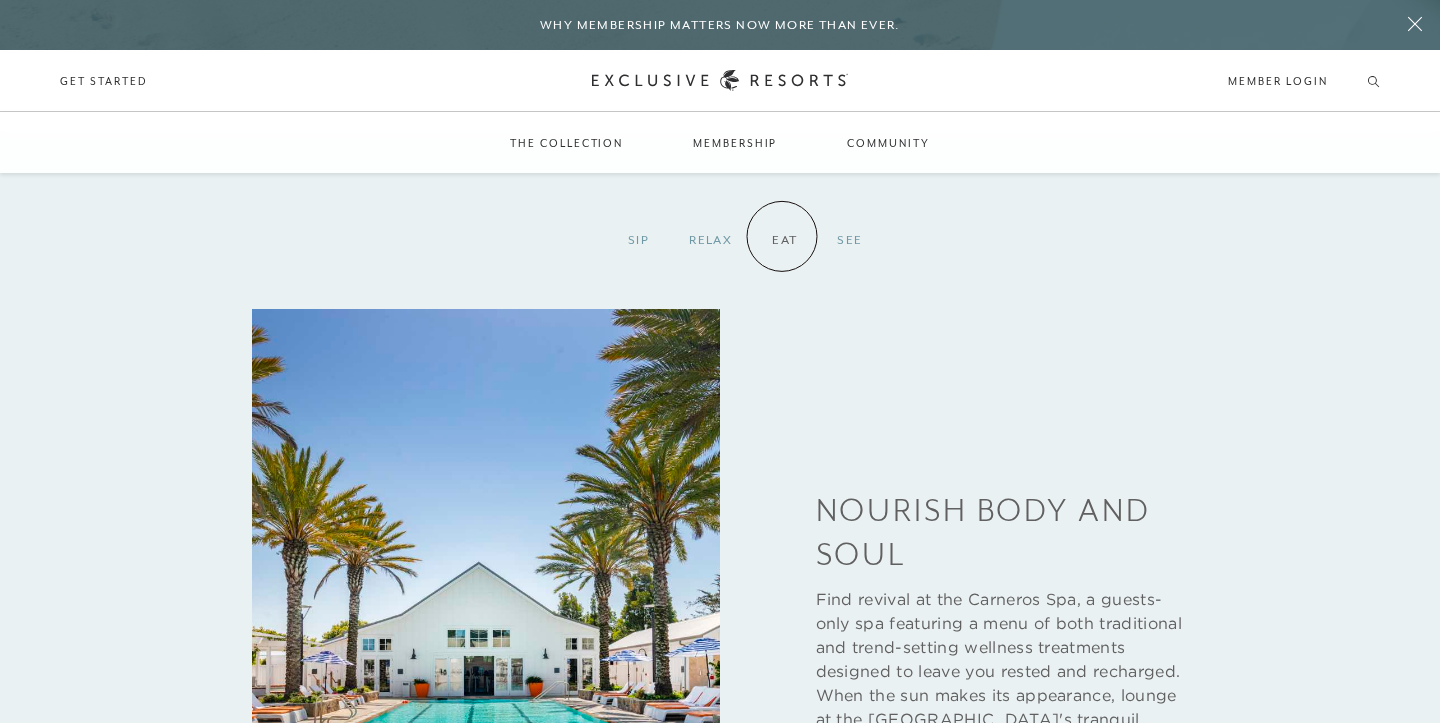 click on "Eat" 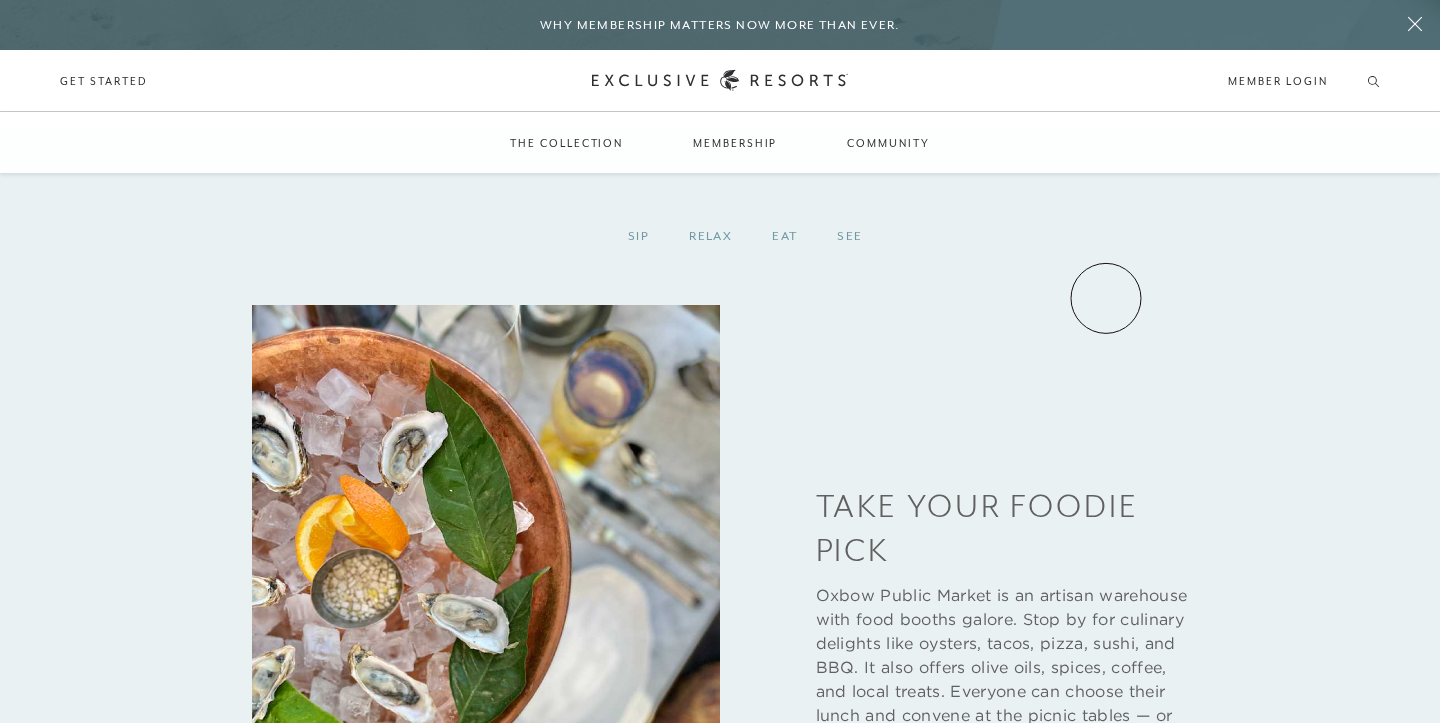 scroll, scrollTop: 4114, scrollLeft: 0, axis: vertical 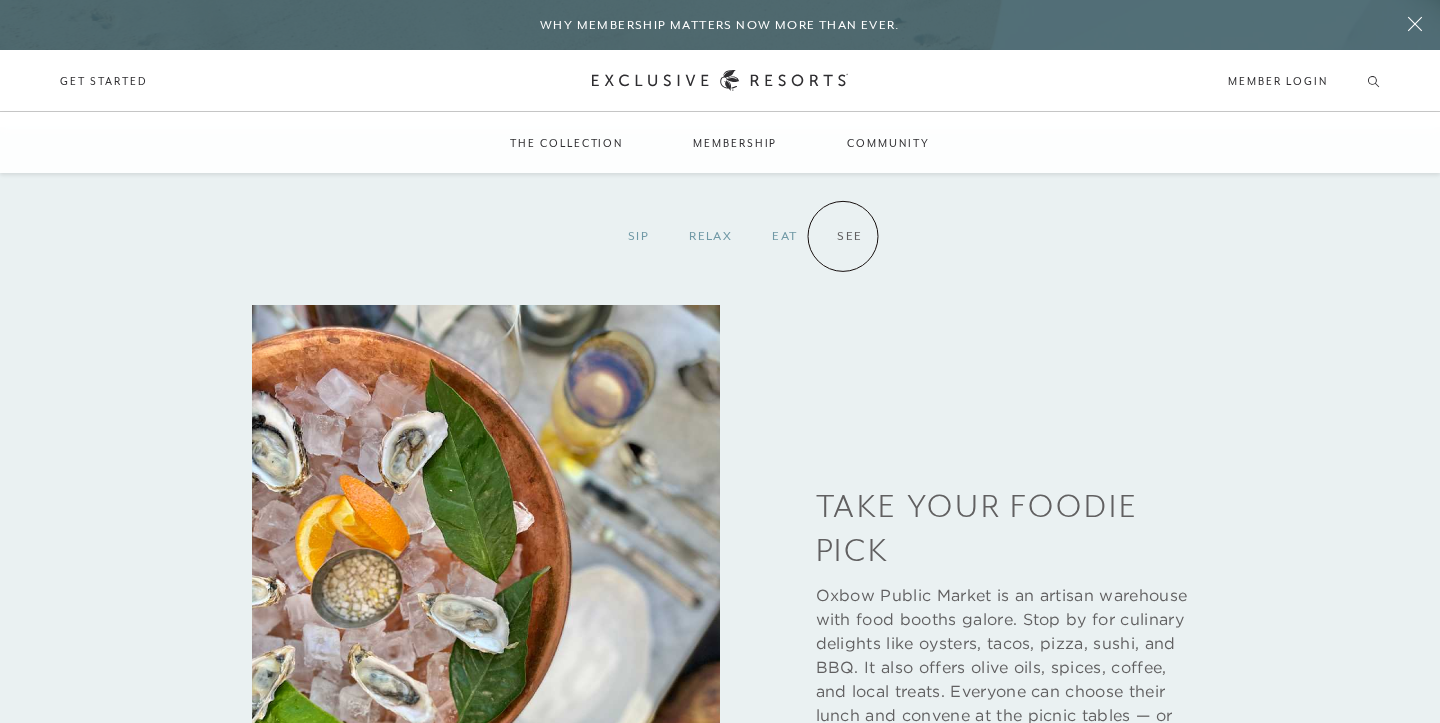 click on "See" 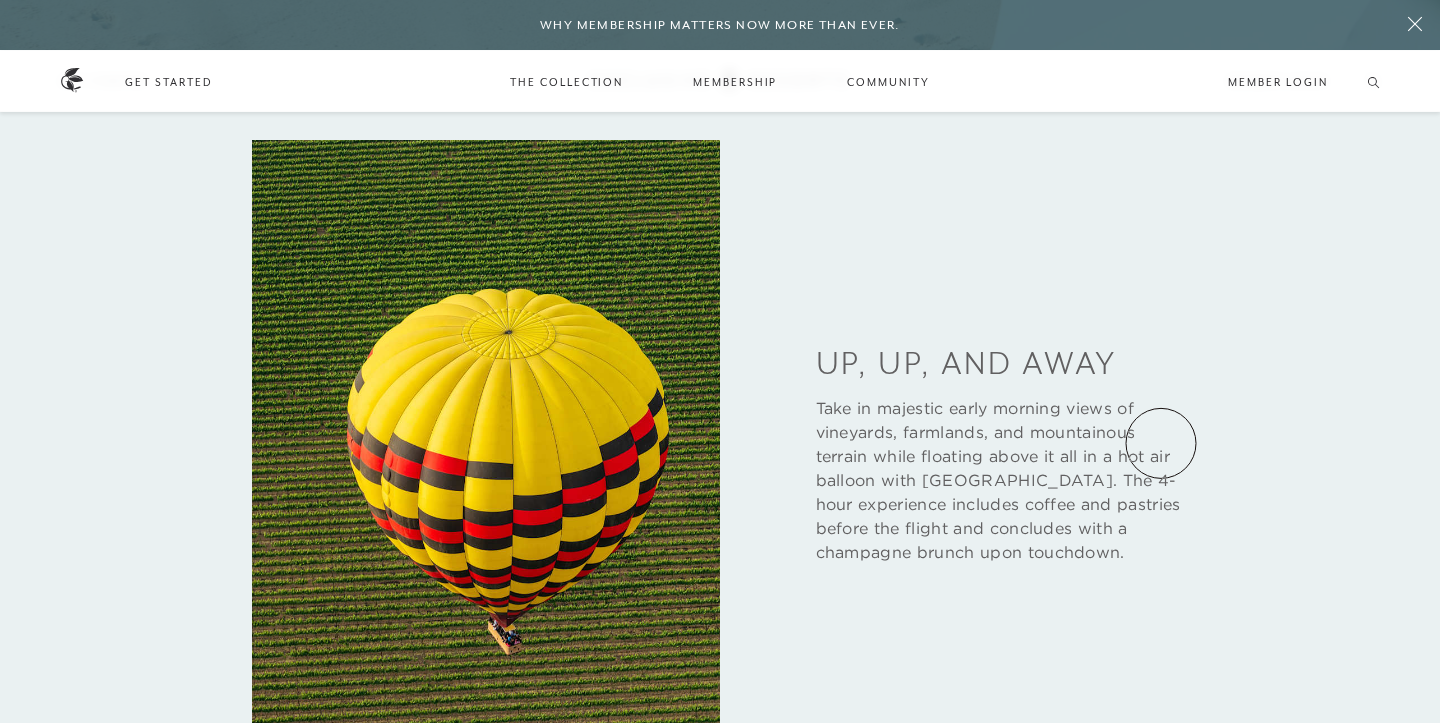 scroll, scrollTop: 4281, scrollLeft: 0, axis: vertical 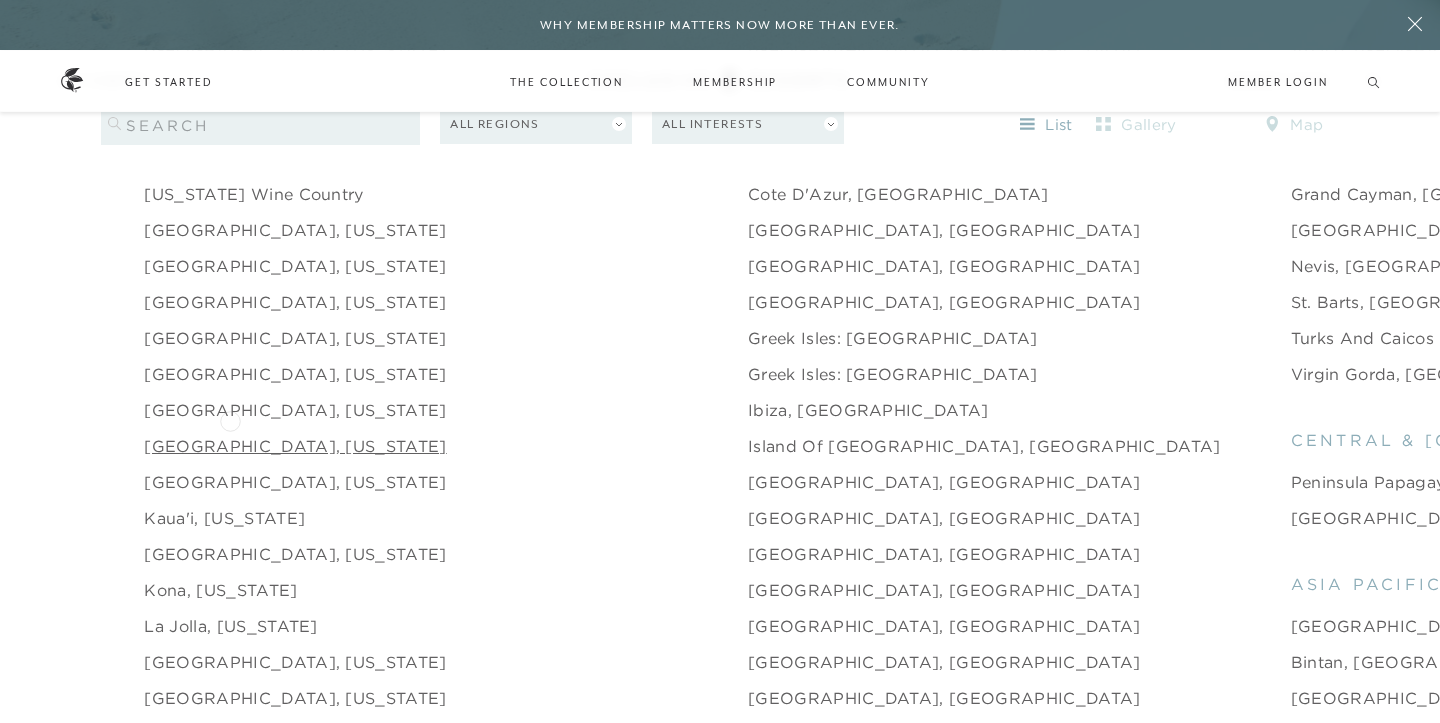 click on "[GEOGRAPHIC_DATA], [US_STATE]" at bounding box center [295, 446] 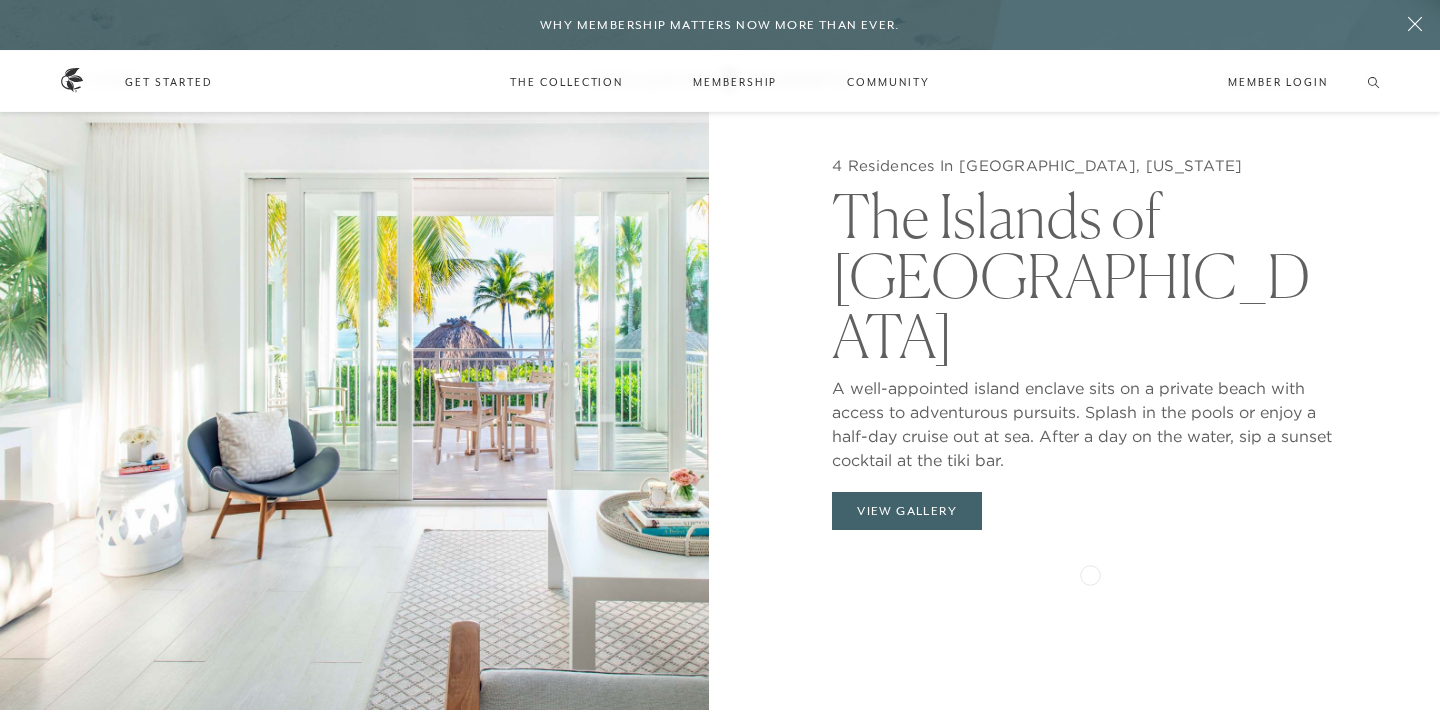 scroll, scrollTop: 1953, scrollLeft: 0, axis: vertical 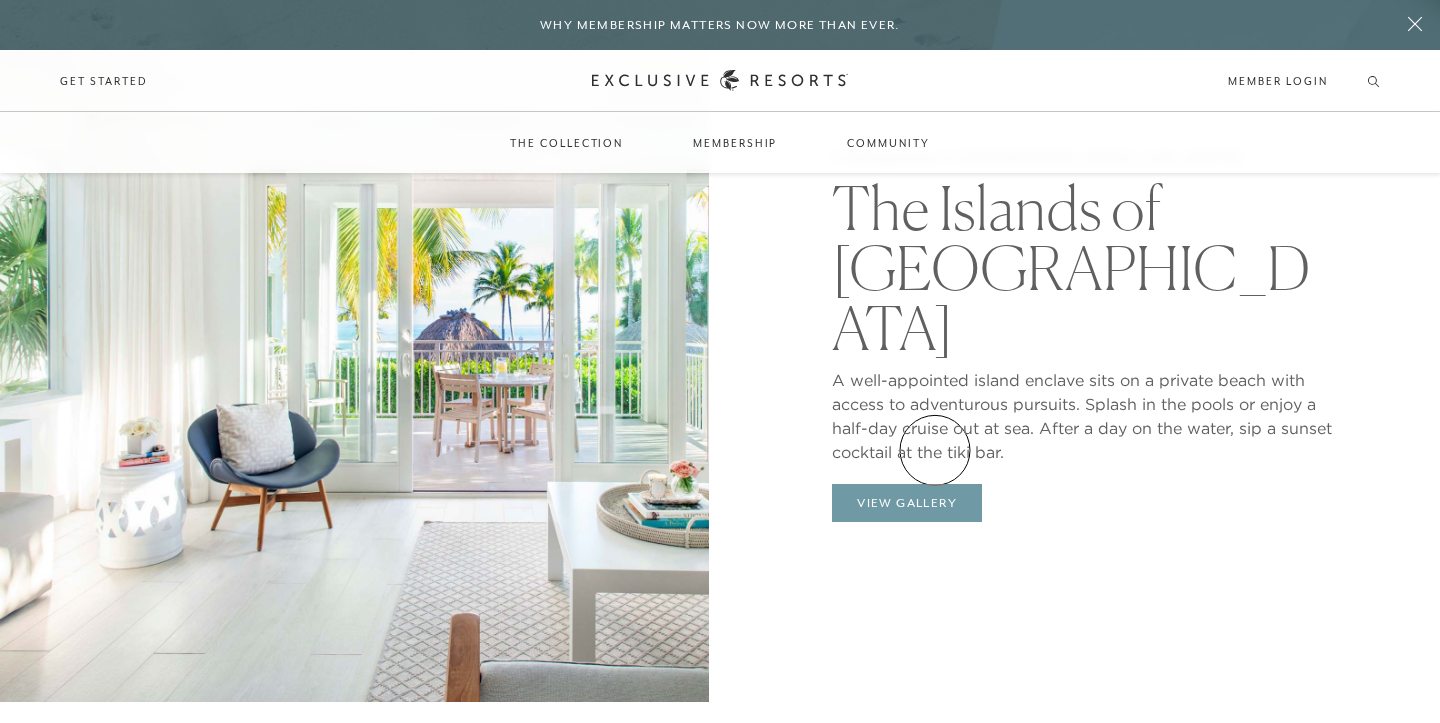click on "View Gallery" at bounding box center (907, 503) 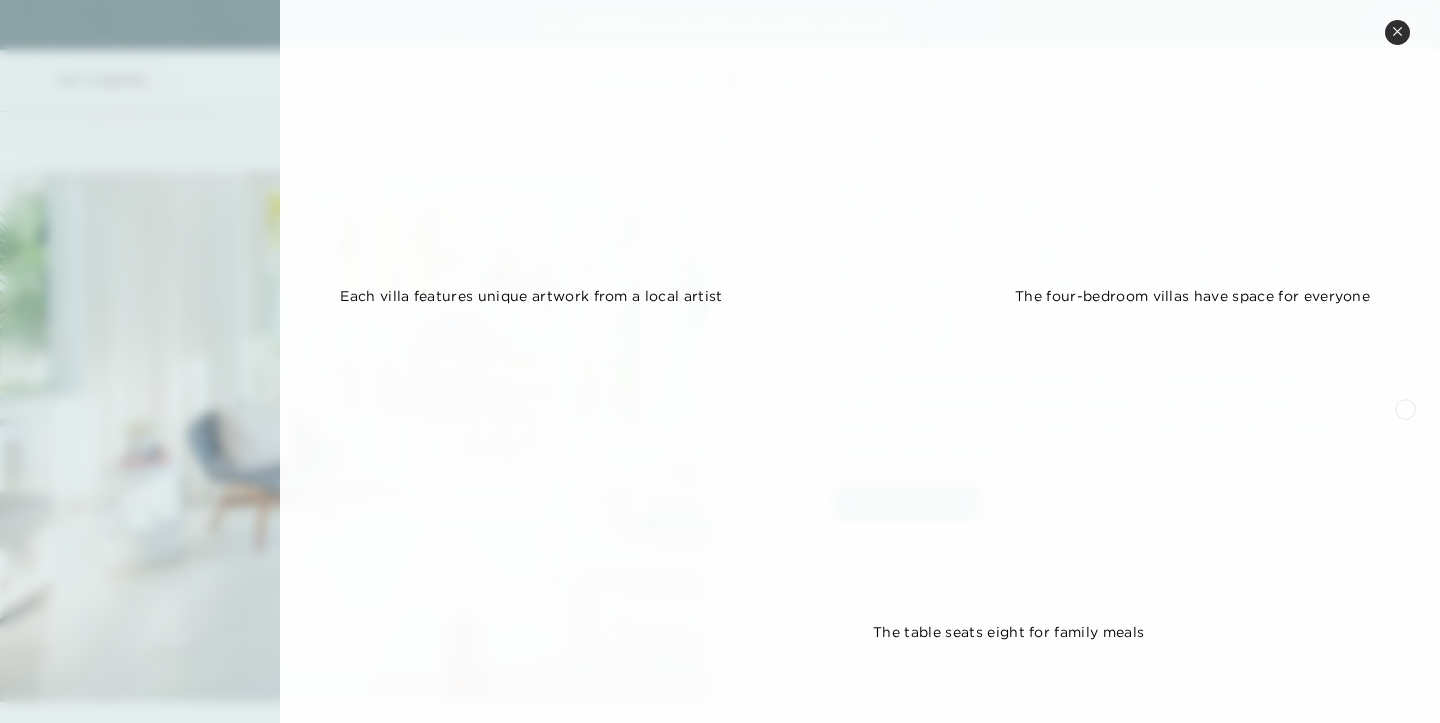 scroll, scrollTop: 1615, scrollLeft: 0, axis: vertical 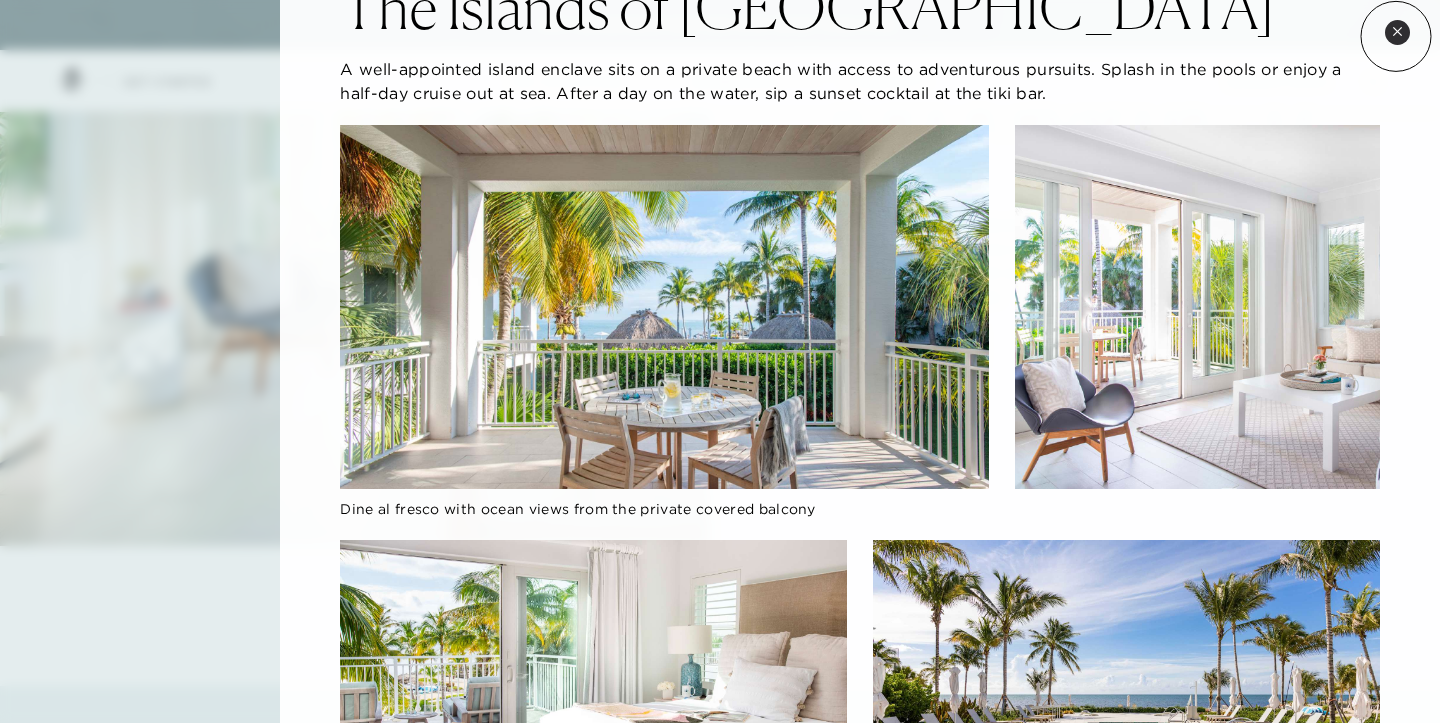 click 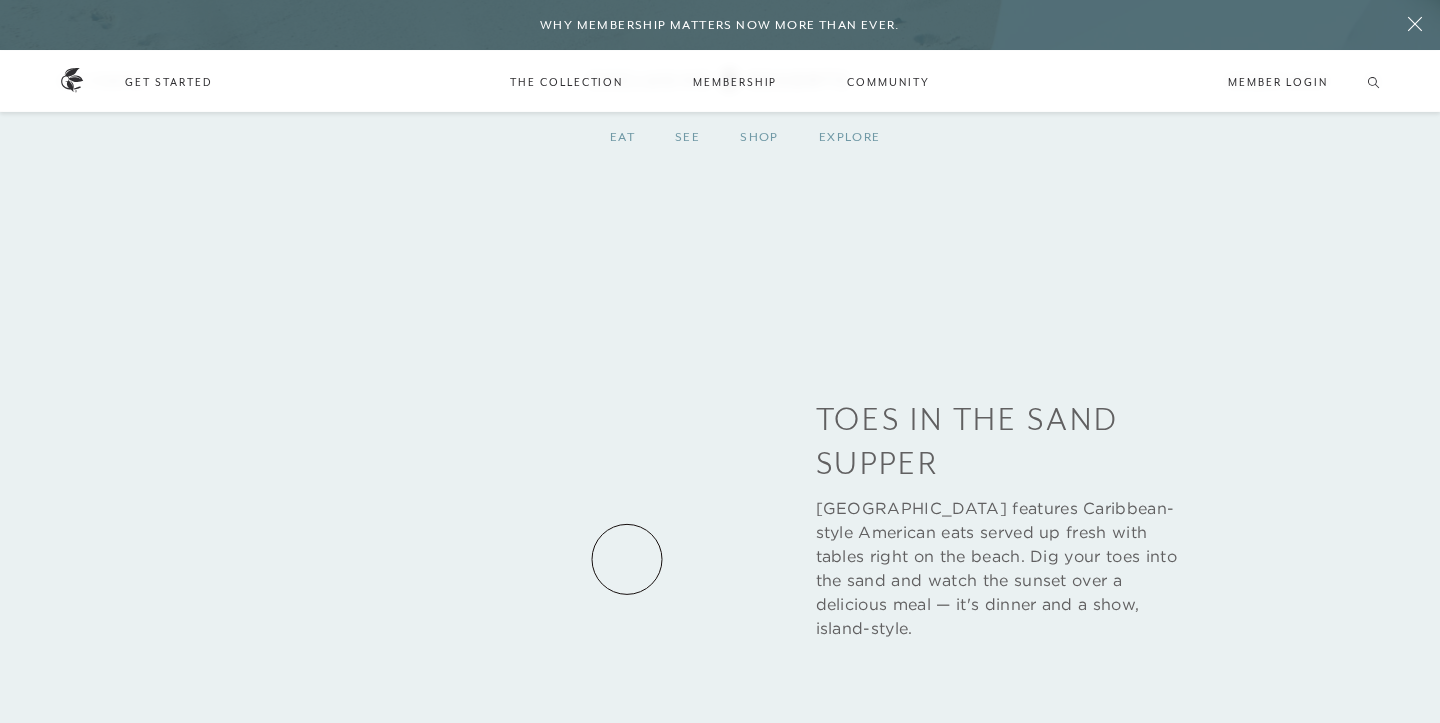 scroll, scrollTop: 2770, scrollLeft: 0, axis: vertical 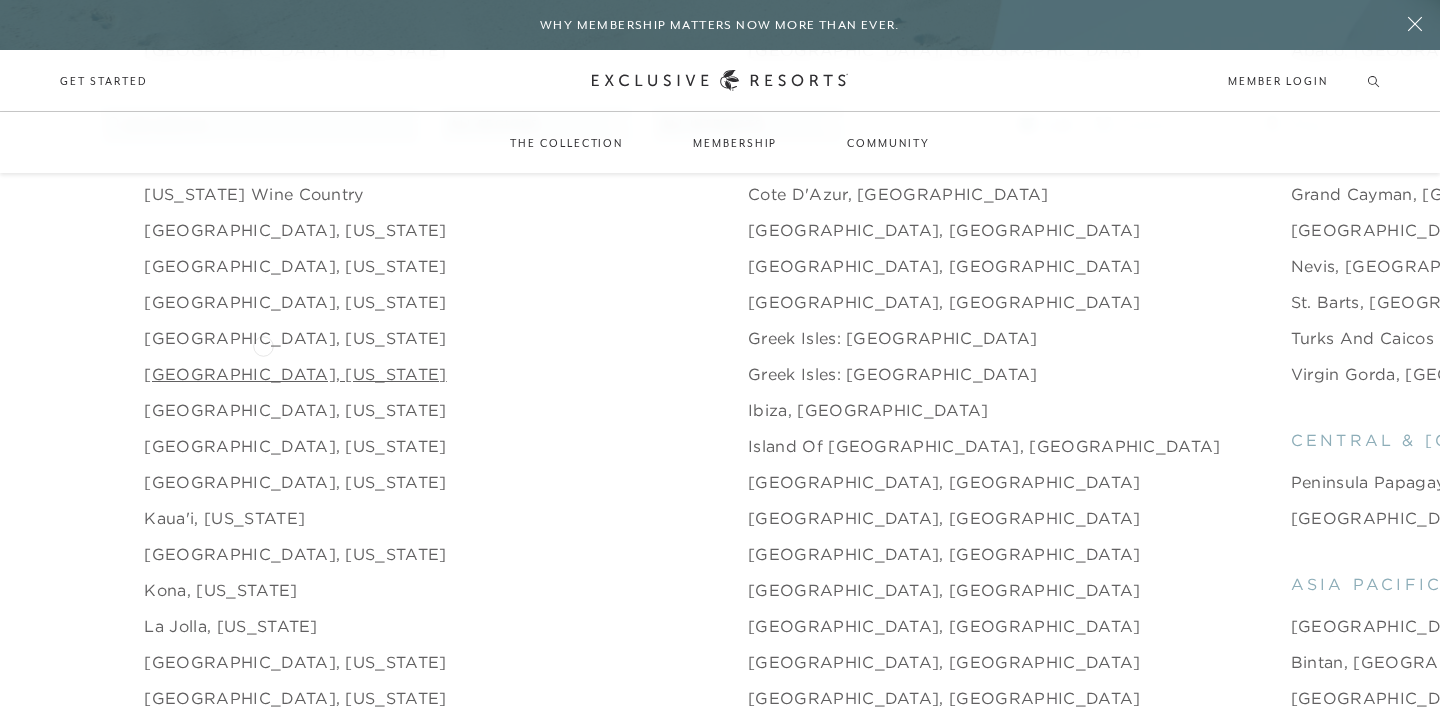click on "[GEOGRAPHIC_DATA], [US_STATE]" at bounding box center [295, 374] 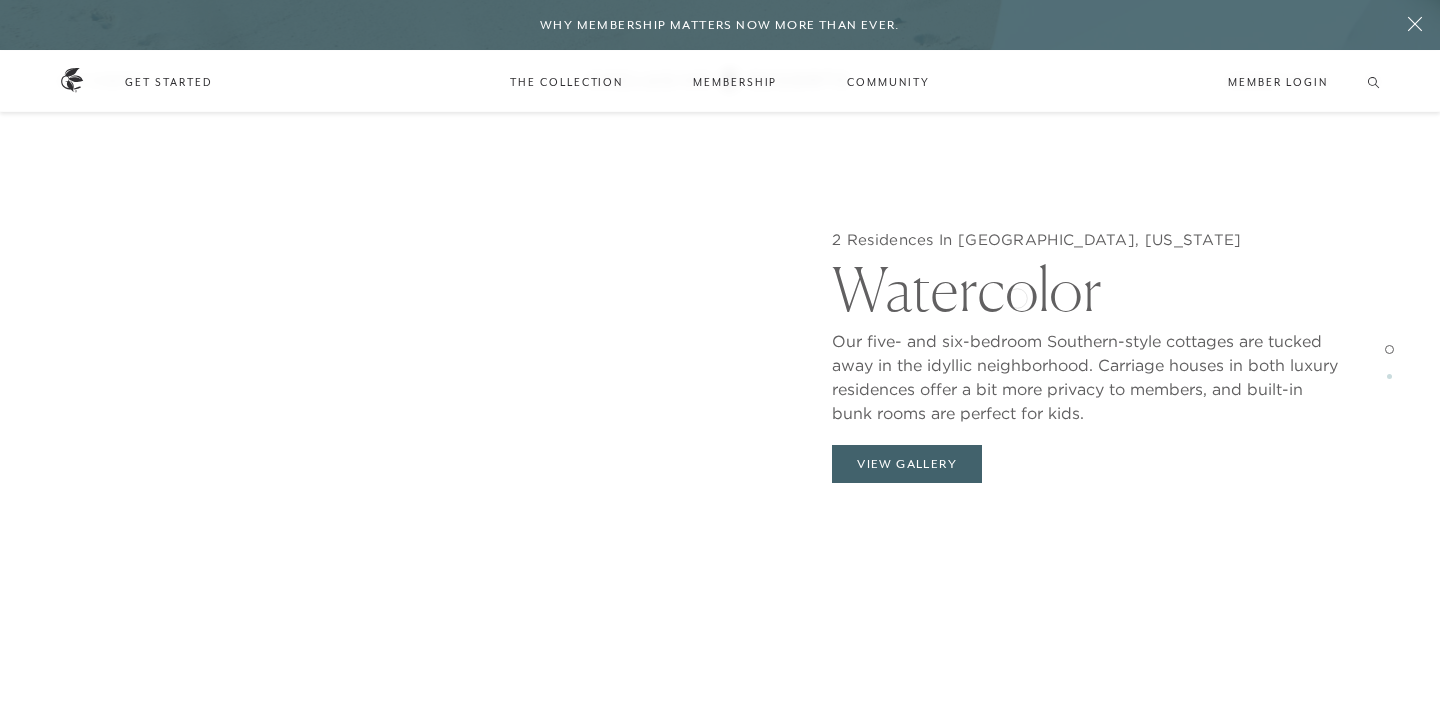scroll, scrollTop: 1870, scrollLeft: 0, axis: vertical 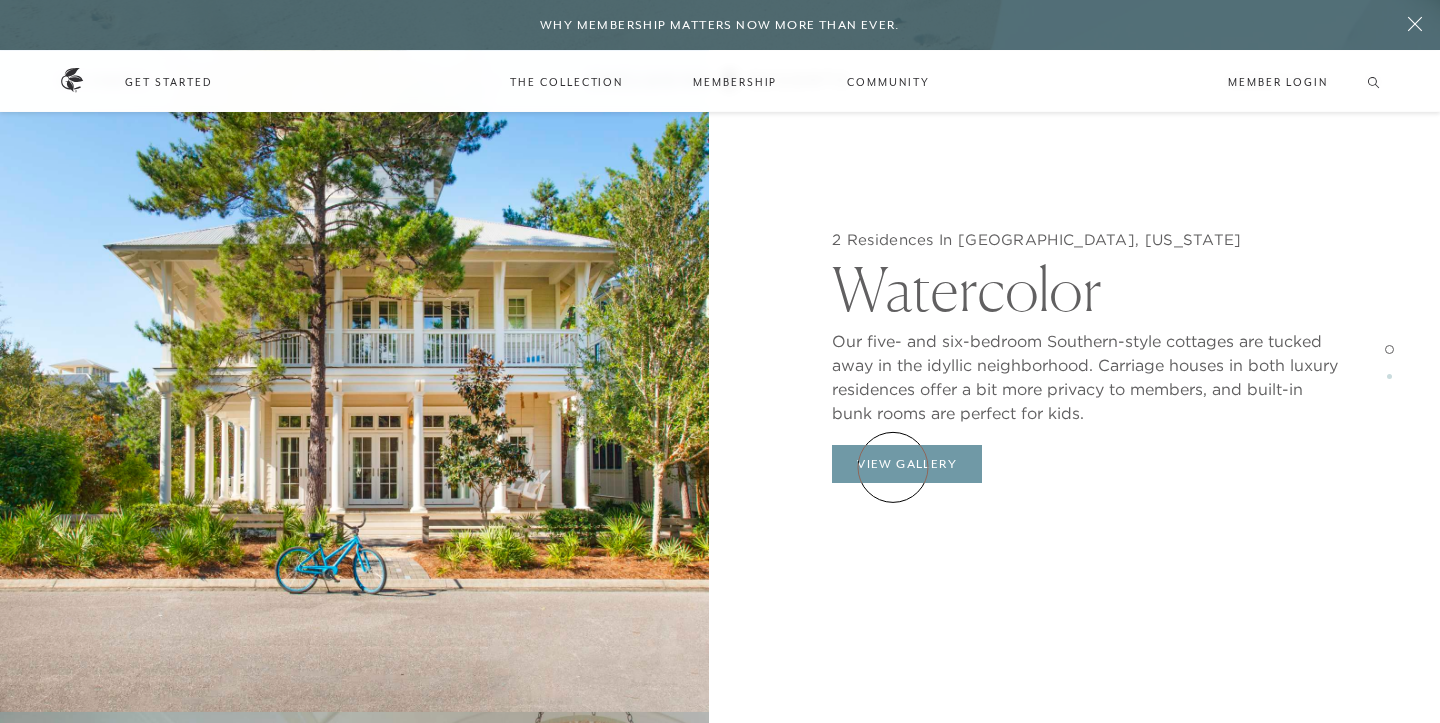 click on "View Gallery" at bounding box center [907, 464] 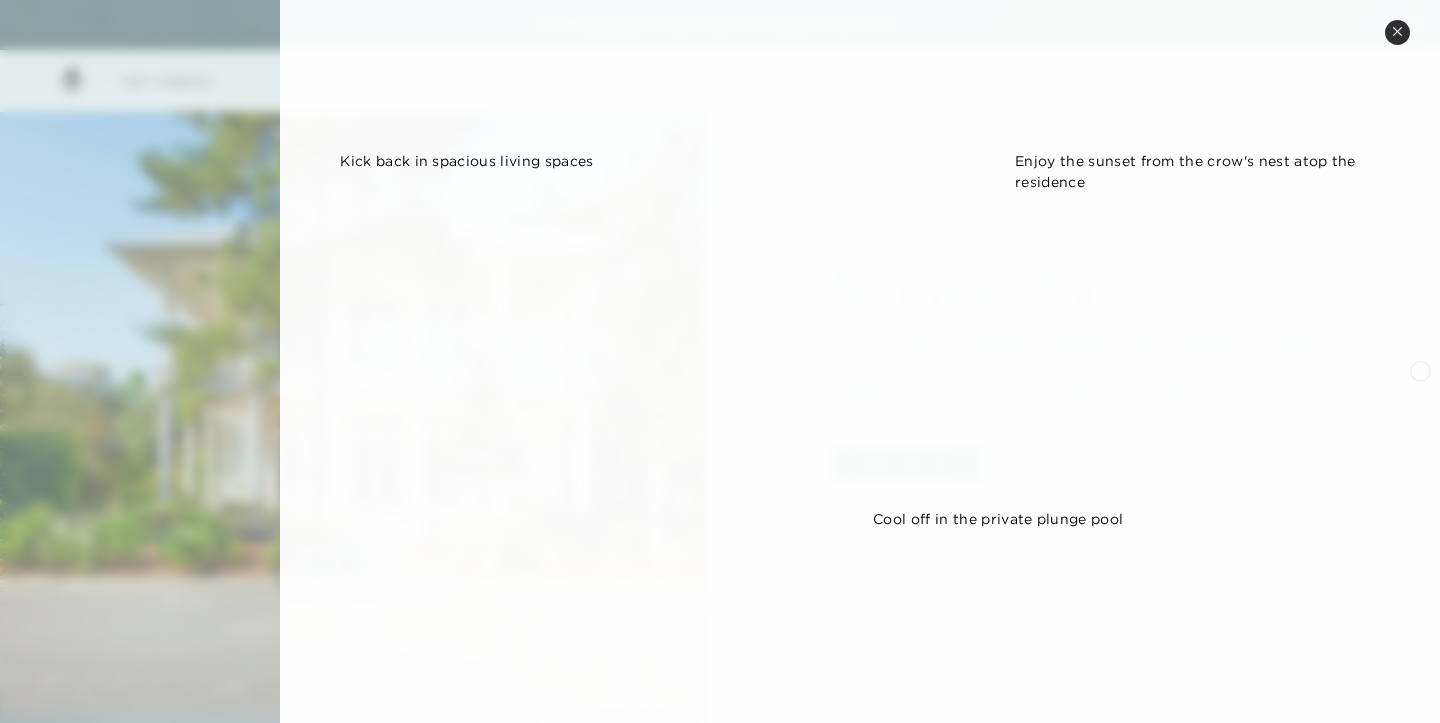scroll, scrollTop: 430, scrollLeft: 0, axis: vertical 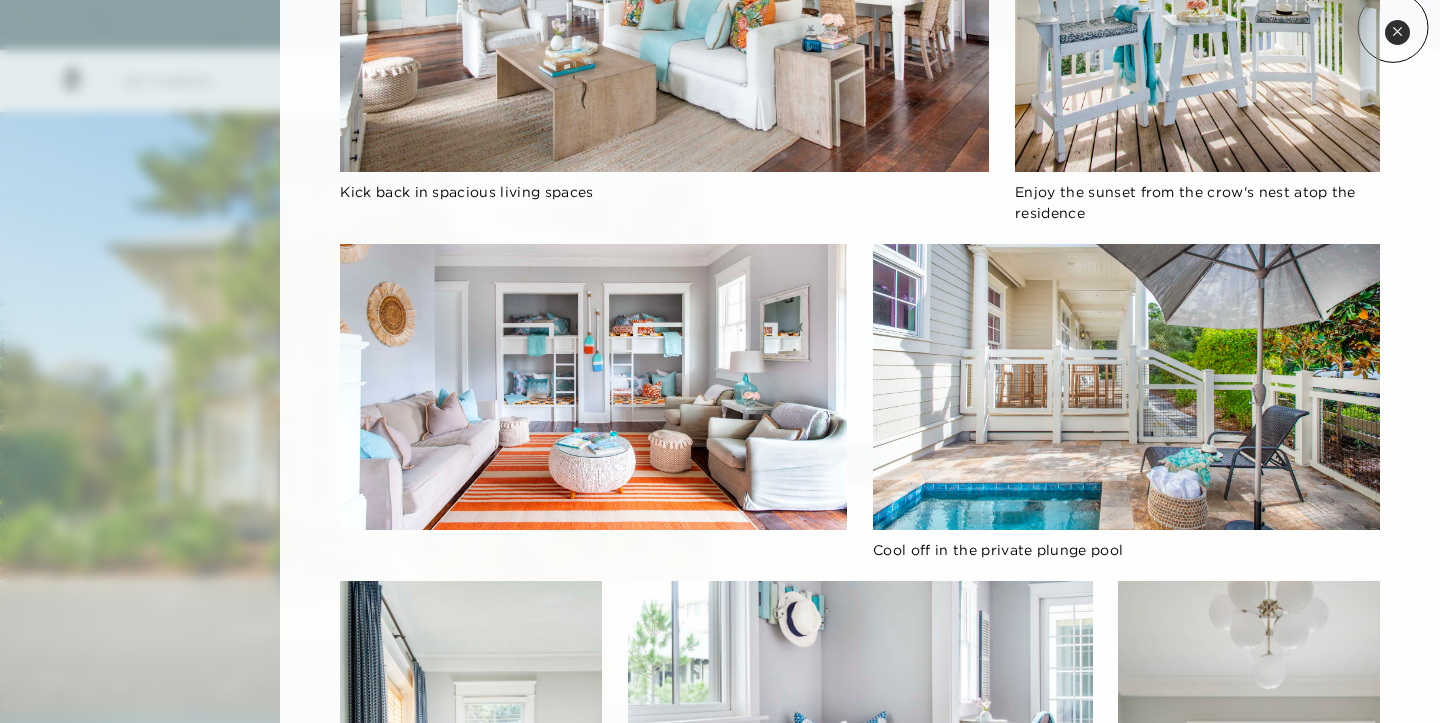 click 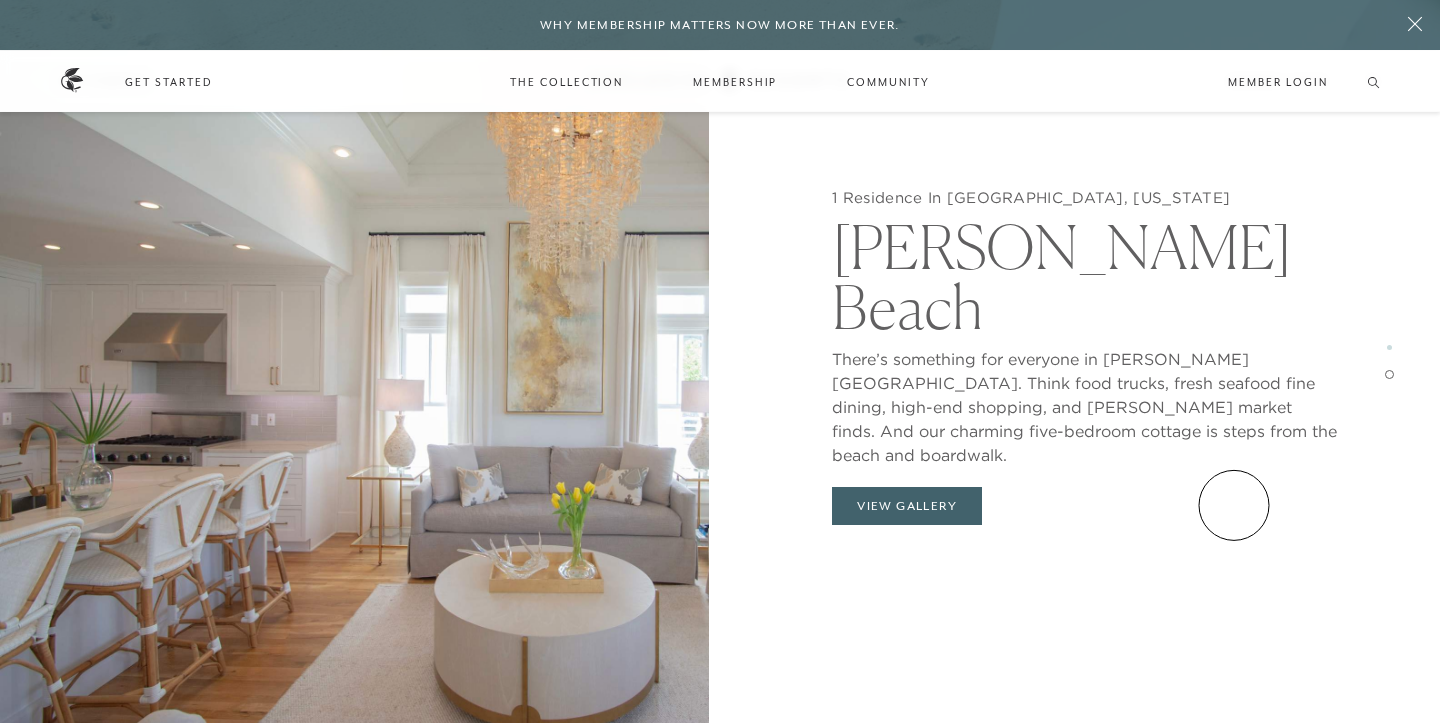 scroll, scrollTop: 2767, scrollLeft: 0, axis: vertical 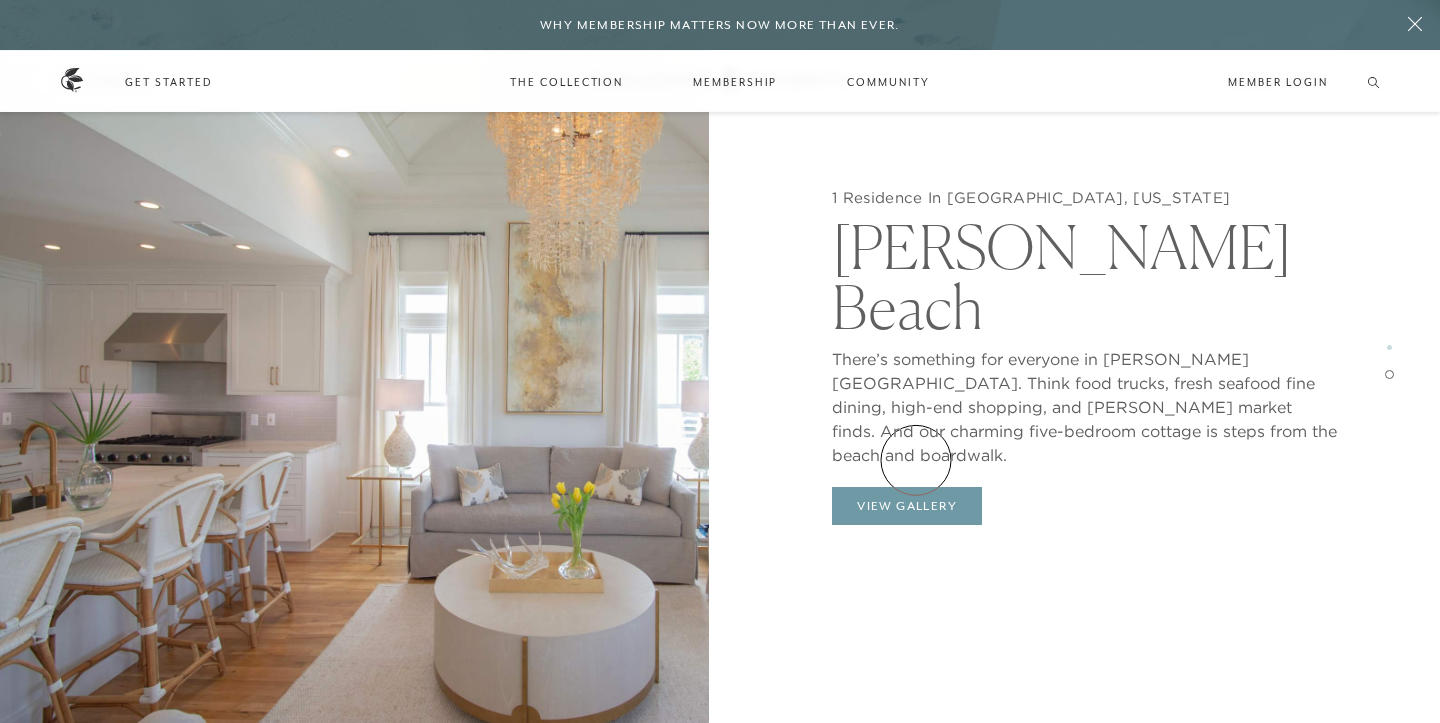 click on "View Gallery" at bounding box center (907, 506) 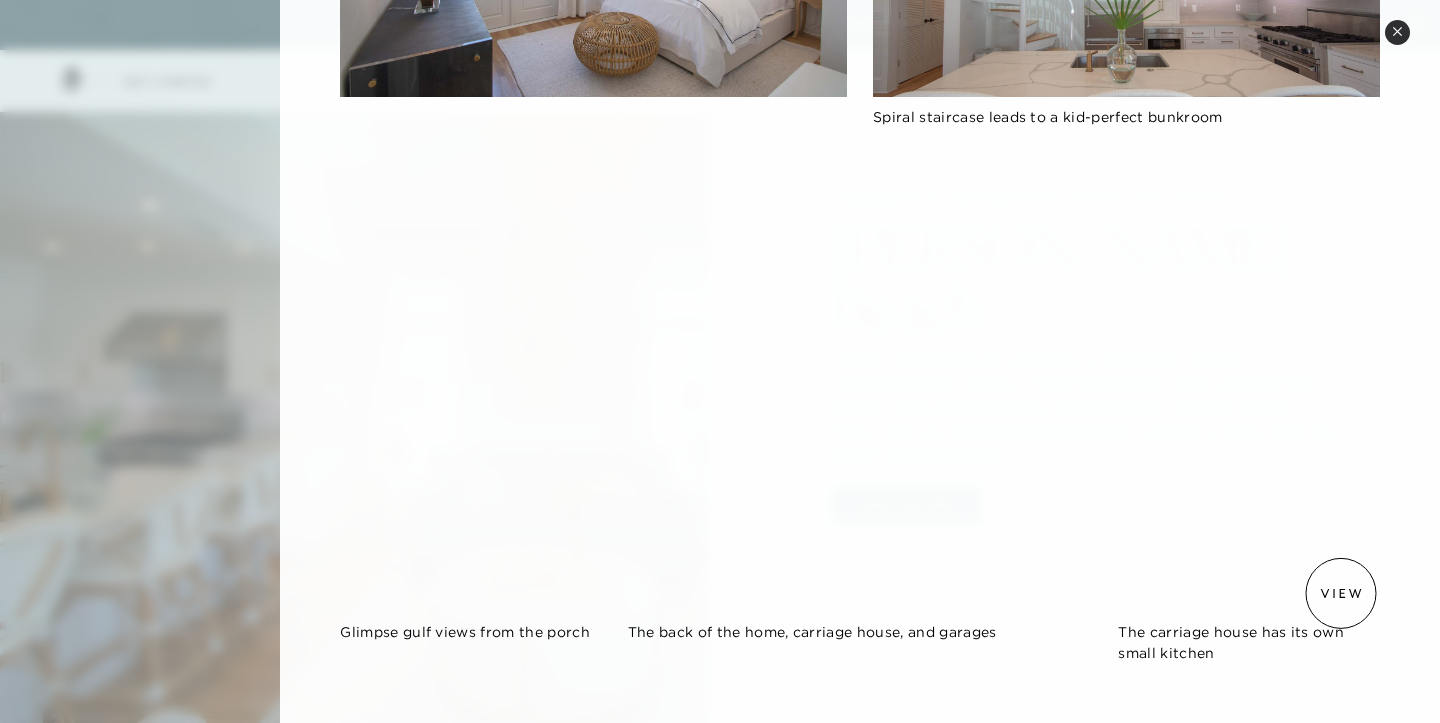 scroll, scrollTop: 884, scrollLeft: 0, axis: vertical 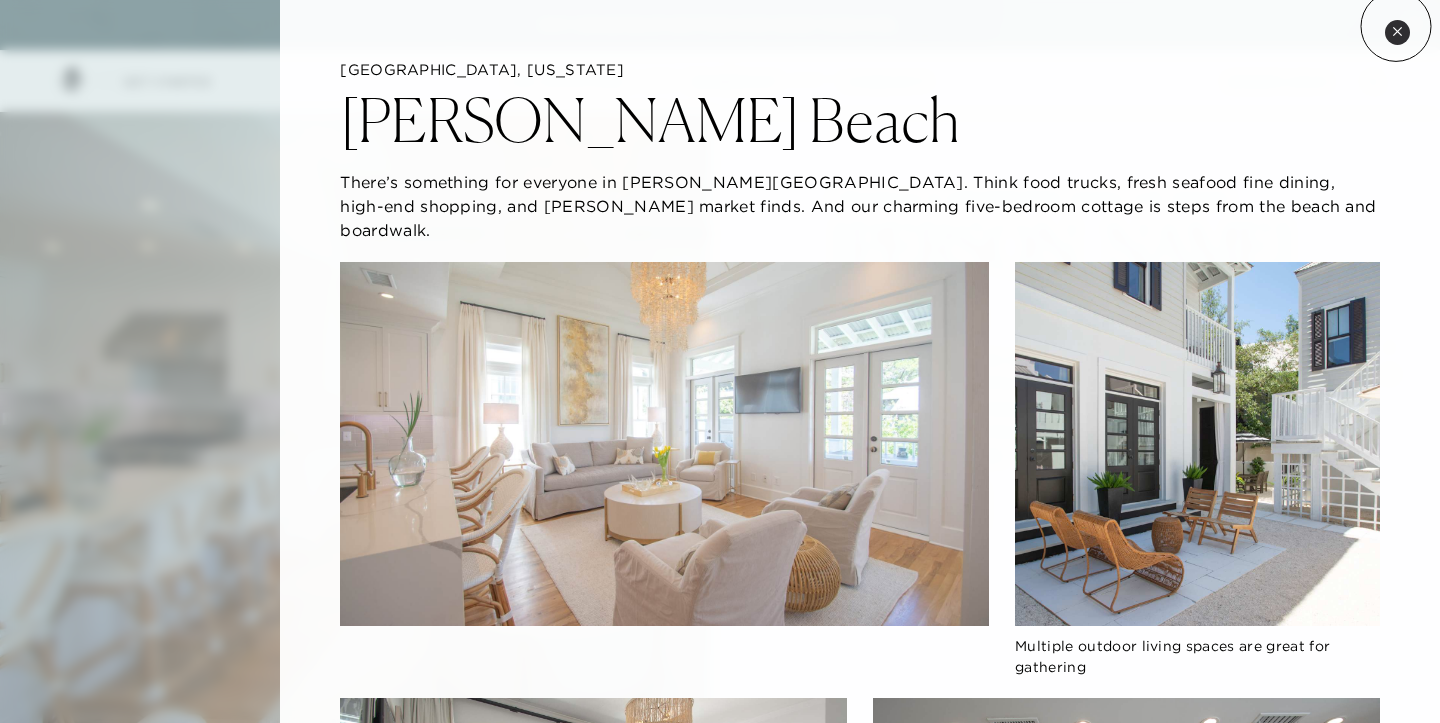 click 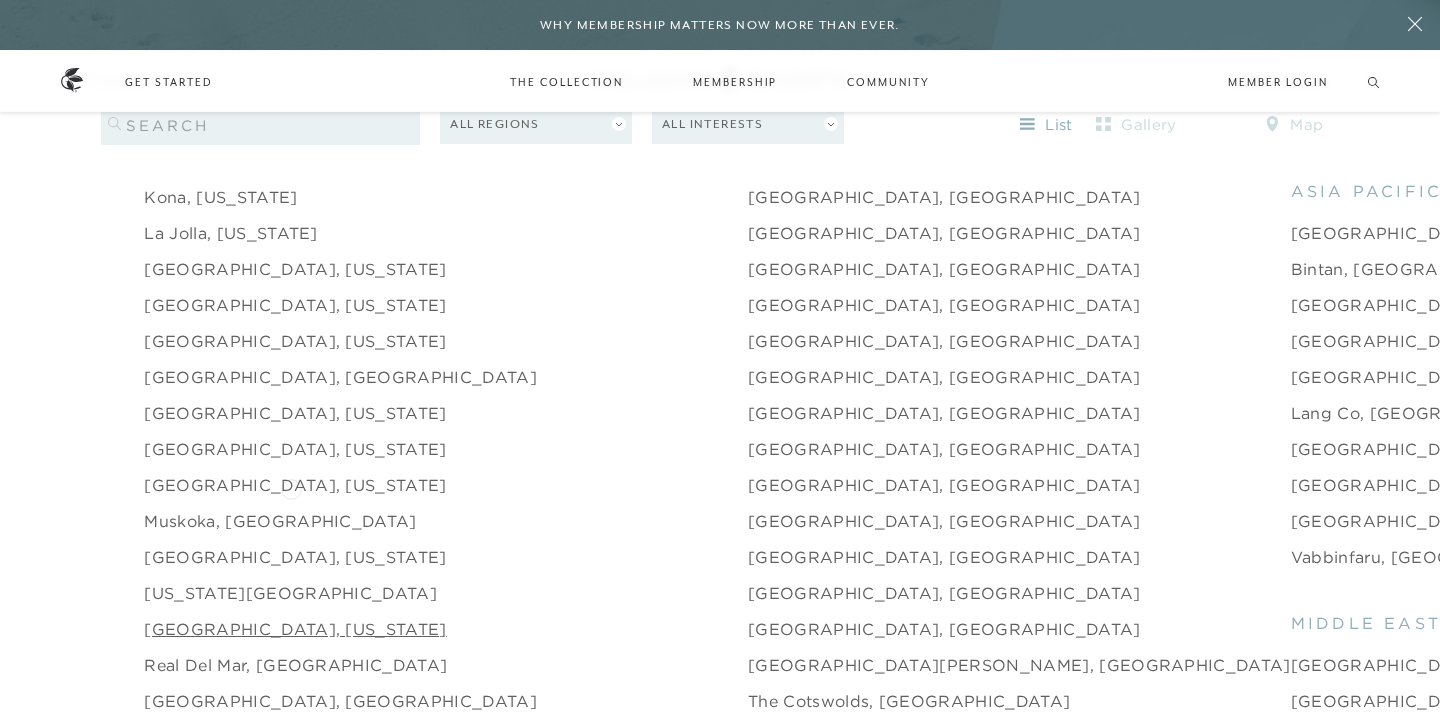 scroll, scrollTop: 2678, scrollLeft: 0, axis: vertical 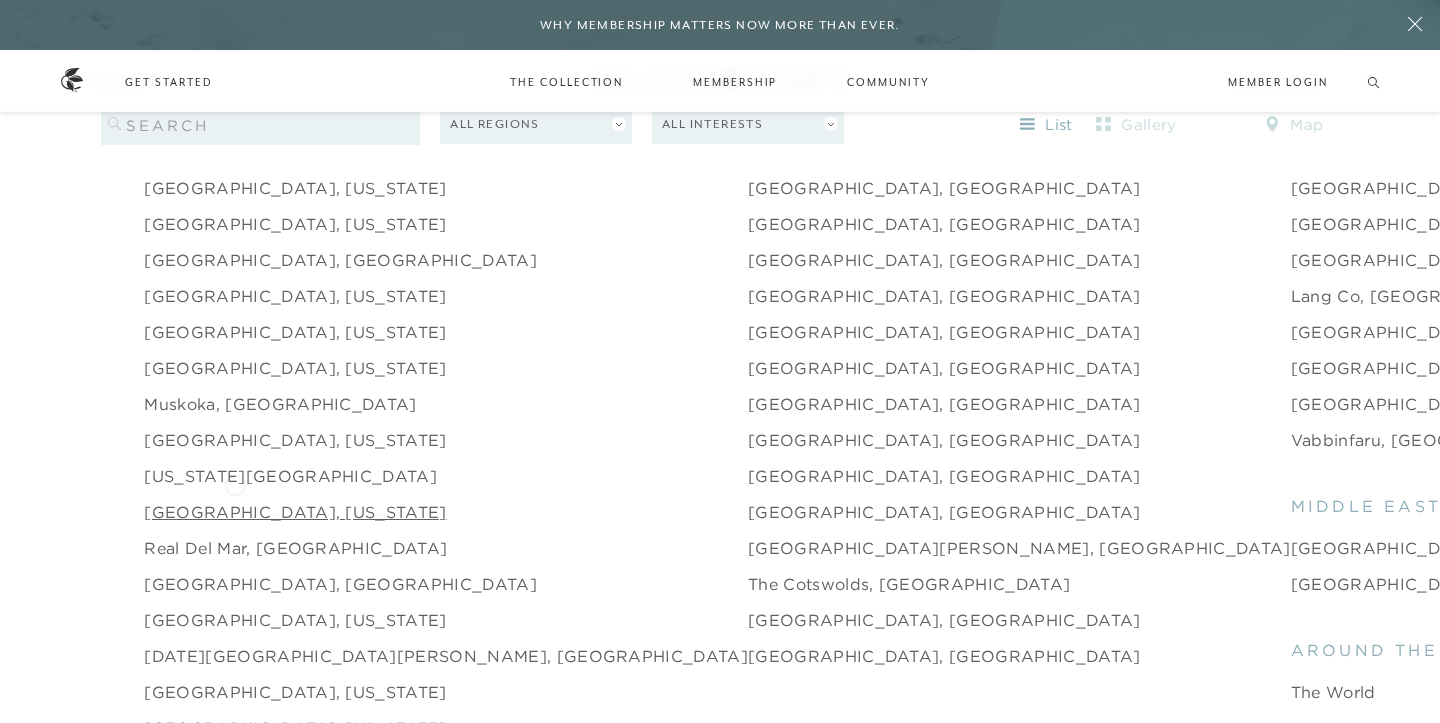 click on "[GEOGRAPHIC_DATA], [US_STATE]" at bounding box center (295, 512) 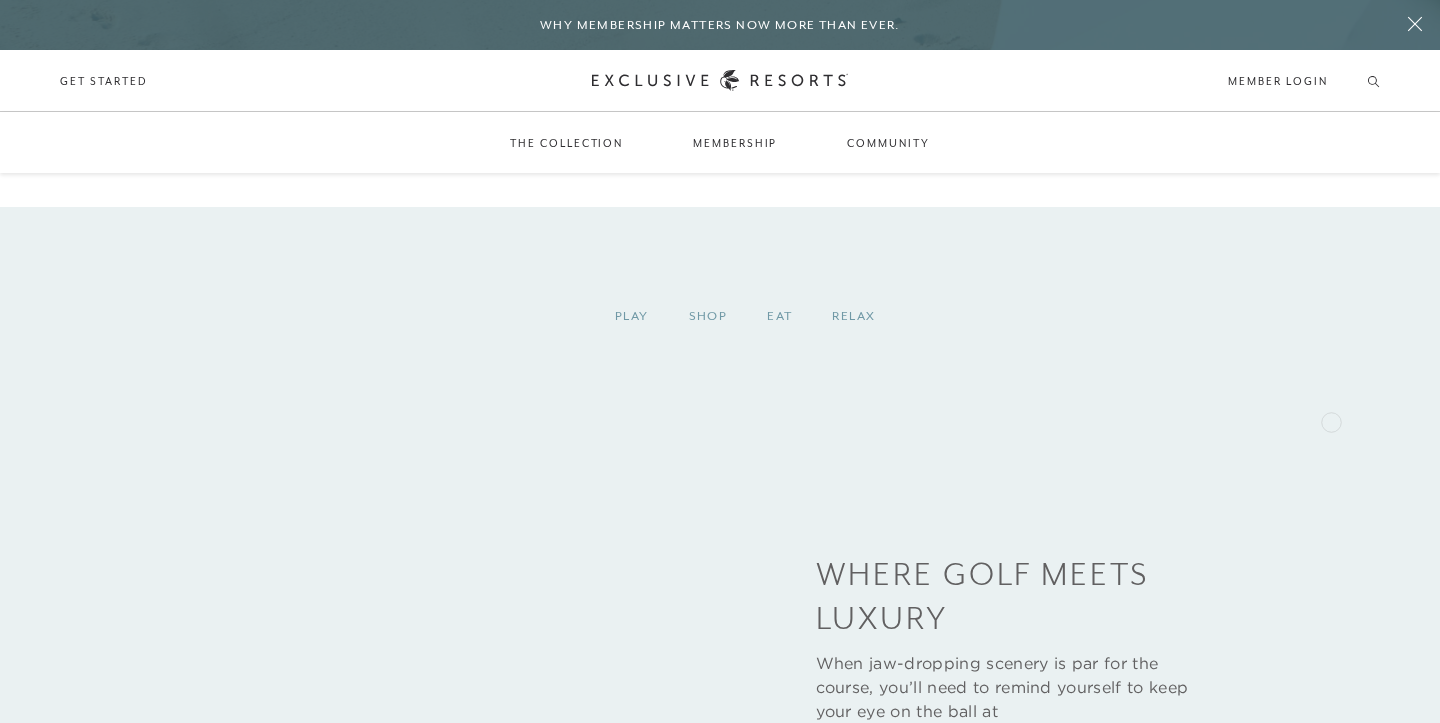scroll, scrollTop: 2586, scrollLeft: 0, axis: vertical 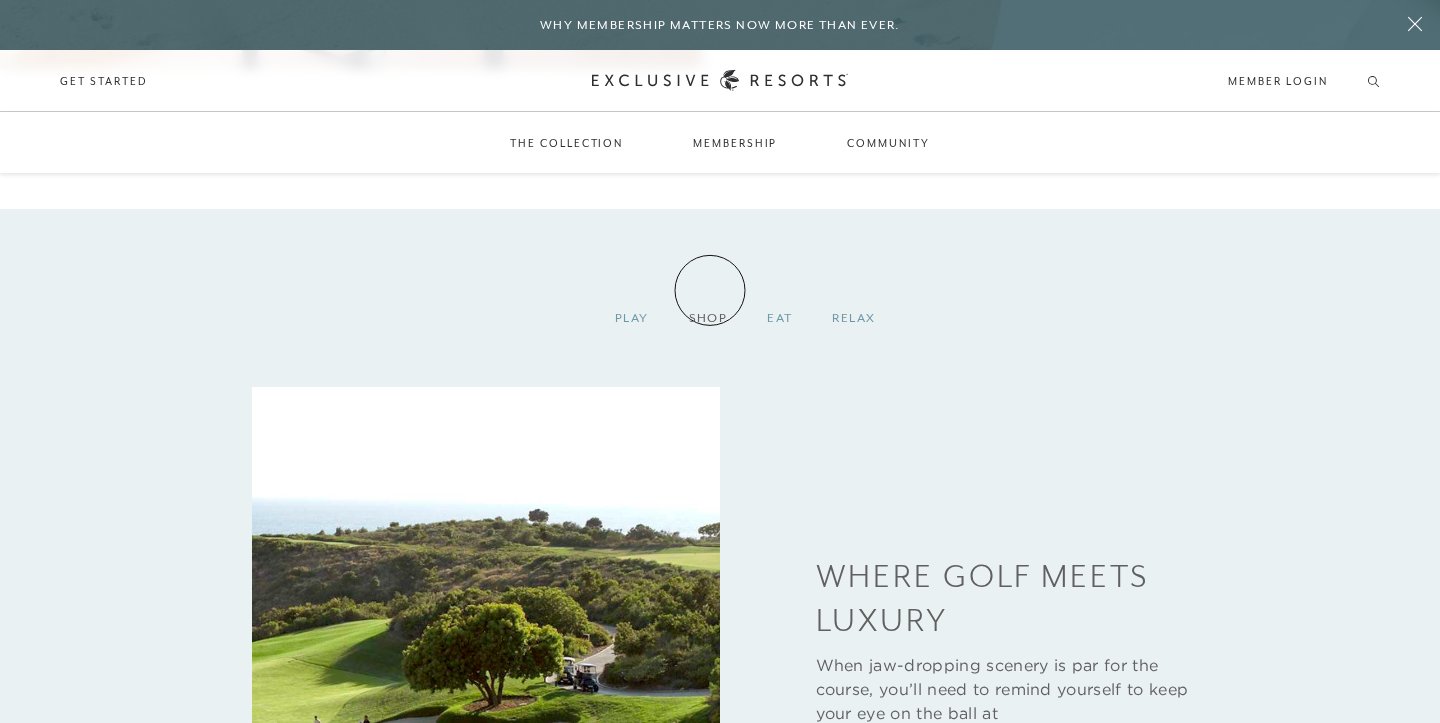 click on "Shop" 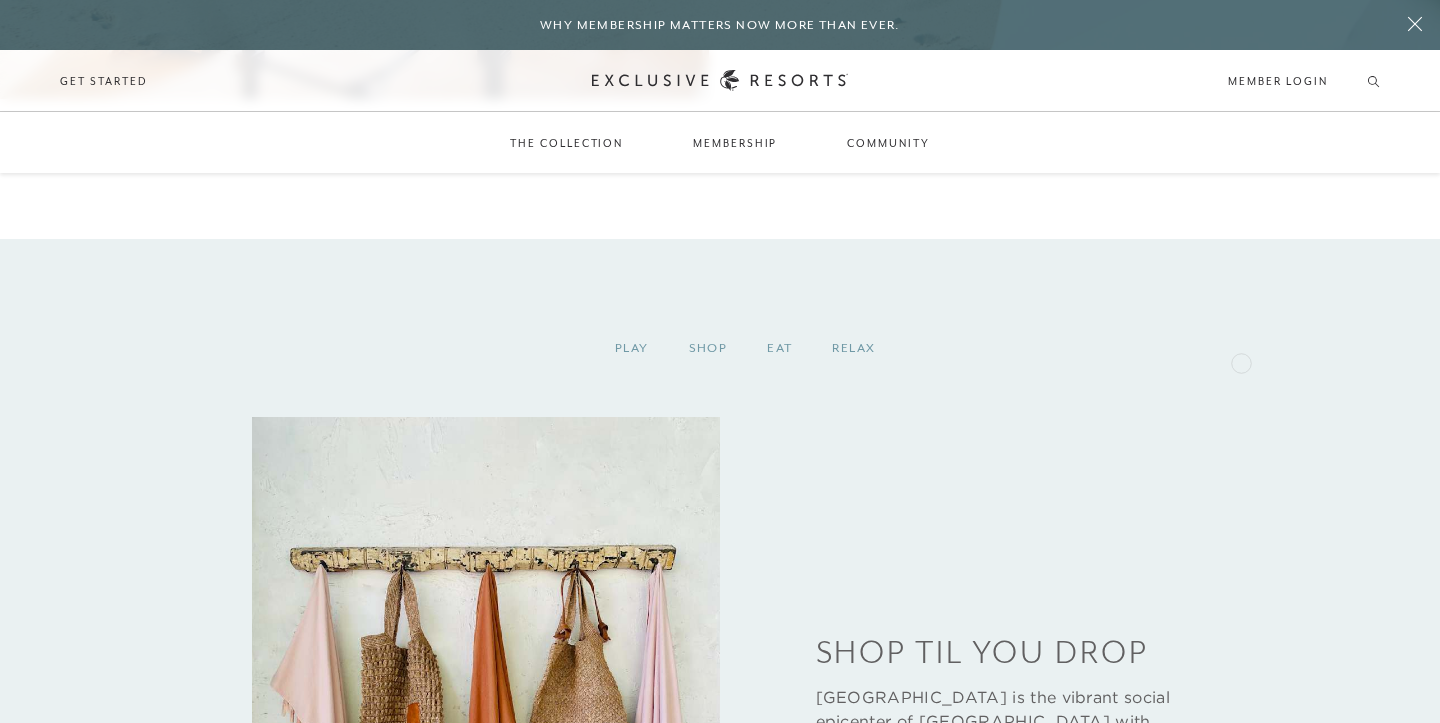 scroll, scrollTop: 2538, scrollLeft: 0, axis: vertical 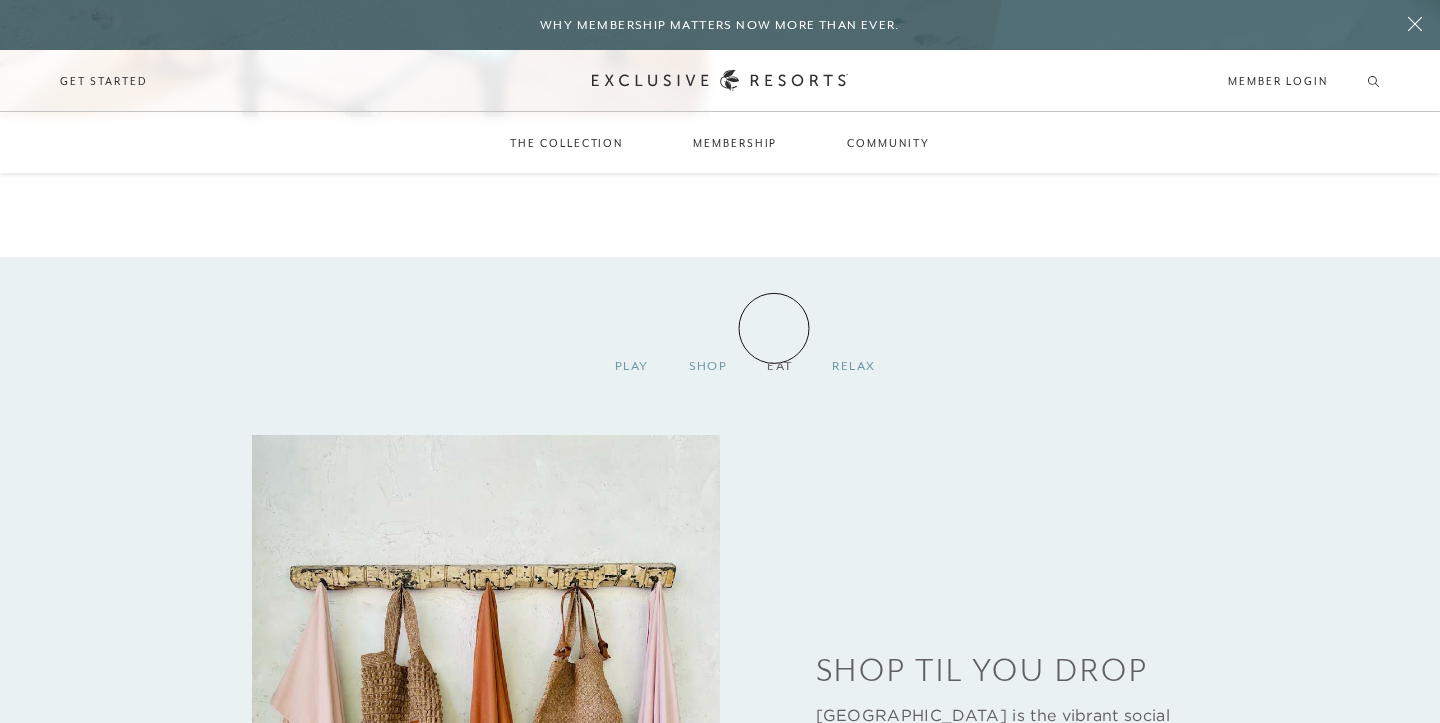 click on "Eat" 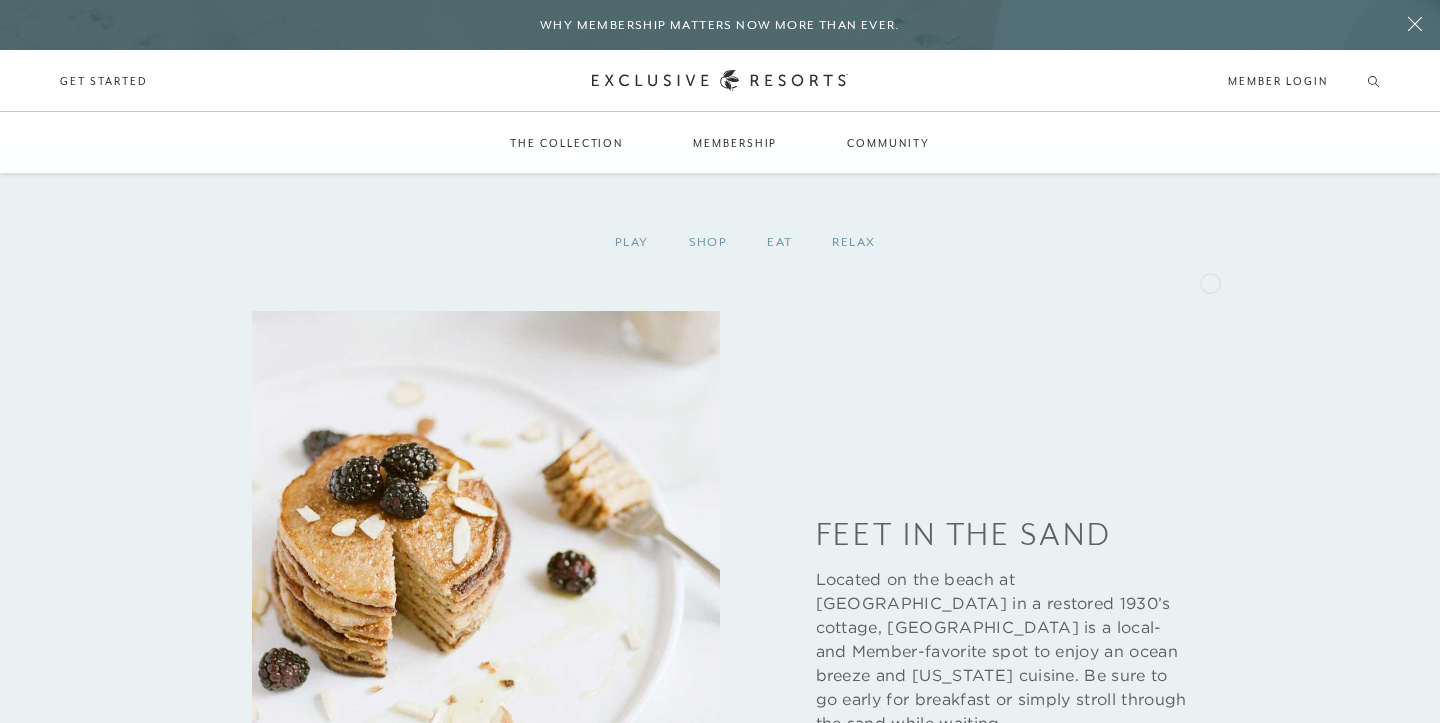 scroll, scrollTop: 2644, scrollLeft: 0, axis: vertical 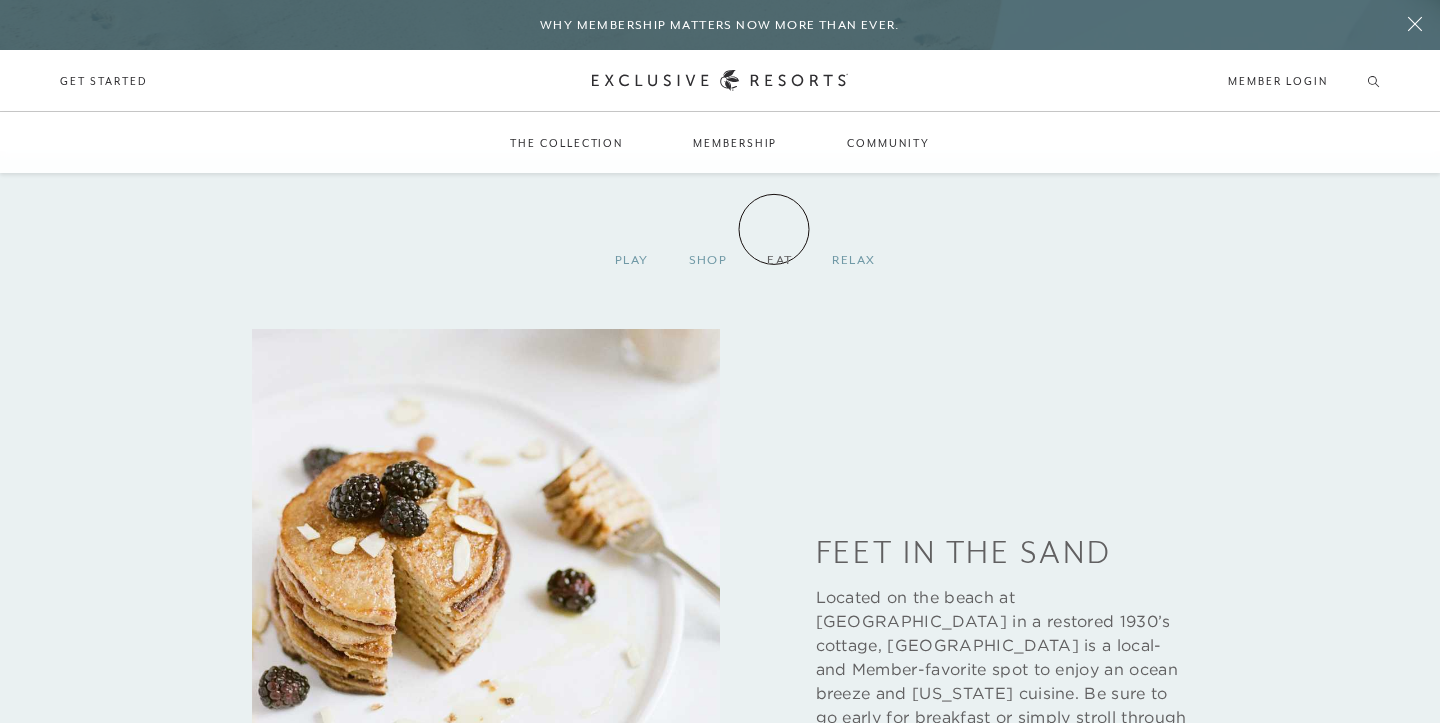 click on "Eat" 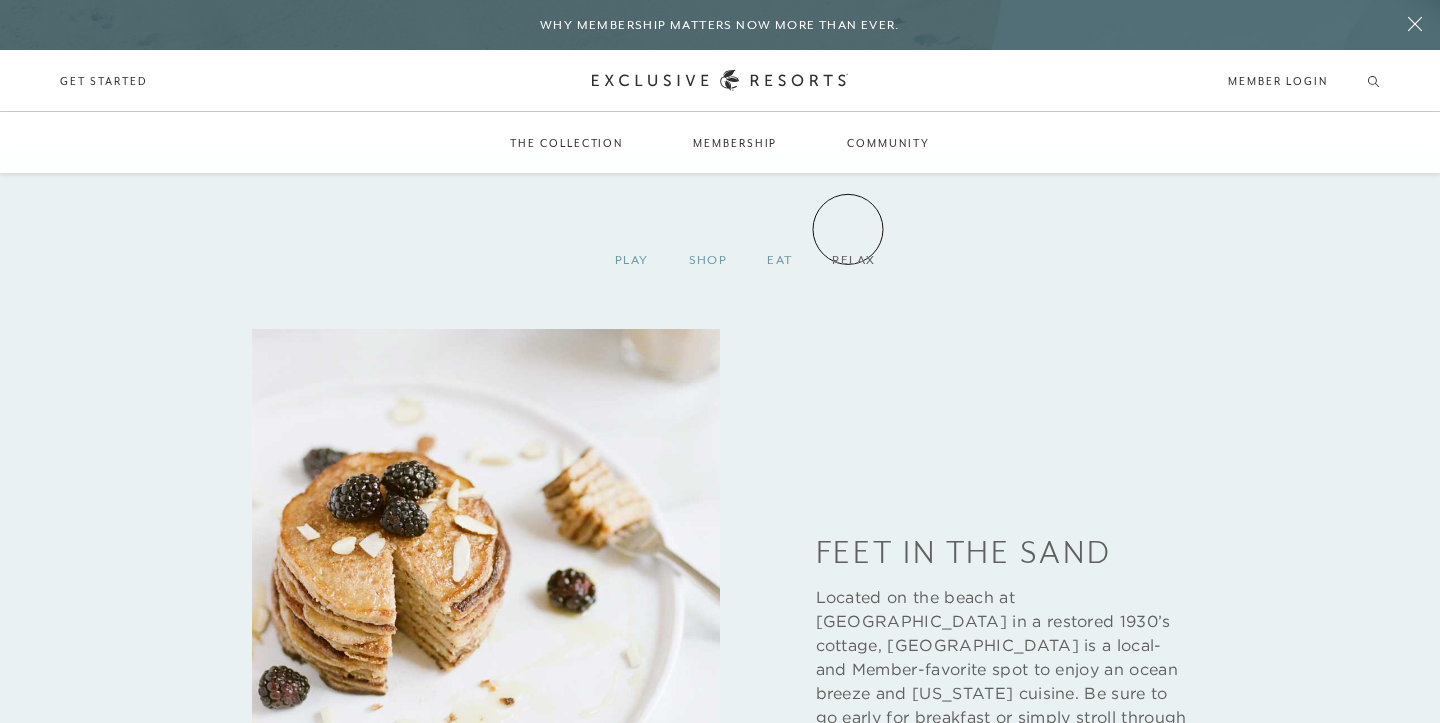 click on "Relax" 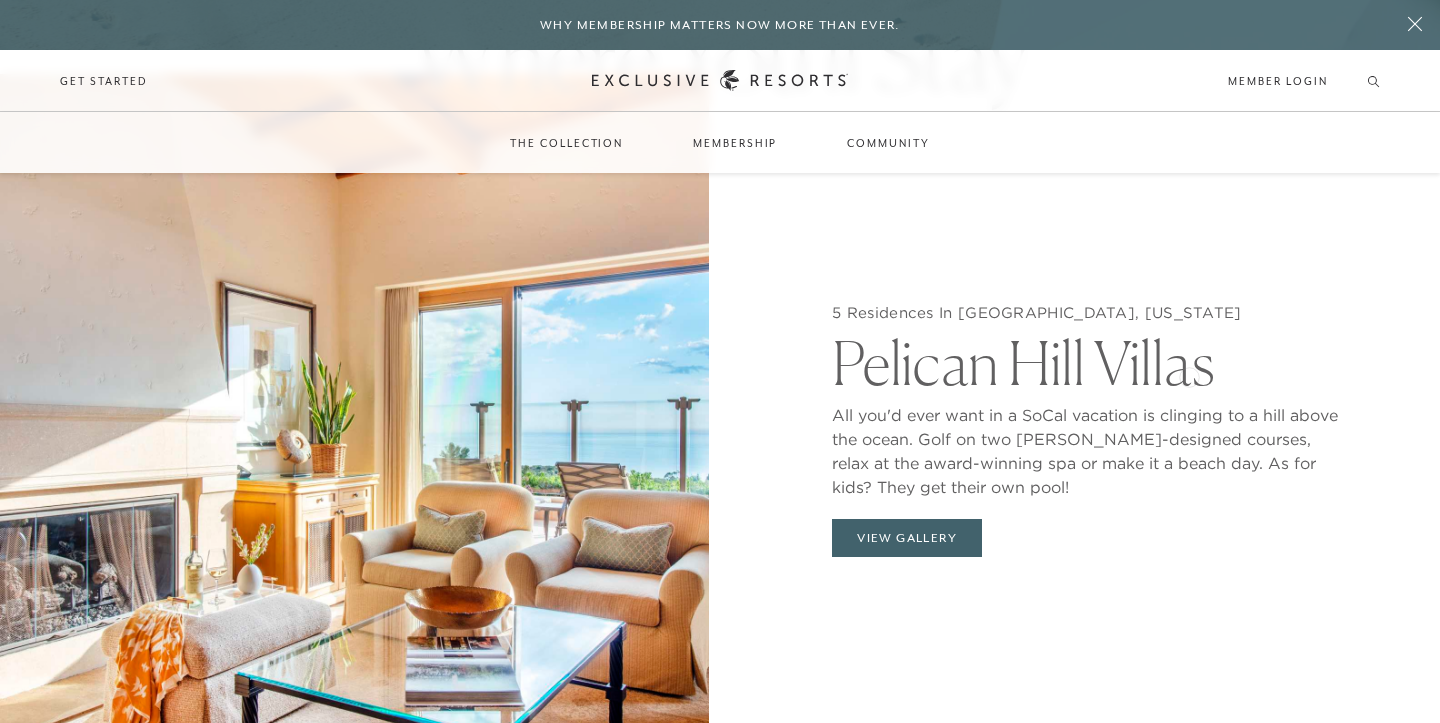 scroll, scrollTop: 1795, scrollLeft: 0, axis: vertical 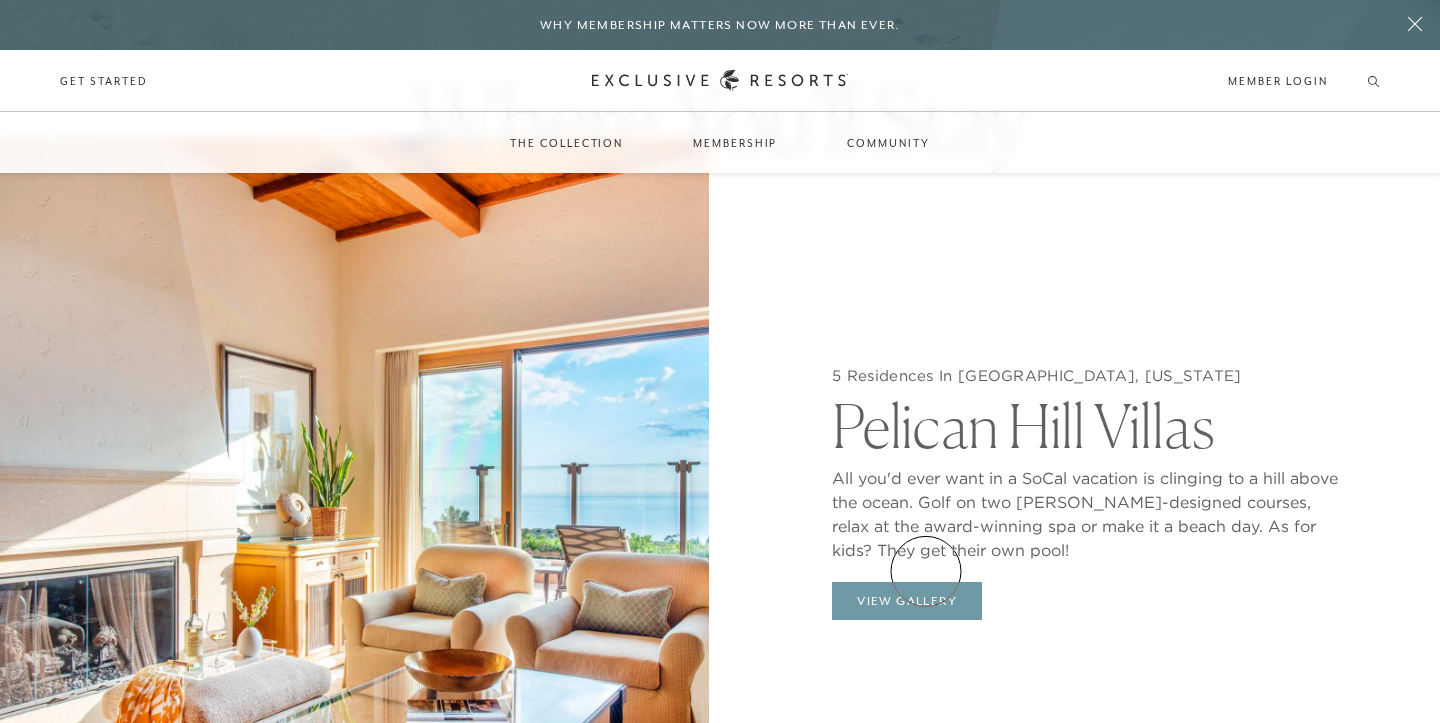 click on "View Gallery" at bounding box center (907, 601) 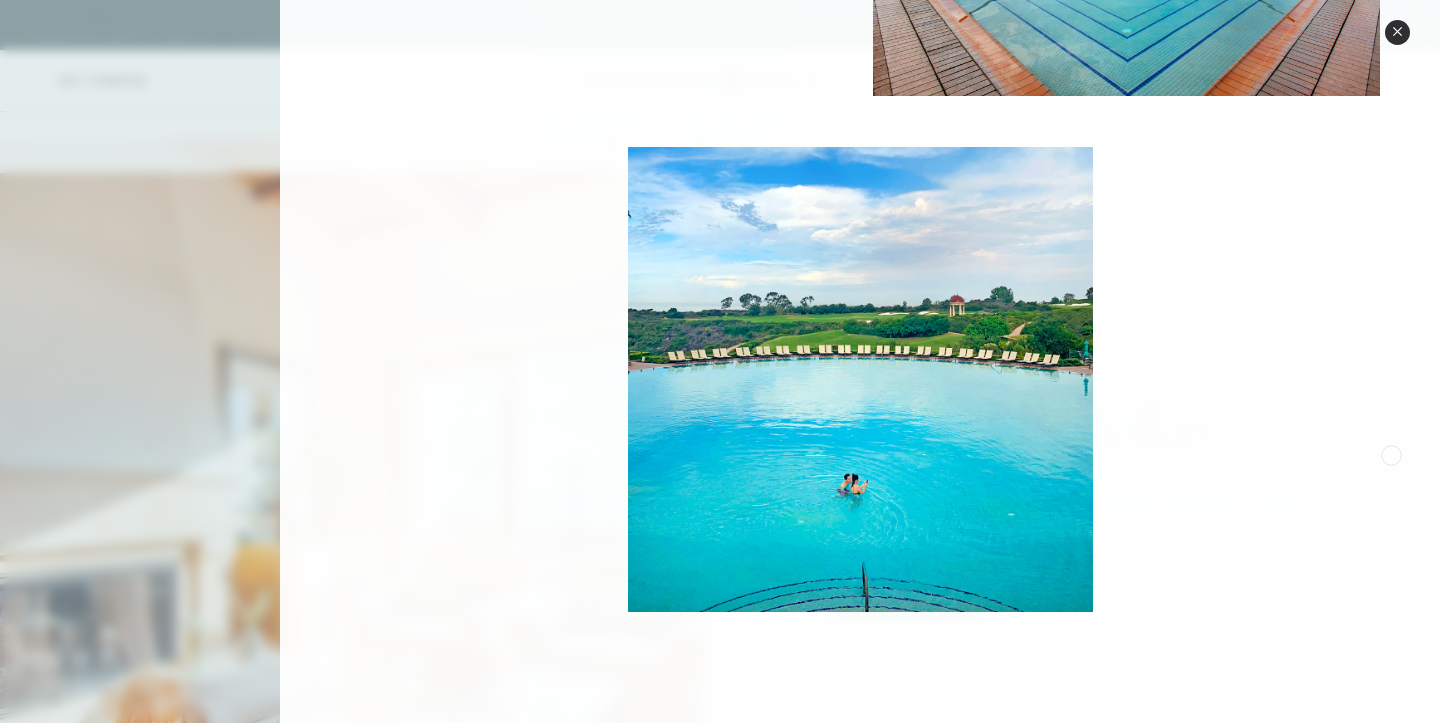 scroll, scrollTop: 2152, scrollLeft: 0, axis: vertical 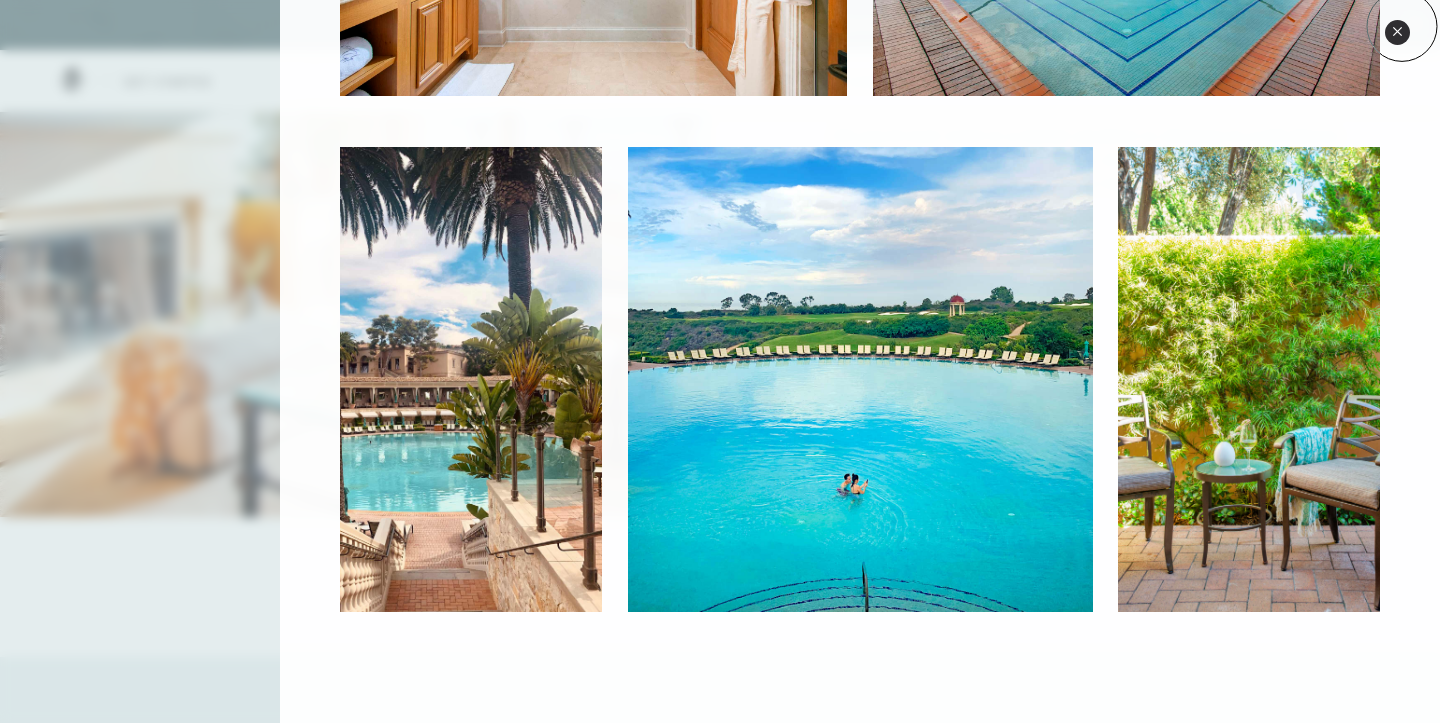 click 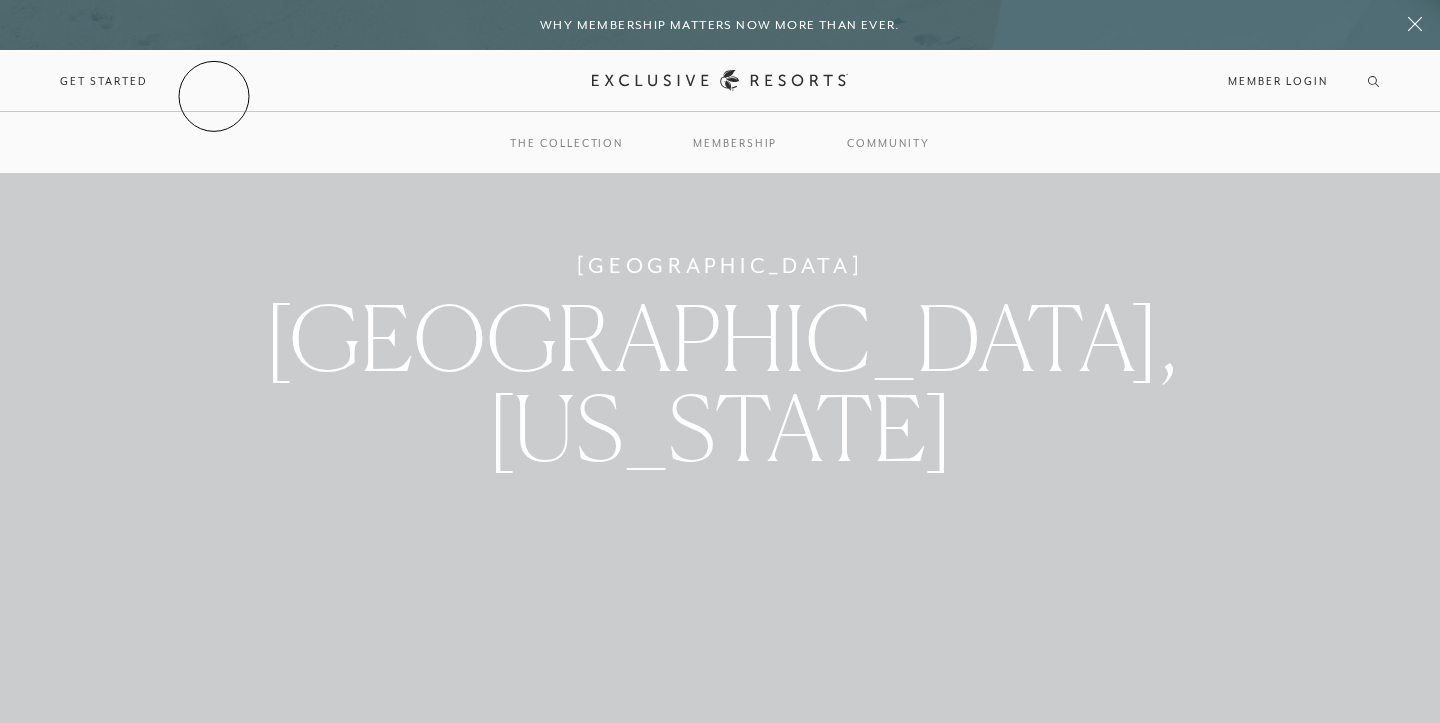 scroll, scrollTop: 0, scrollLeft: 0, axis: both 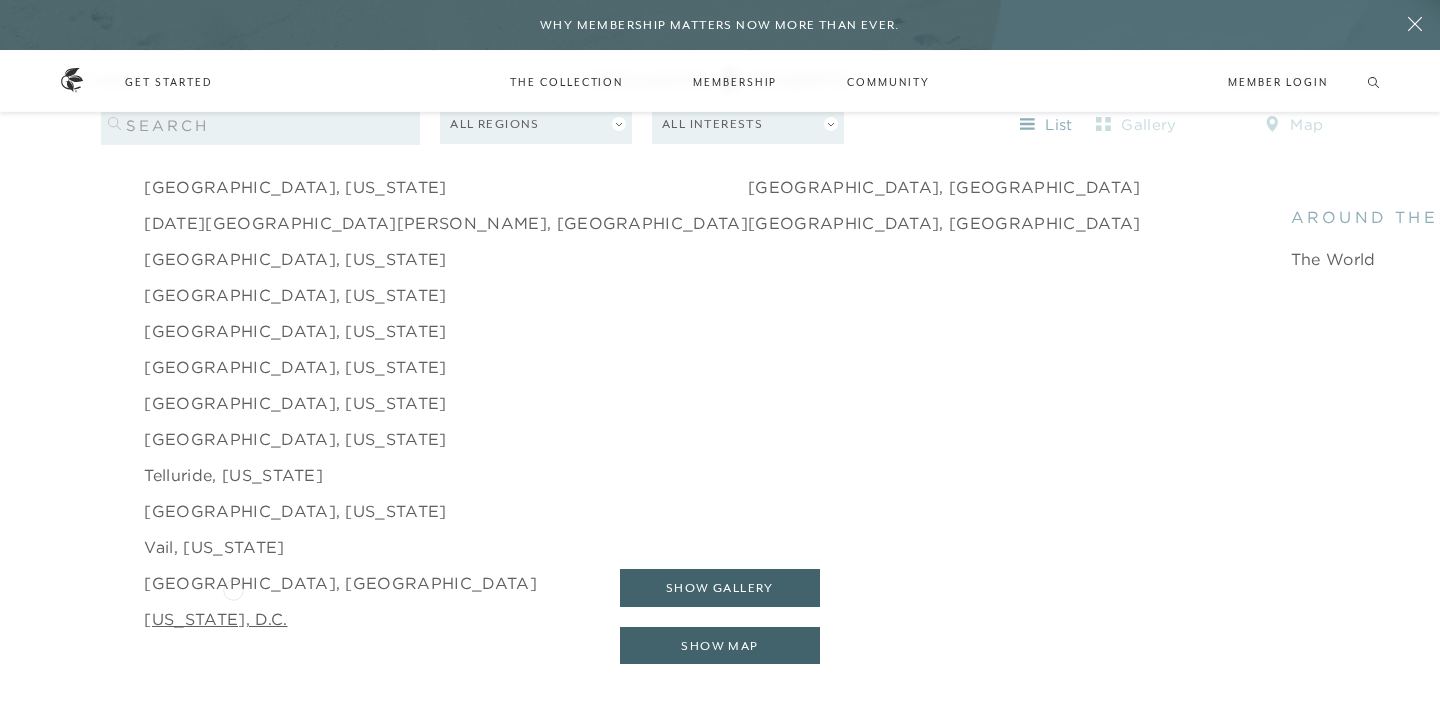 click on "[US_STATE], D.C." at bounding box center (215, 619) 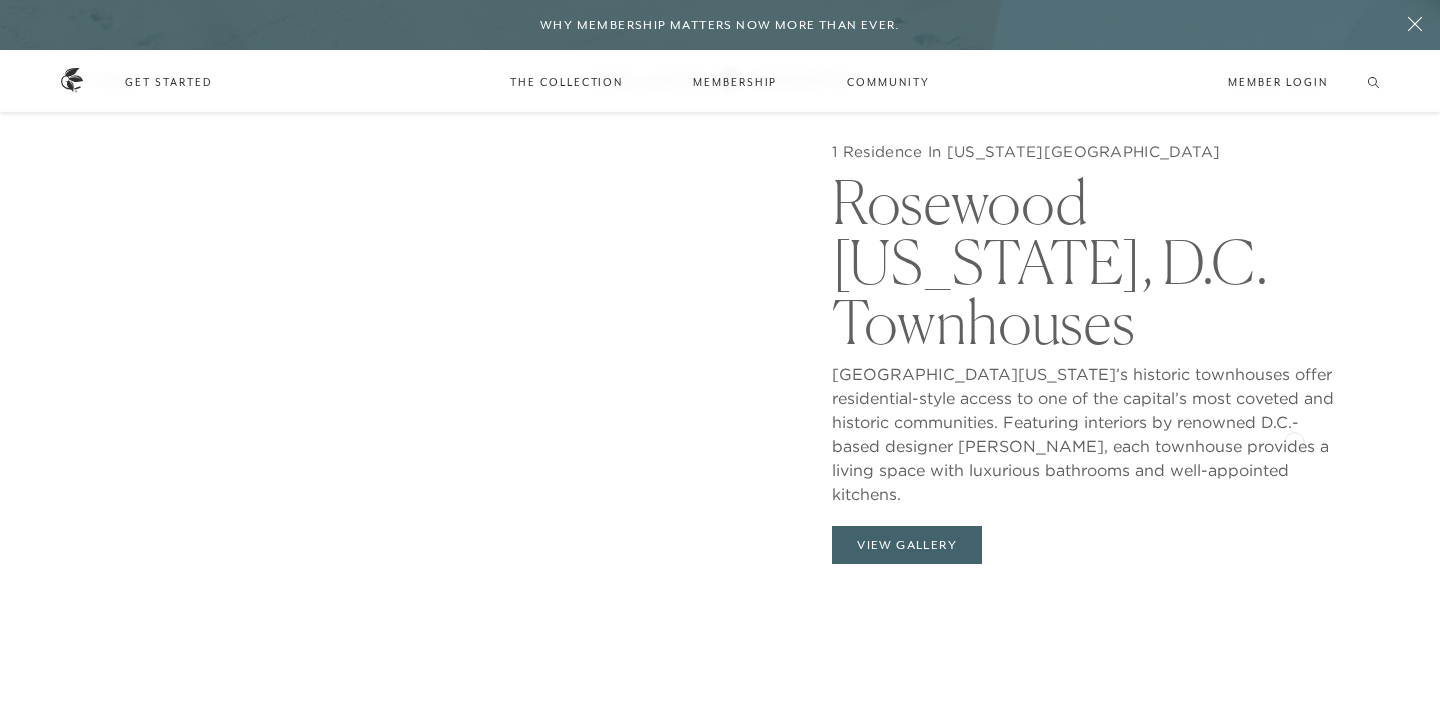 scroll, scrollTop: 1938, scrollLeft: 0, axis: vertical 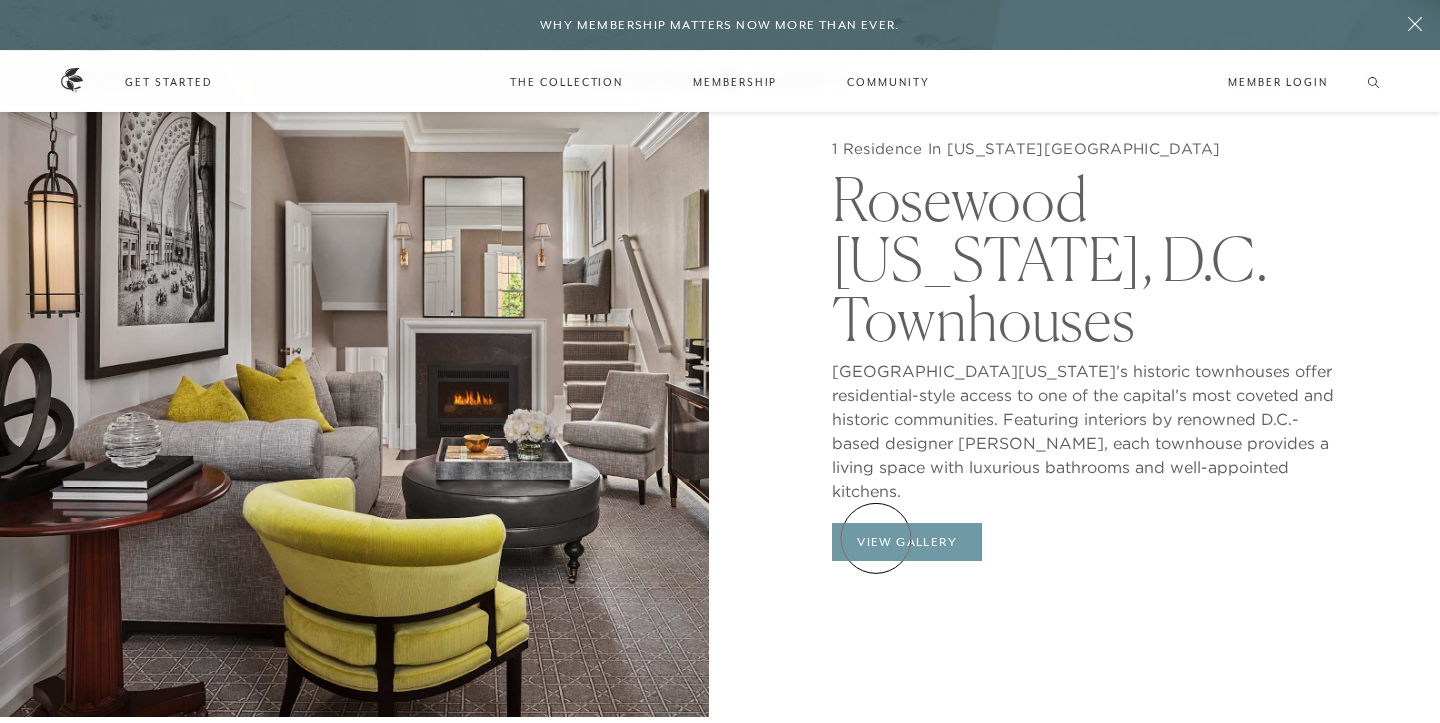click on "View Gallery" at bounding box center [907, 542] 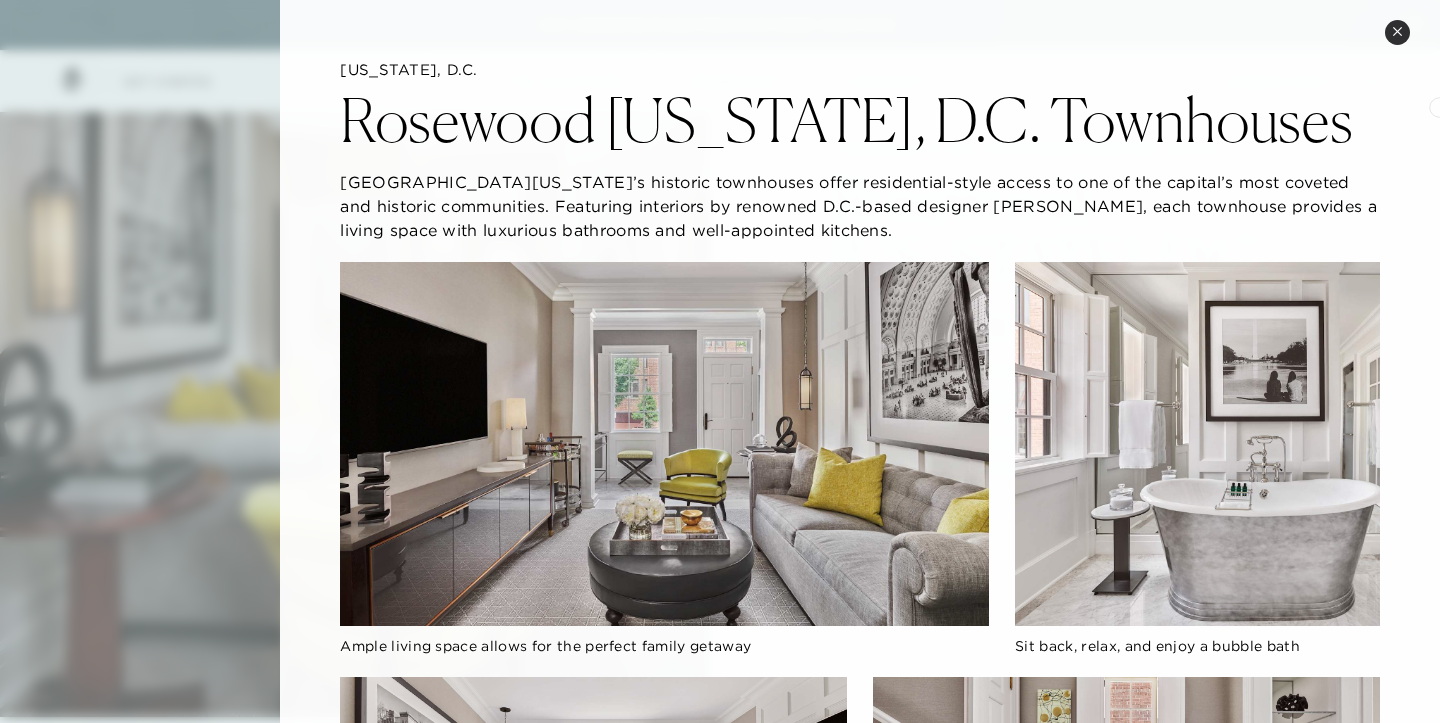 scroll, scrollTop: 0, scrollLeft: 0, axis: both 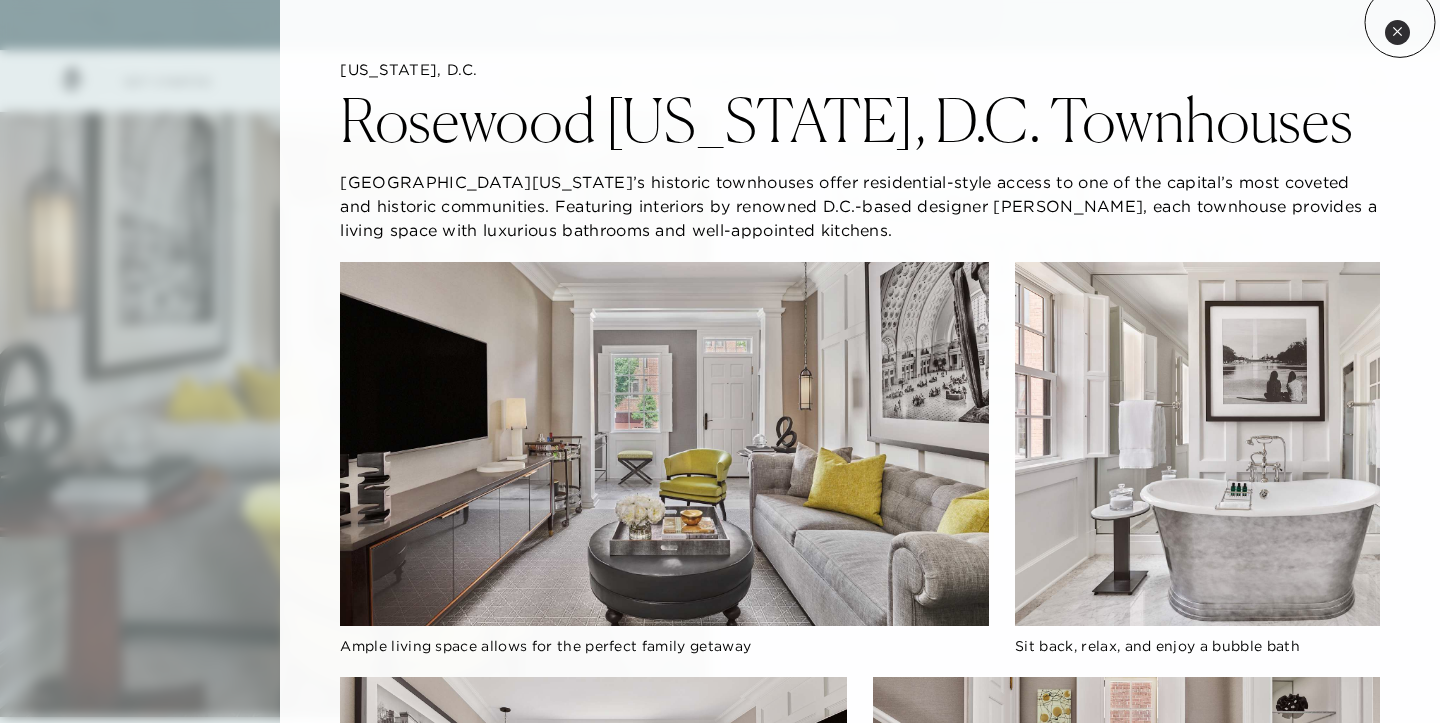 click on "Close quickview" at bounding box center [1397, 32] 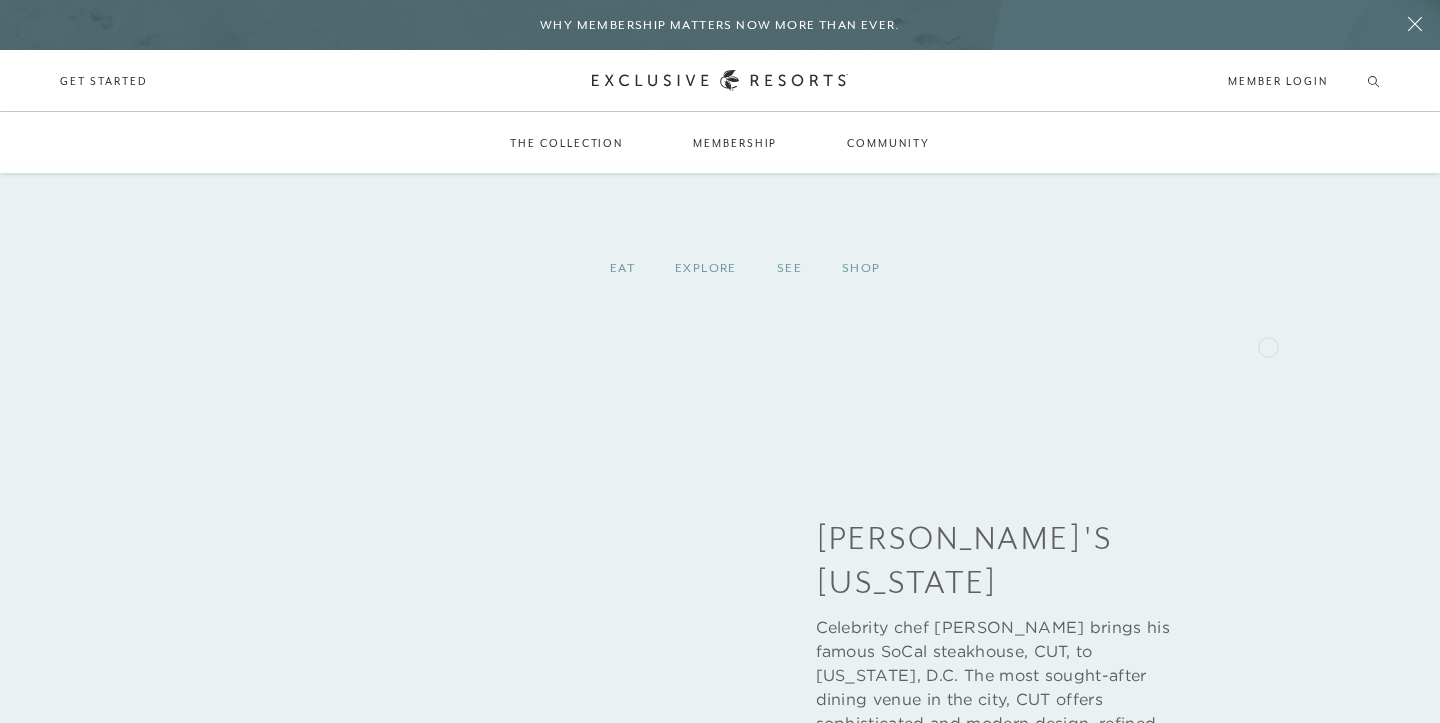 scroll, scrollTop: 2616, scrollLeft: 0, axis: vertical 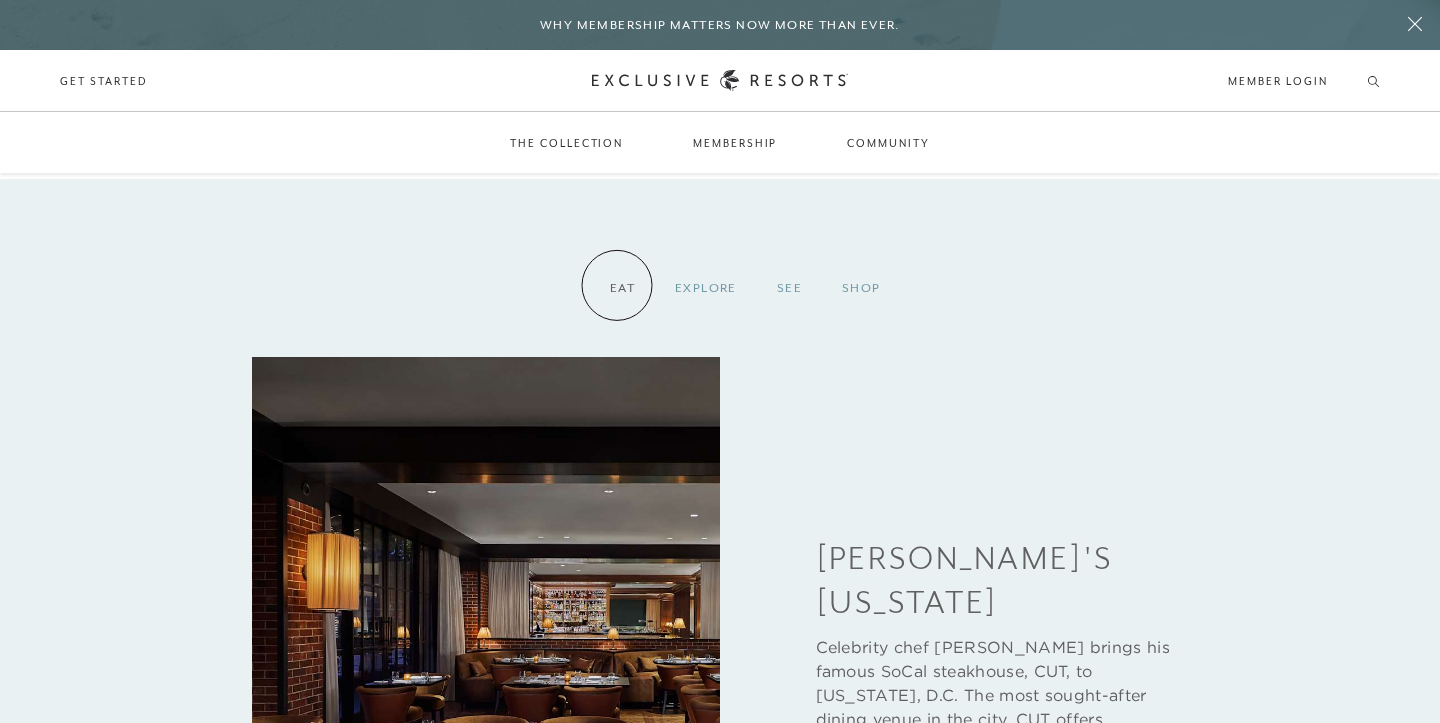 click on "Eat" 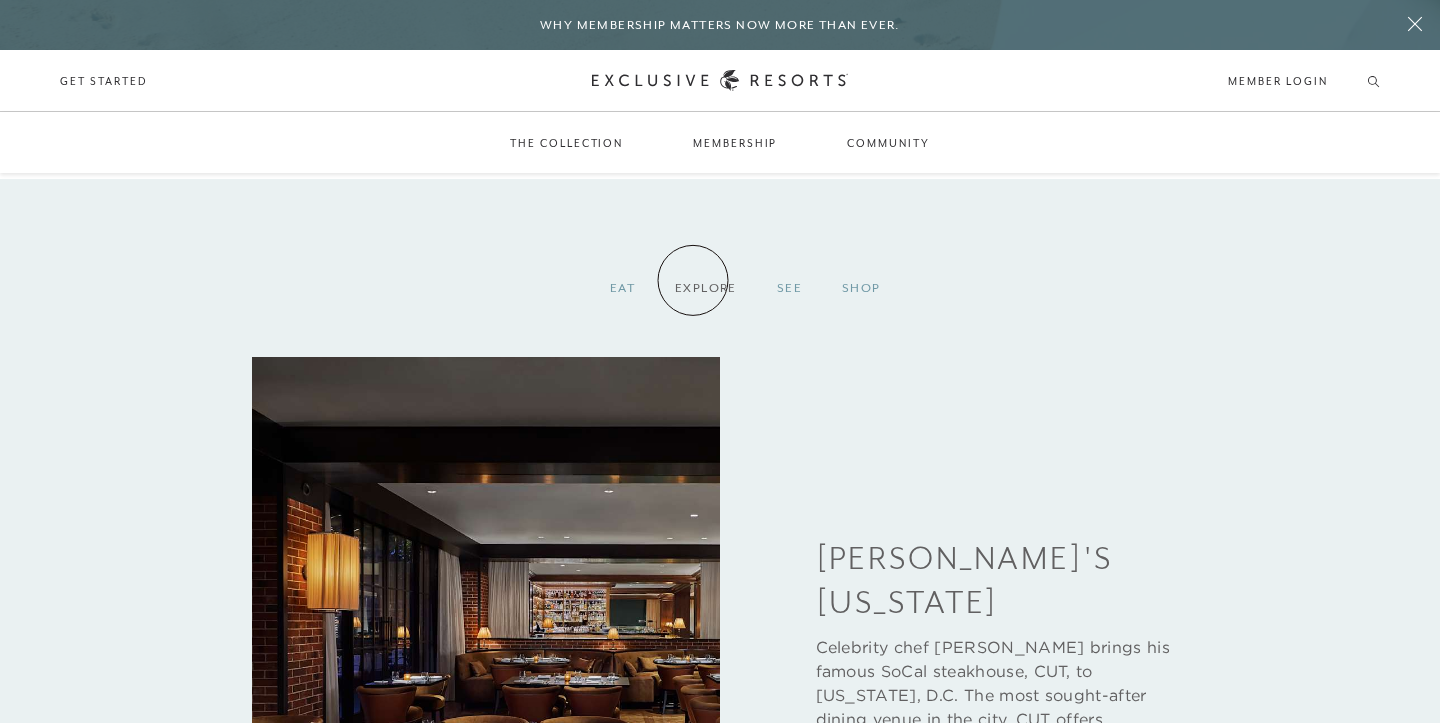 click on "Explore" 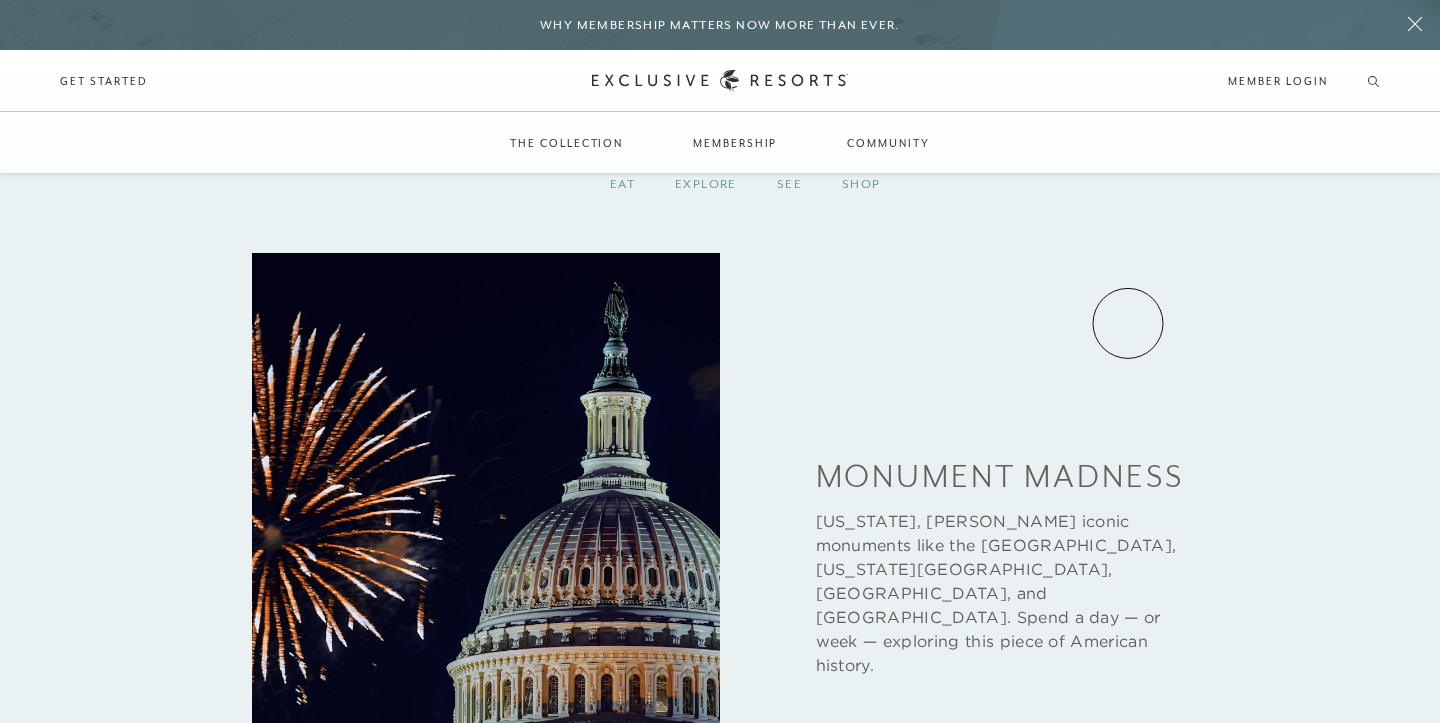 scroll, scrollTop: 2716, scrollLeft: 0, axis: vertical 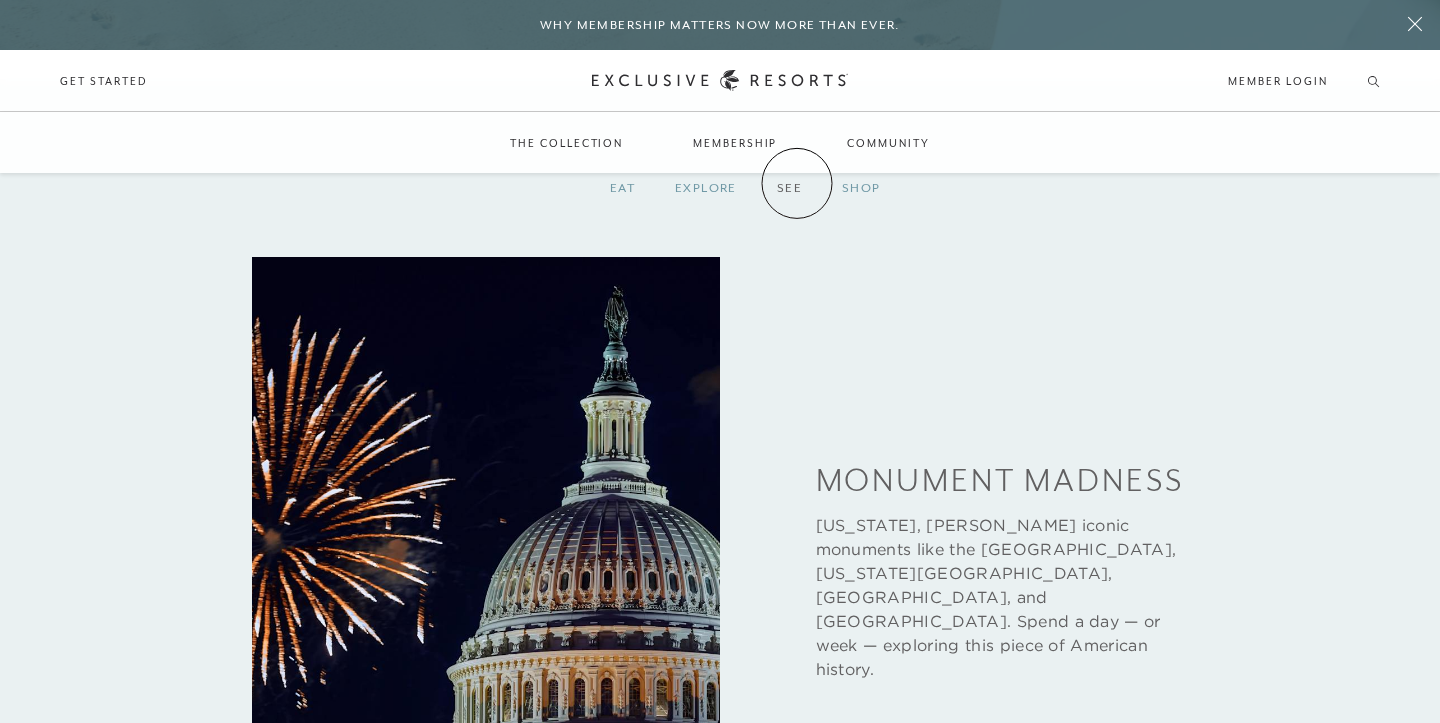 click on "See" 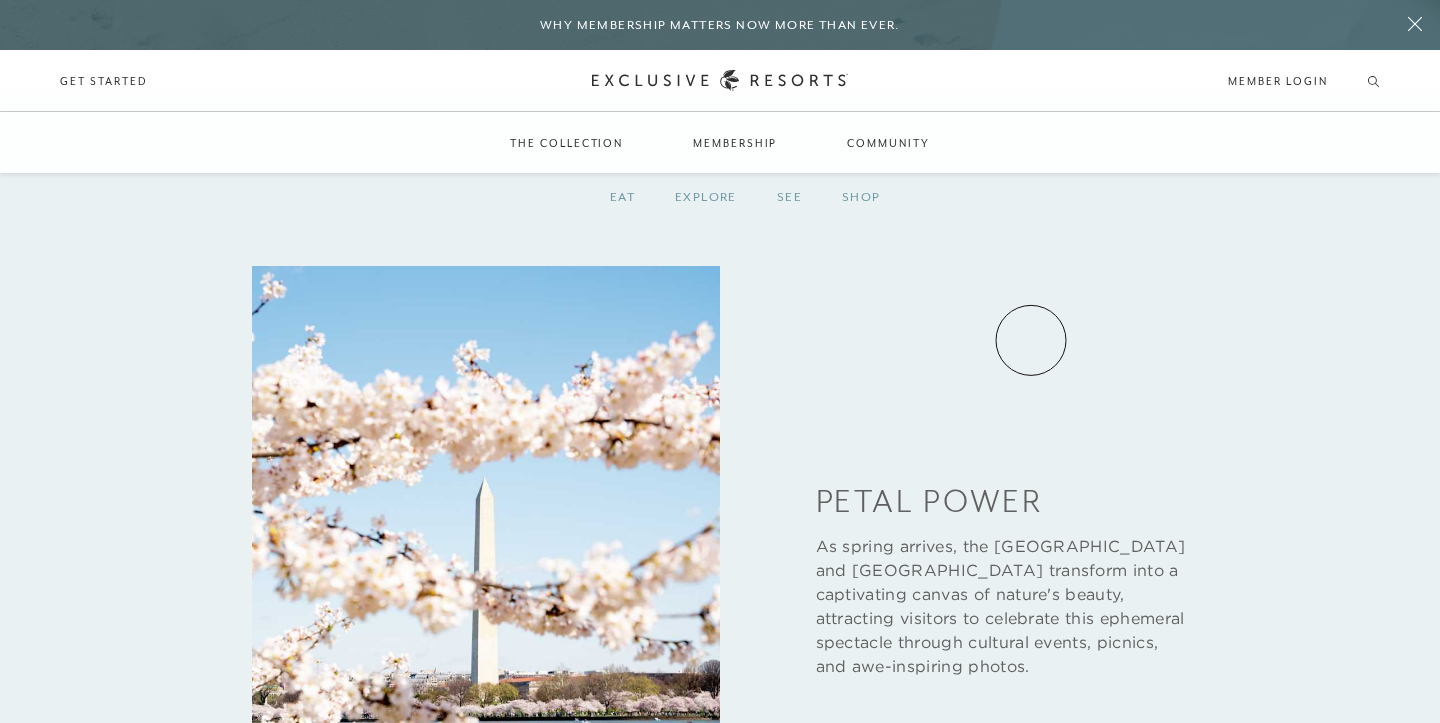 scroll, scrollTop: 2700, scrollLeft: 0, axis: vertical 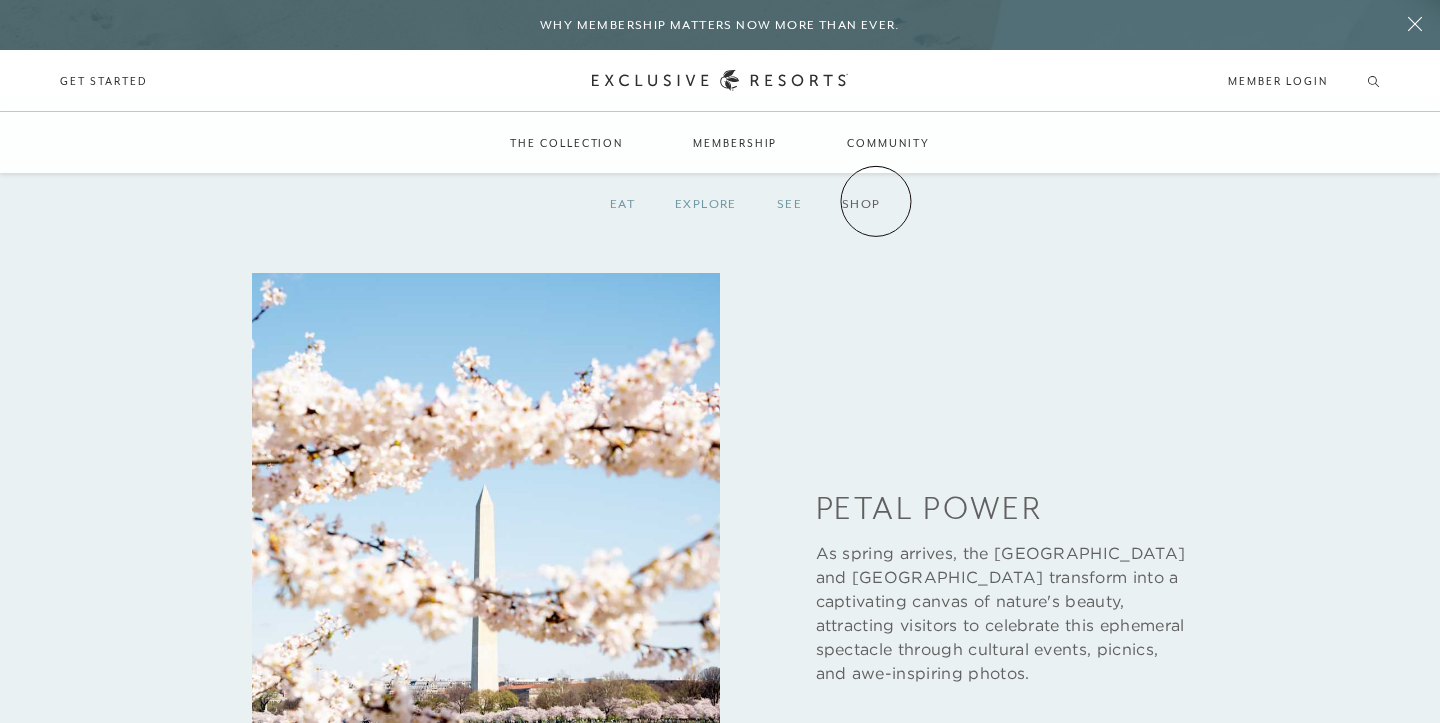 click on "Shop" 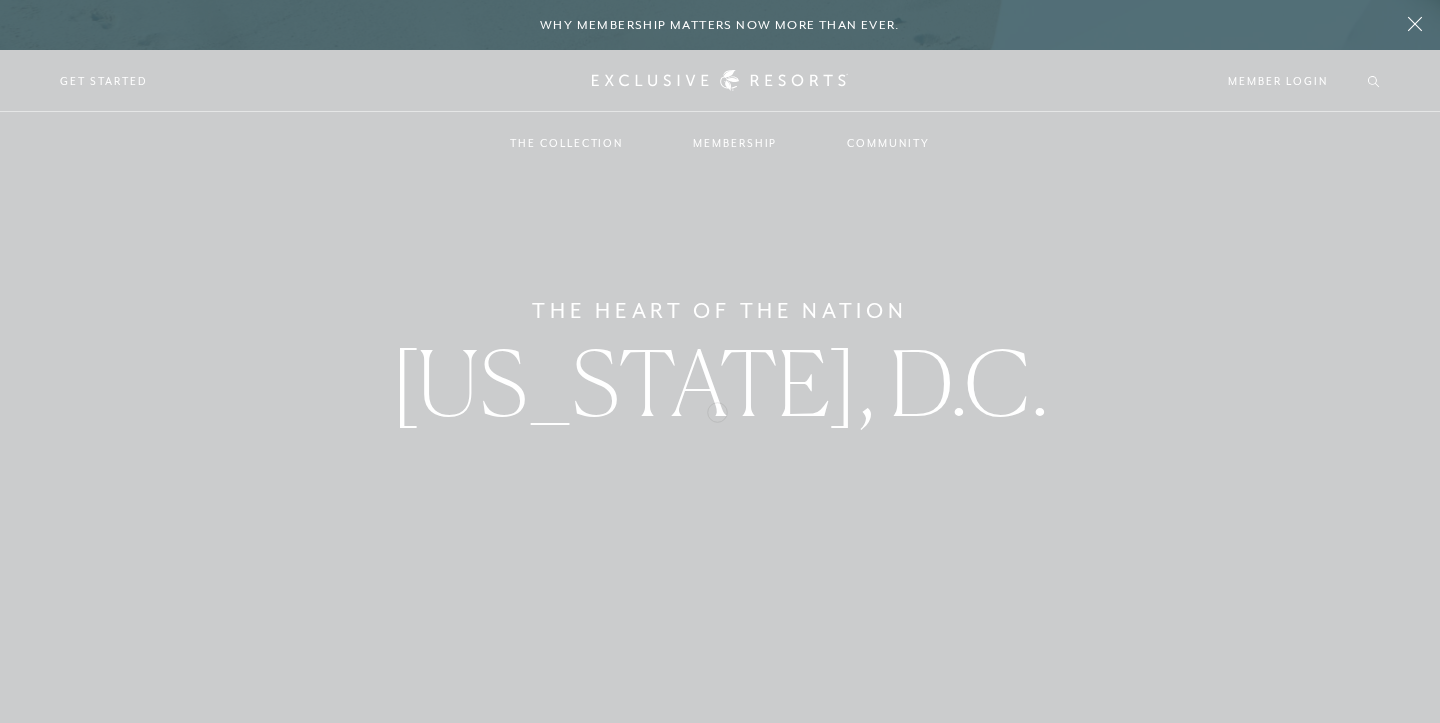 scroll, scrollTop: 0, scrollLeft: 0, axis: both 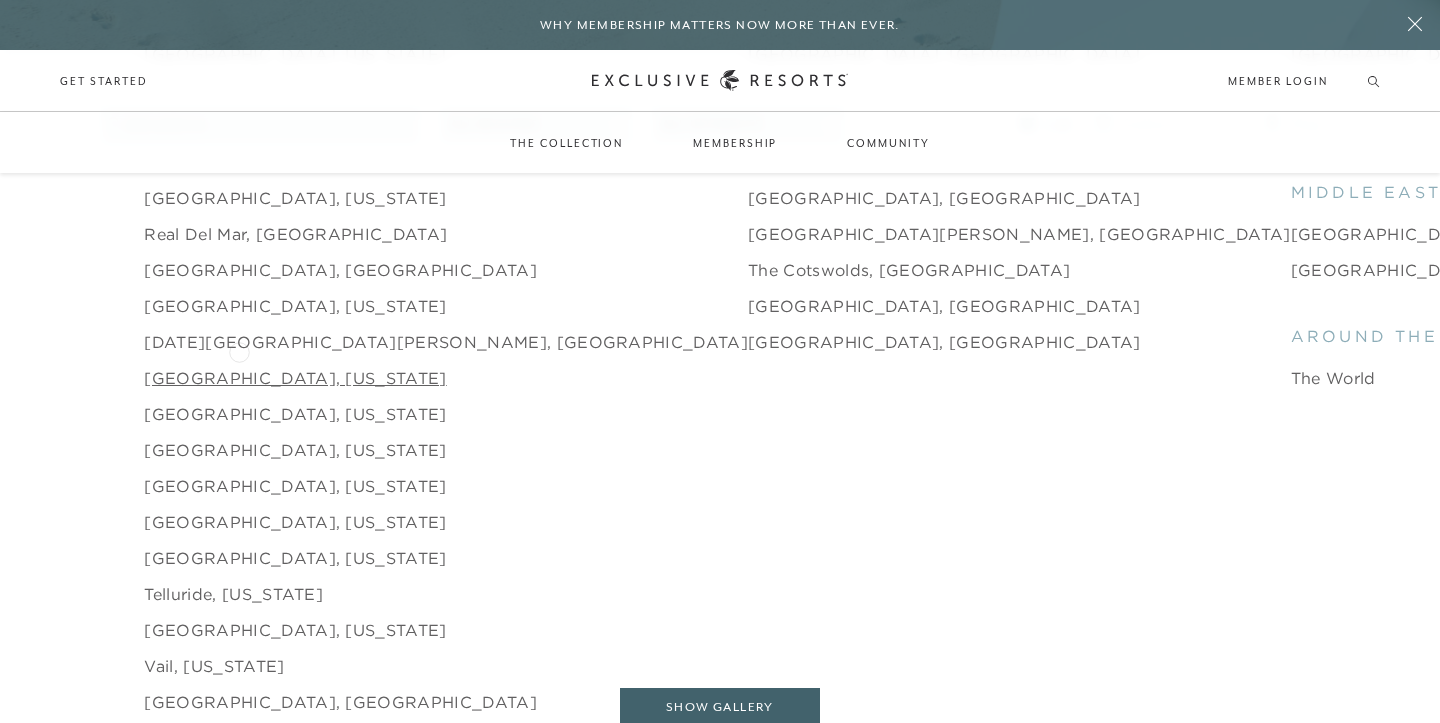 click on "[GEOGRAPHIC_DATA], [US_STATE]" at bounding box center (295, 378) 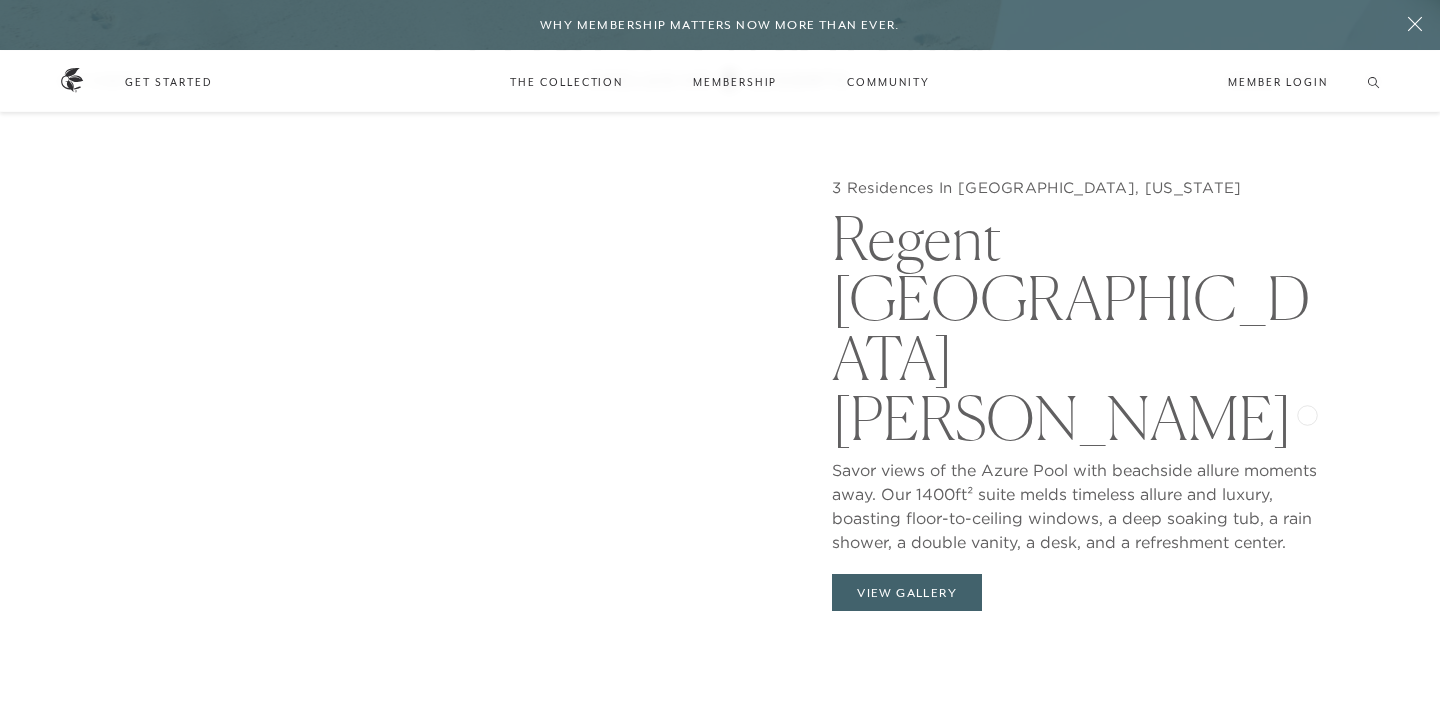 scroll, scrollTop: 1916, scrollLeft: 0, axis: vertical 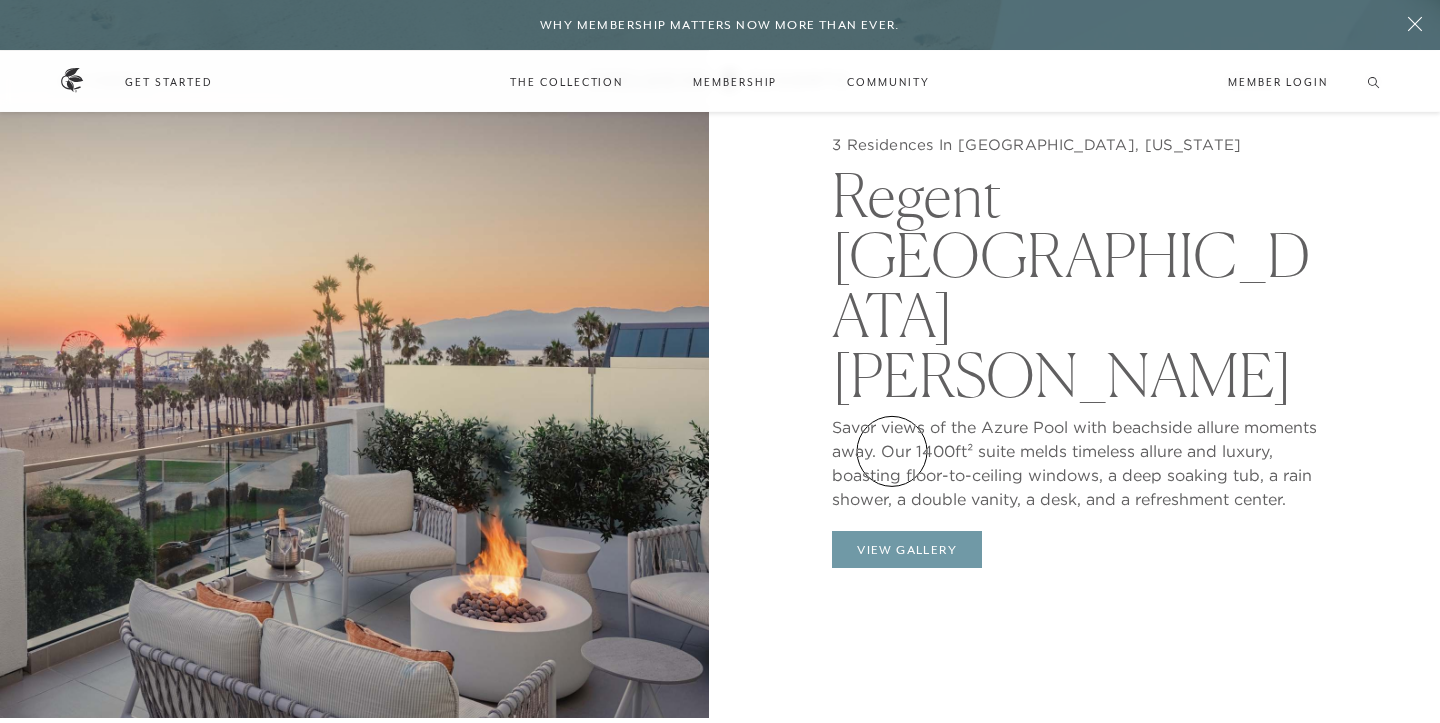 click on "View Gallery" at bounding box center (907, 550) 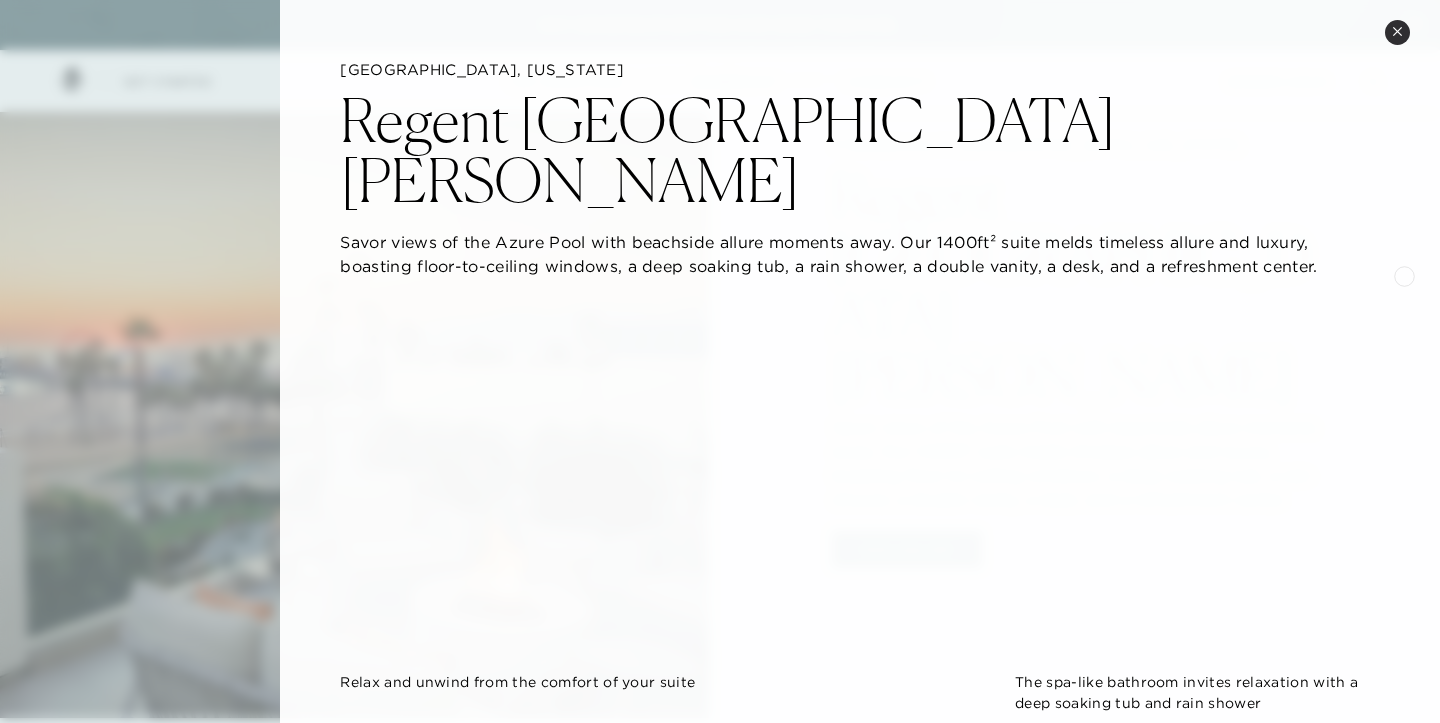 scroll, scrollTop: 0, scrollLeft: 0, axis: both 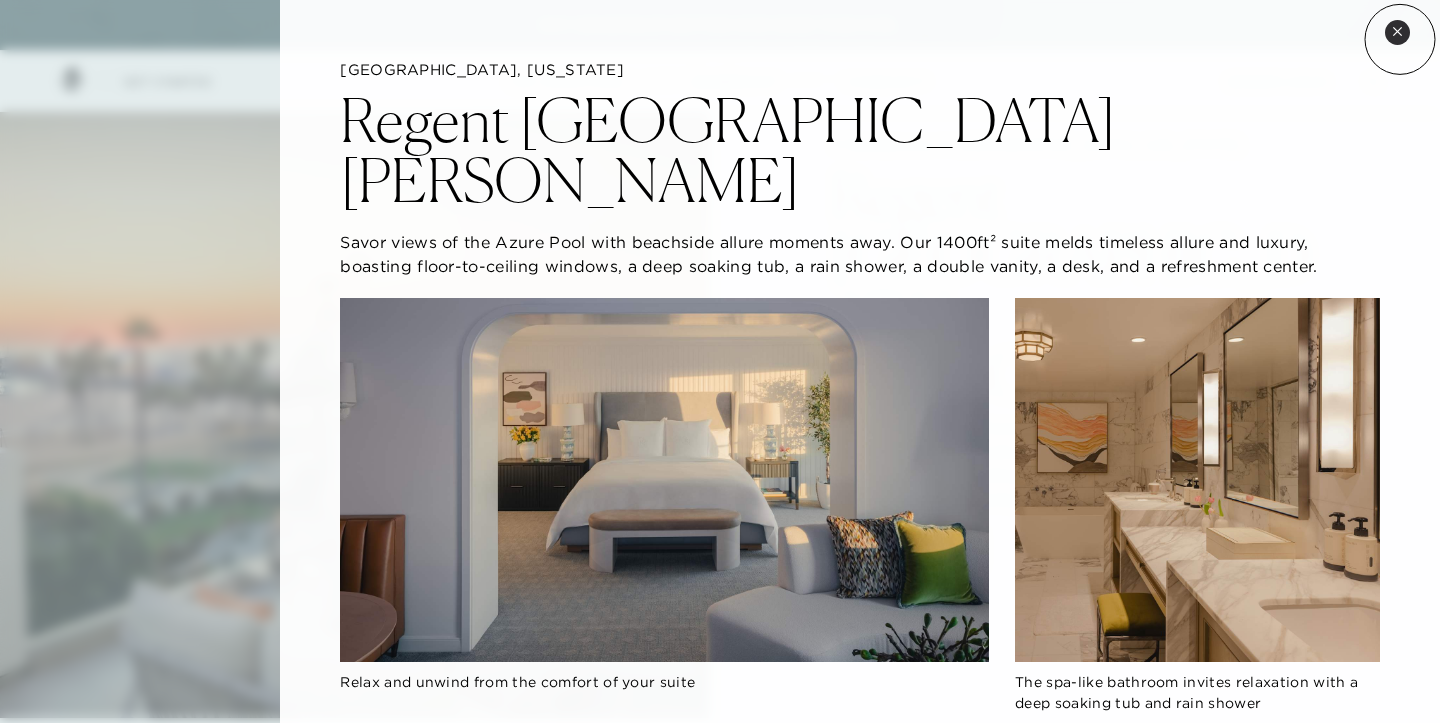 click on "Close quickview" at bounding box center (1397, 32) 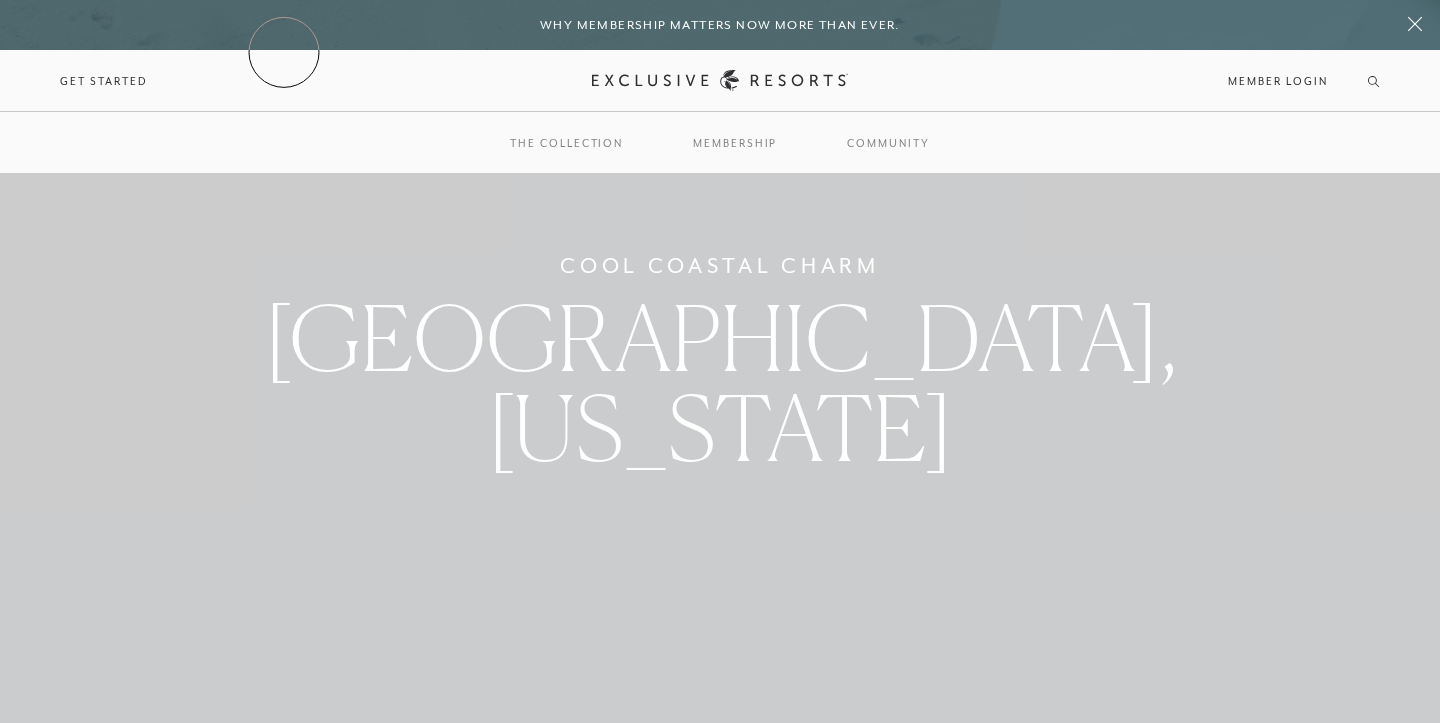 scroll, scrollTop: 0, scrollLeft: 0, axis: both 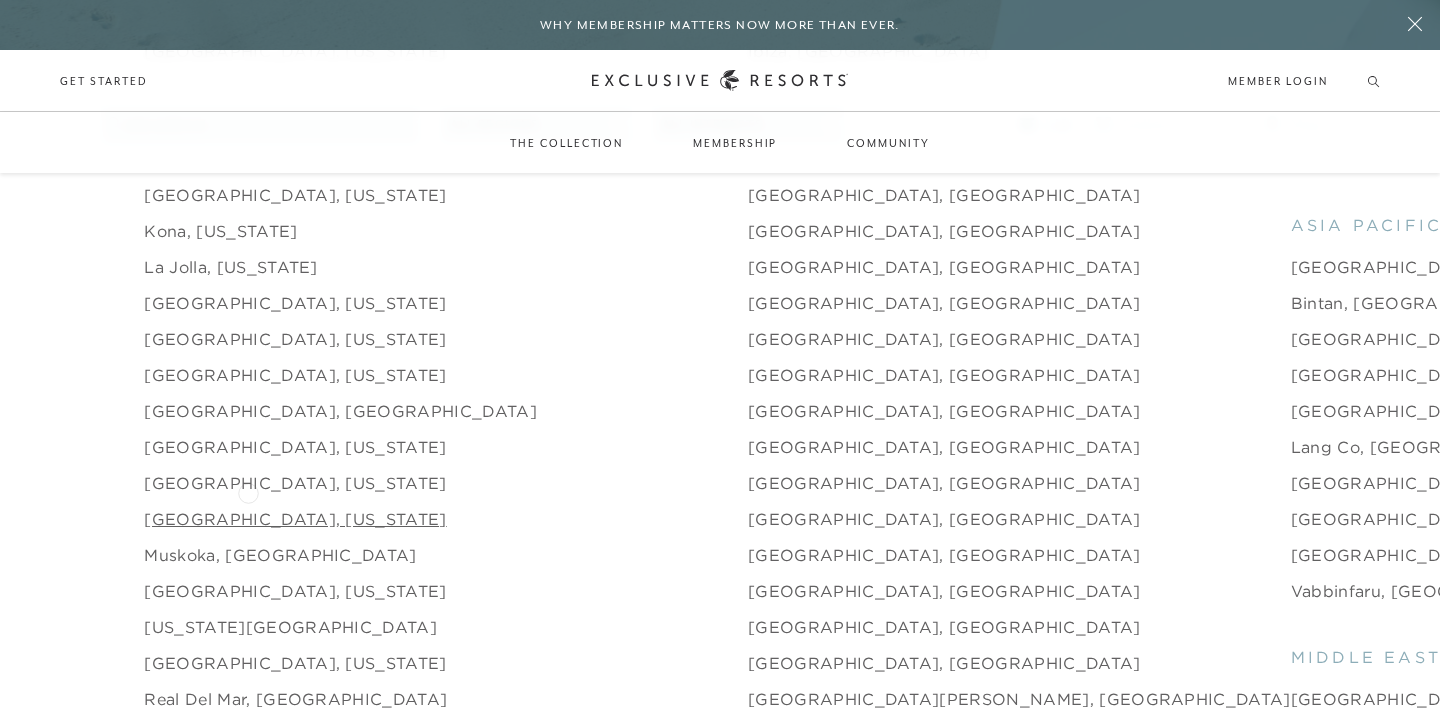 click on "[GEOGRAPHIC_DATA], [US_STATE]" at bounding box center (295, 519) 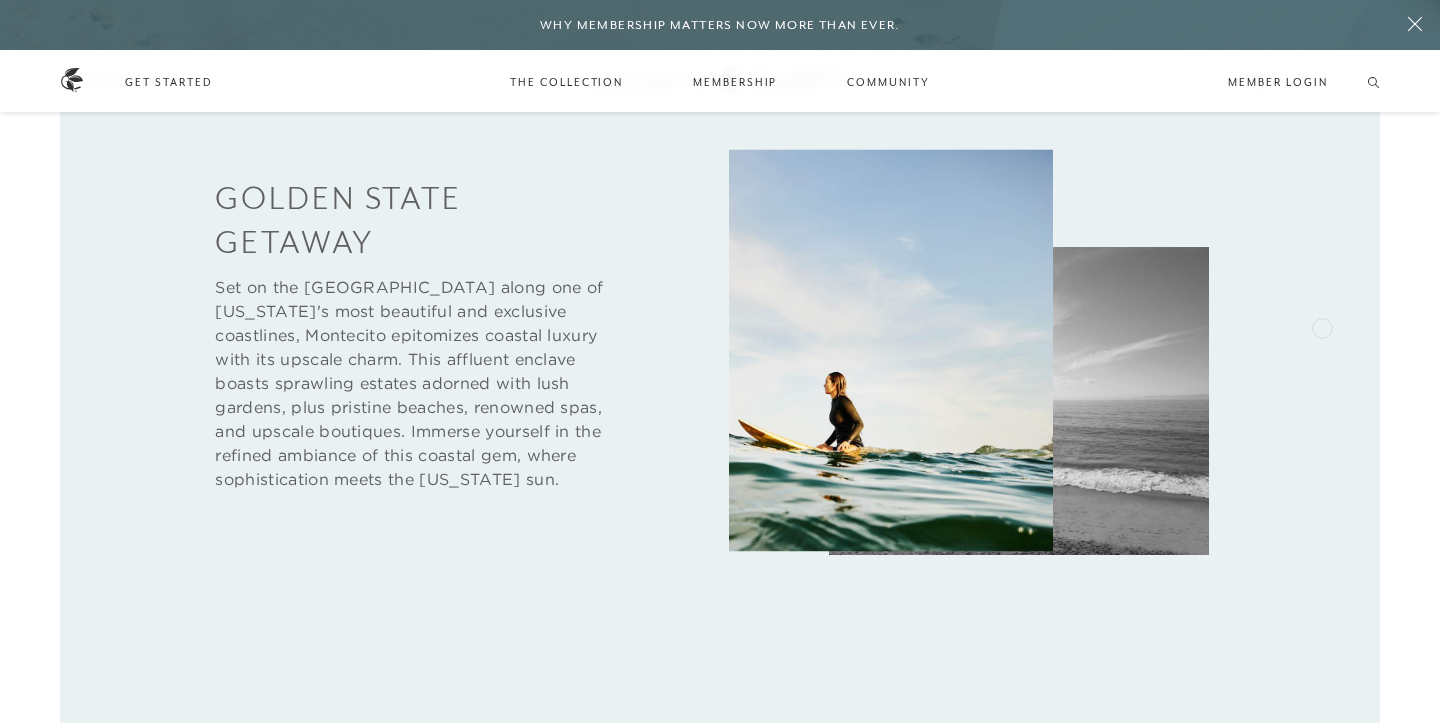 scroll, scrollTop: 979, scrollLeft: 0, axis: vertical 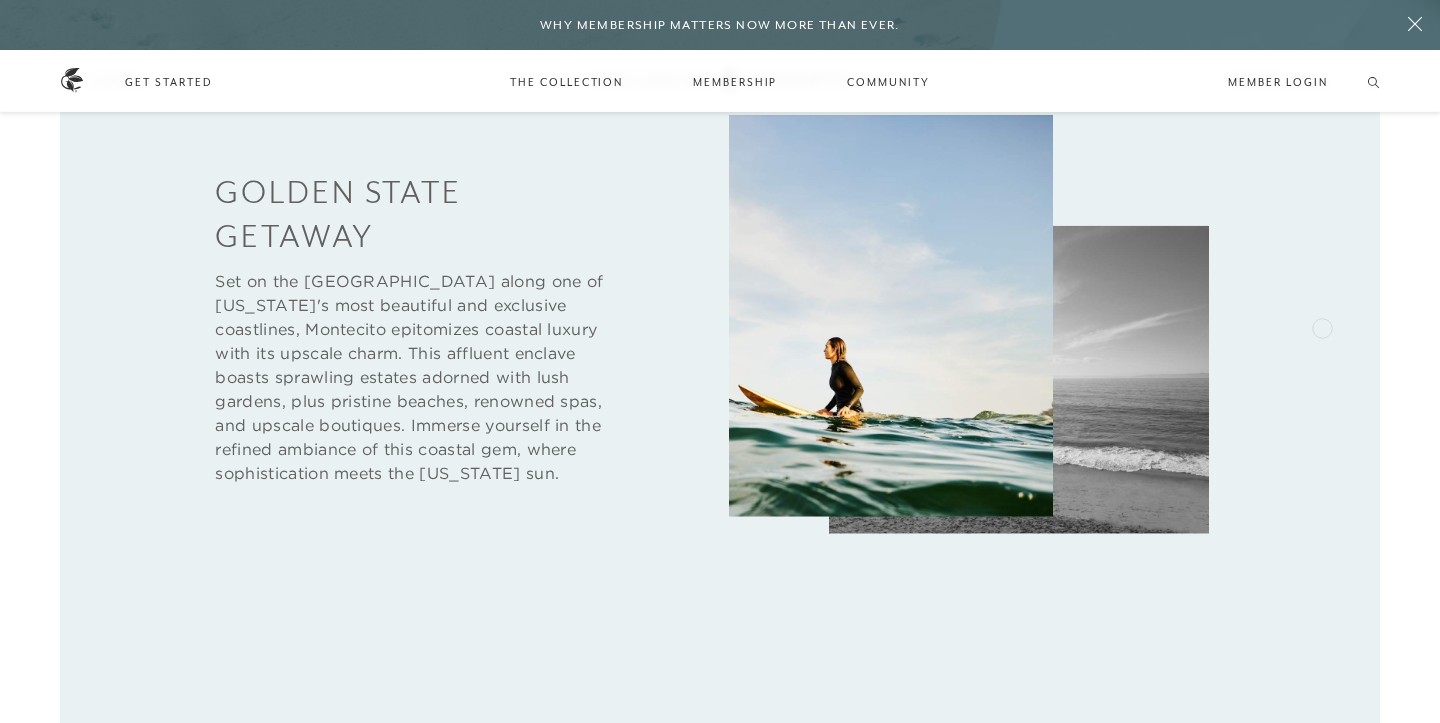 click at bounding box center [719, 327] 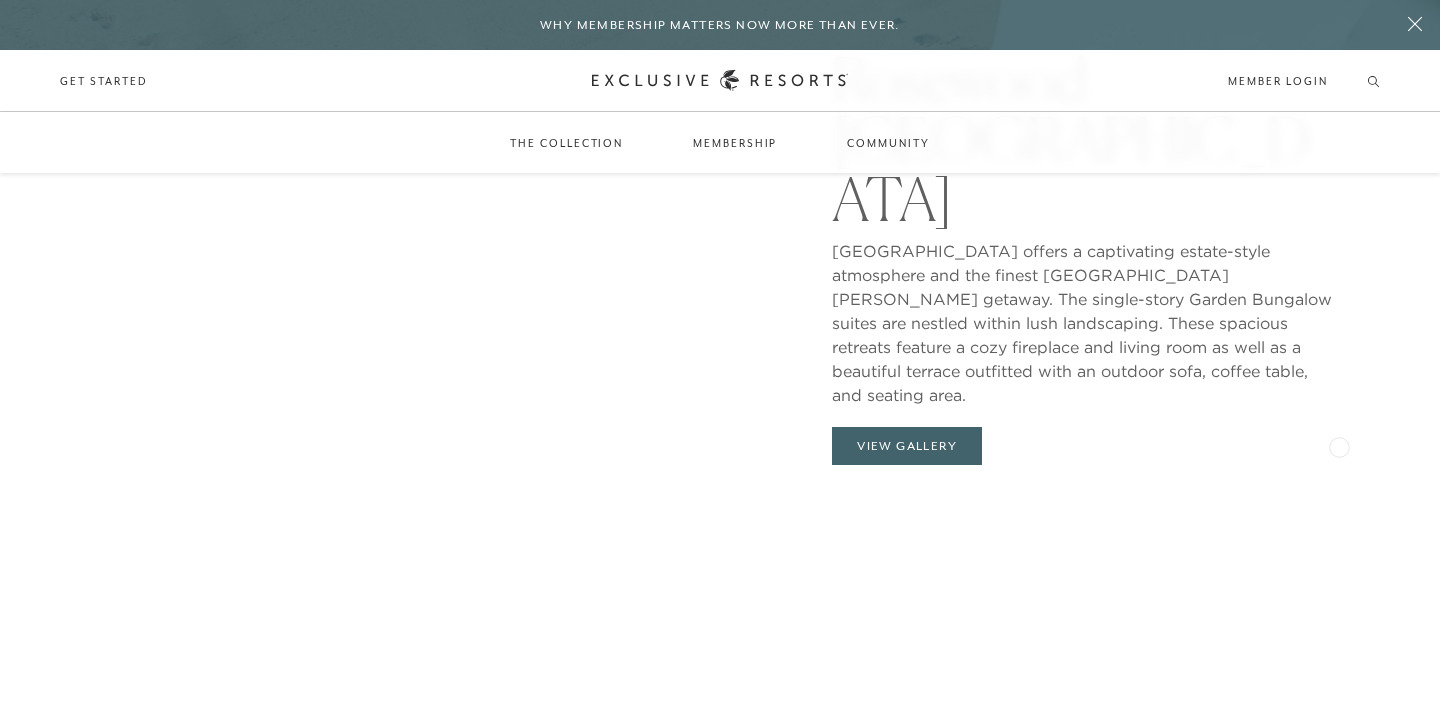 scroll, scrollTop: 2083, scrollLeft: 0, axis: vertical 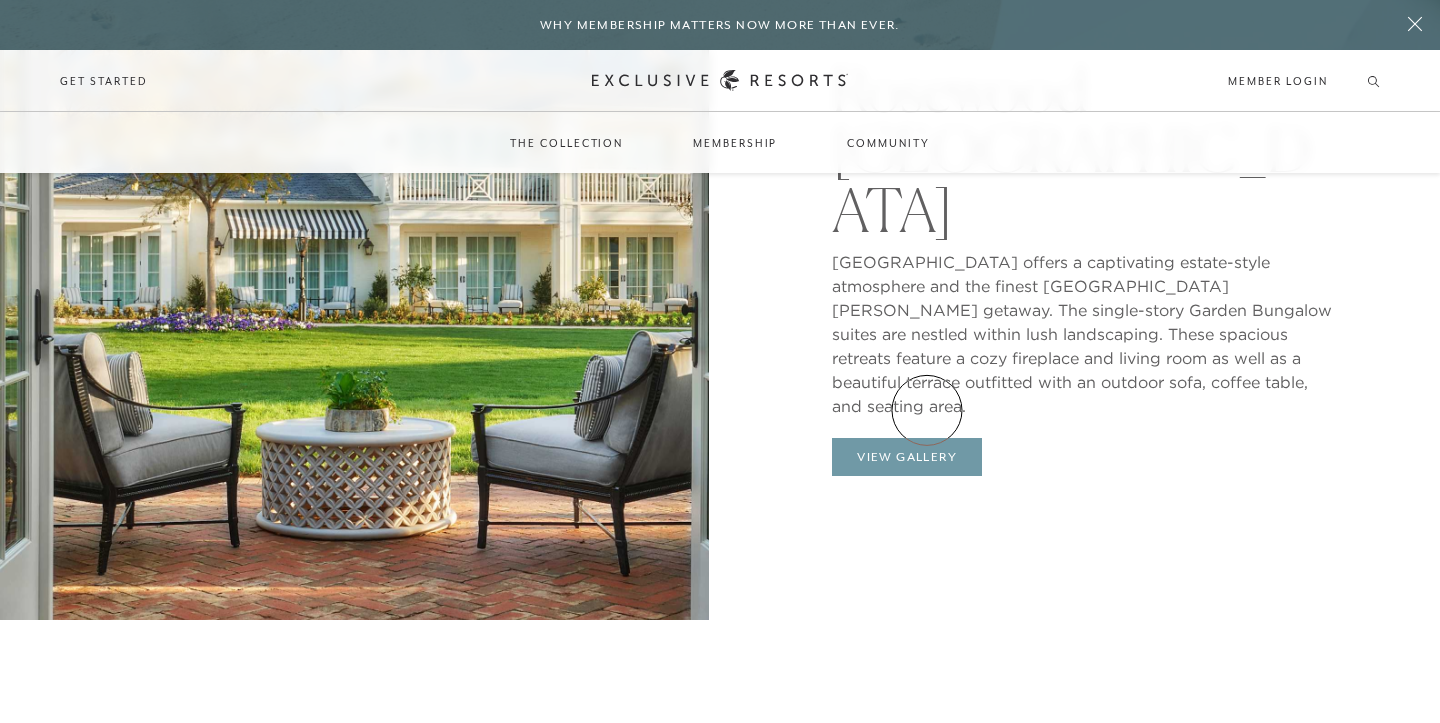 click on "View Gallery" at bounding box center [907, 457] 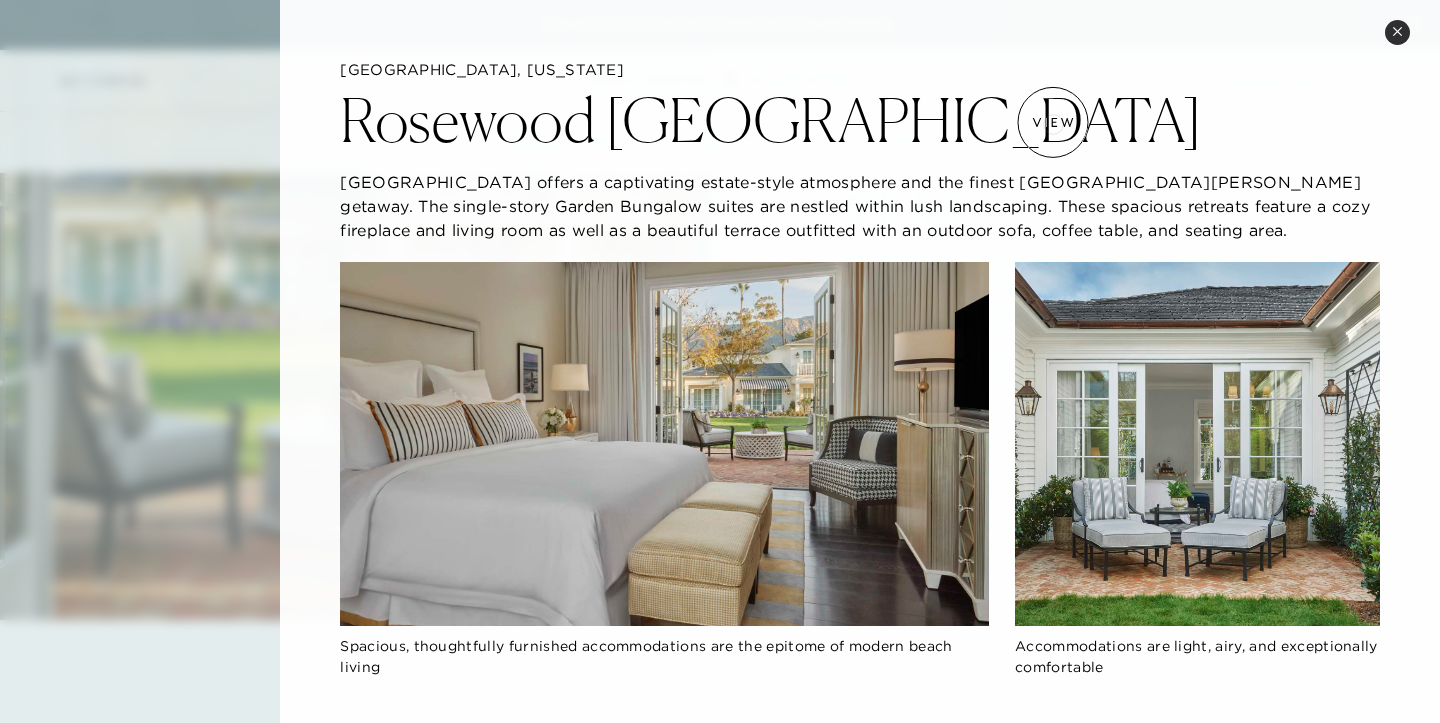 scroll, scrollTop: 0, scrollLeft: 0, axis: both 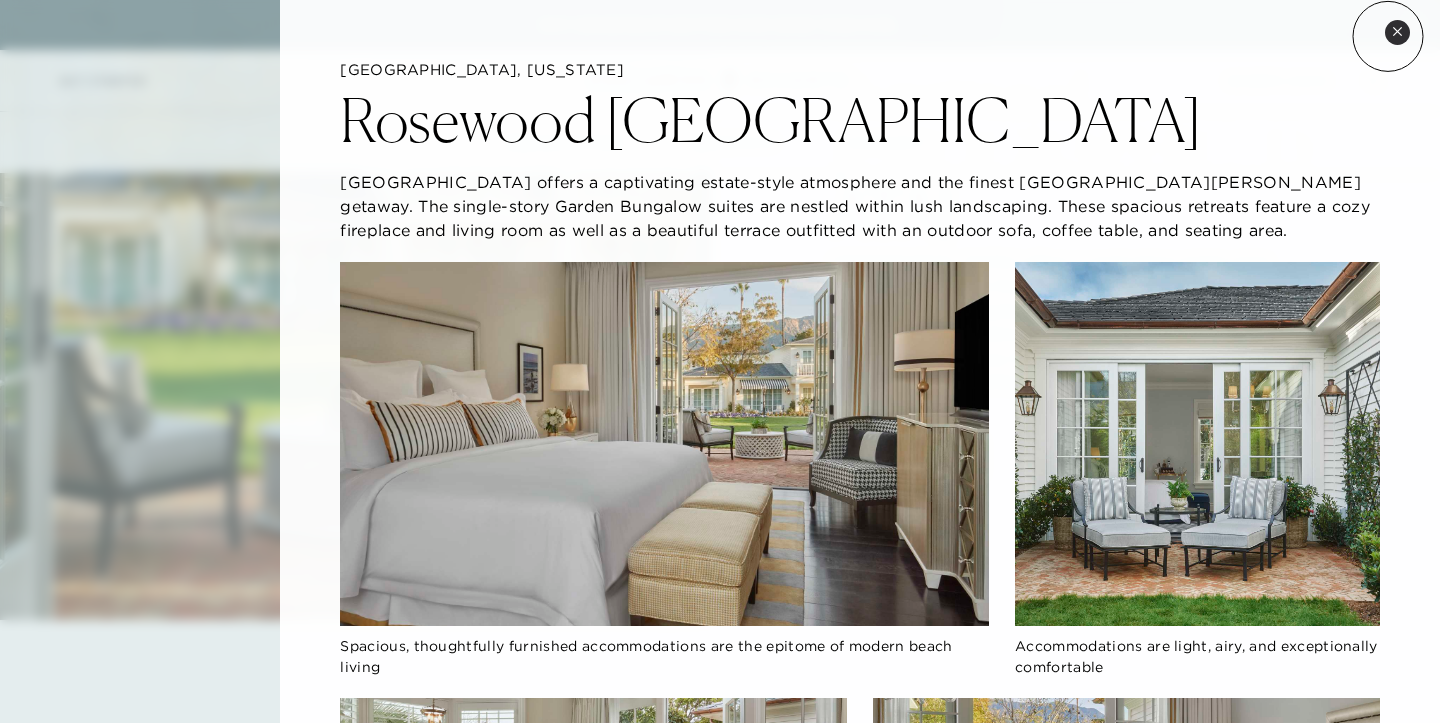 click 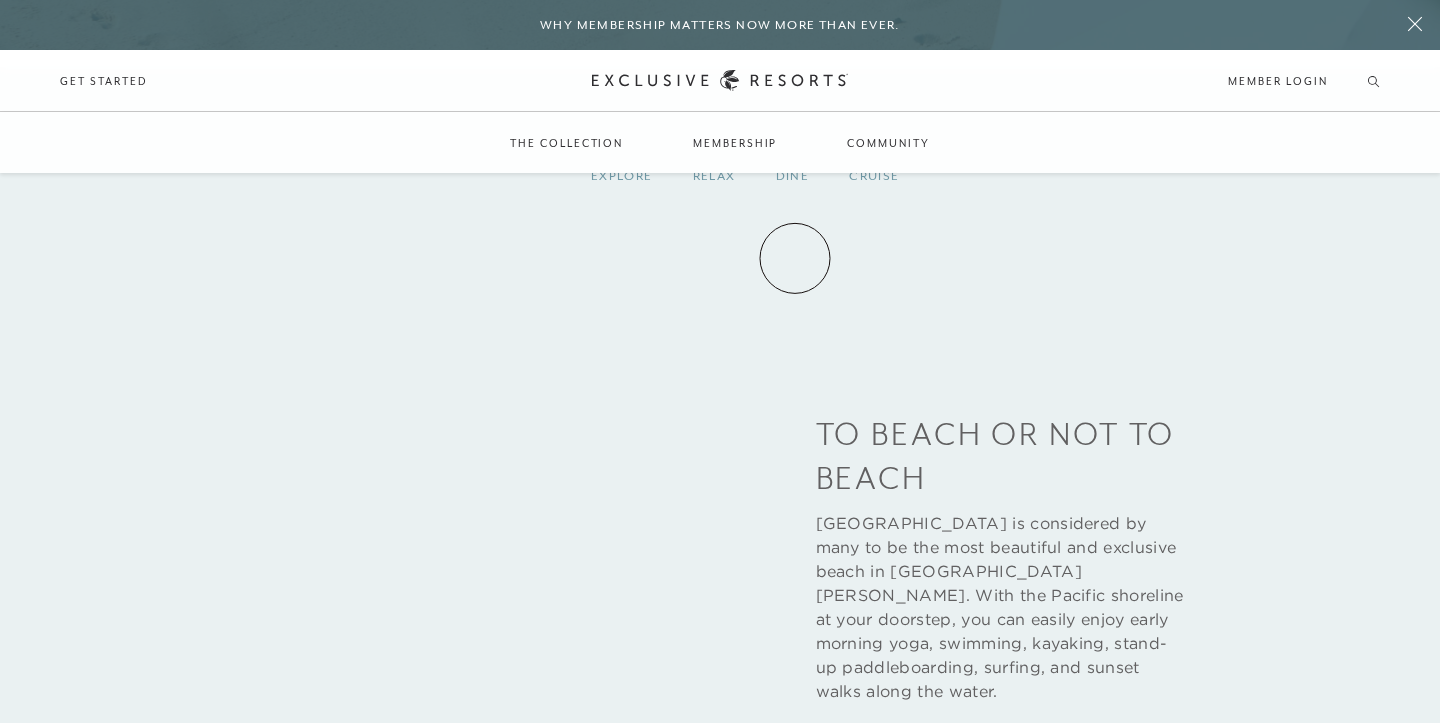 scroll, scrollTop: 2764, scrollLeft: 0, axis: vertical 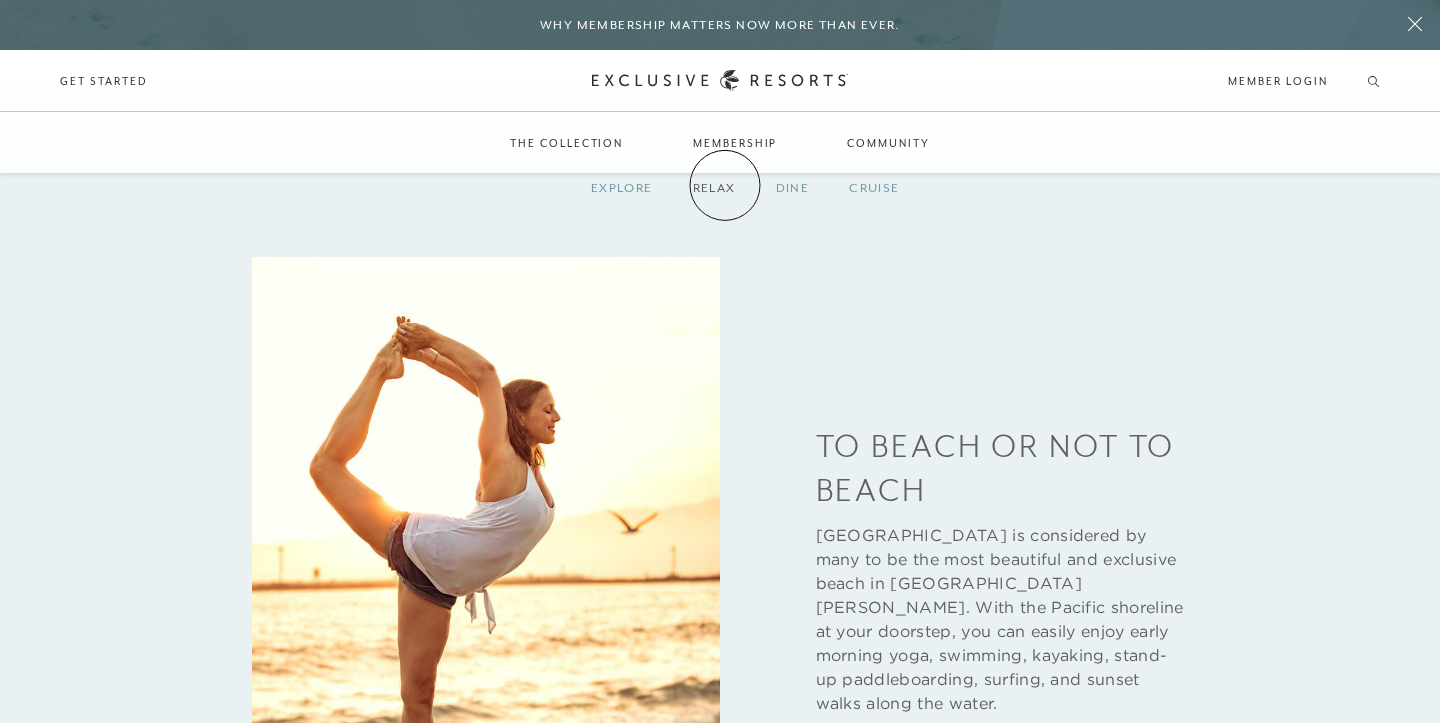 click on "Relax" 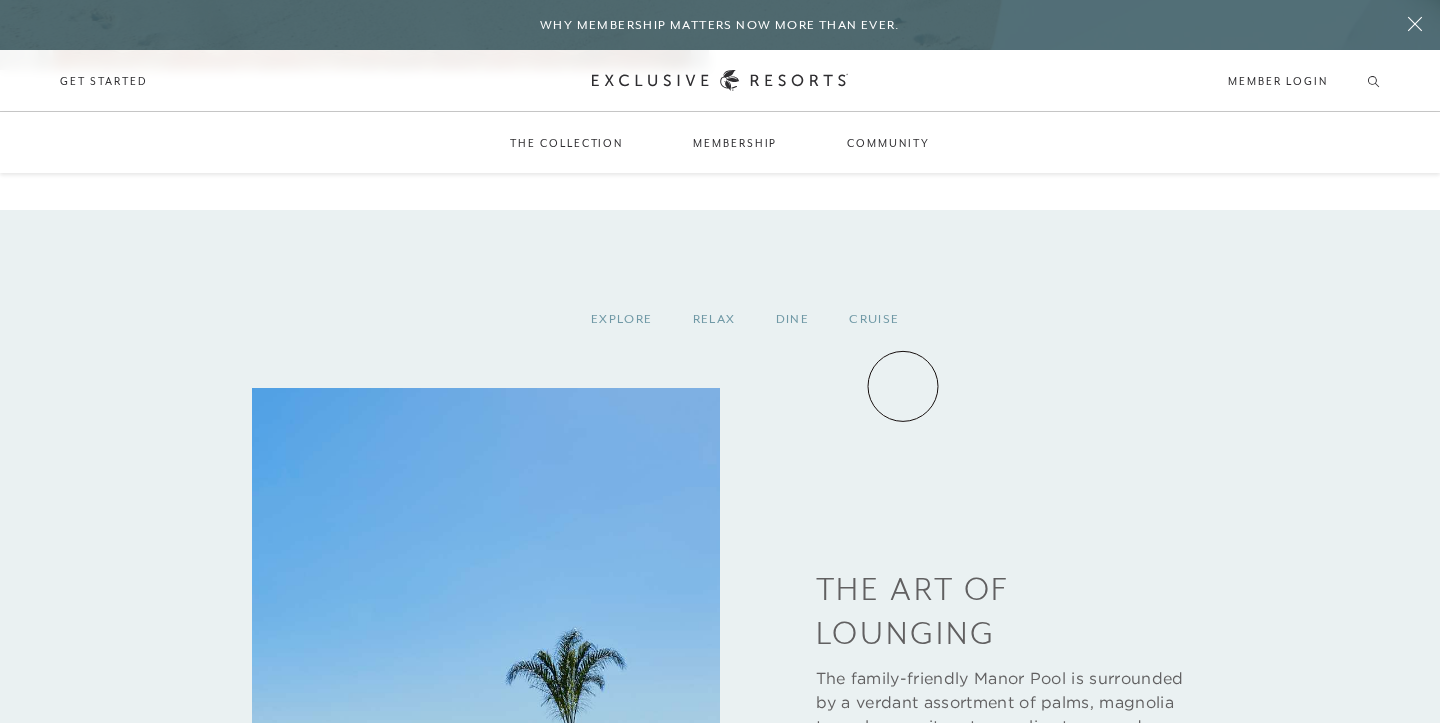 scroll, scrollTop: 2624, scrollLeft: 0, axis: vertical 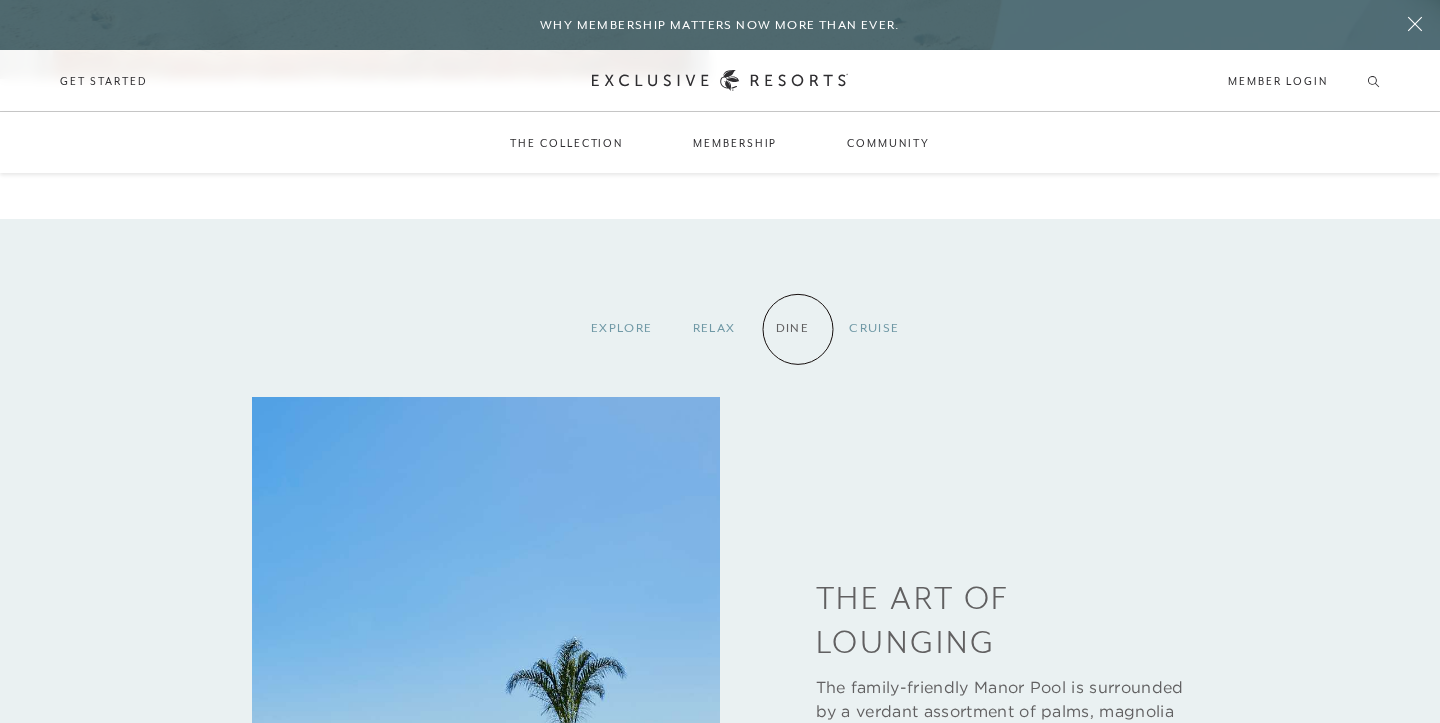 click on "Dine" 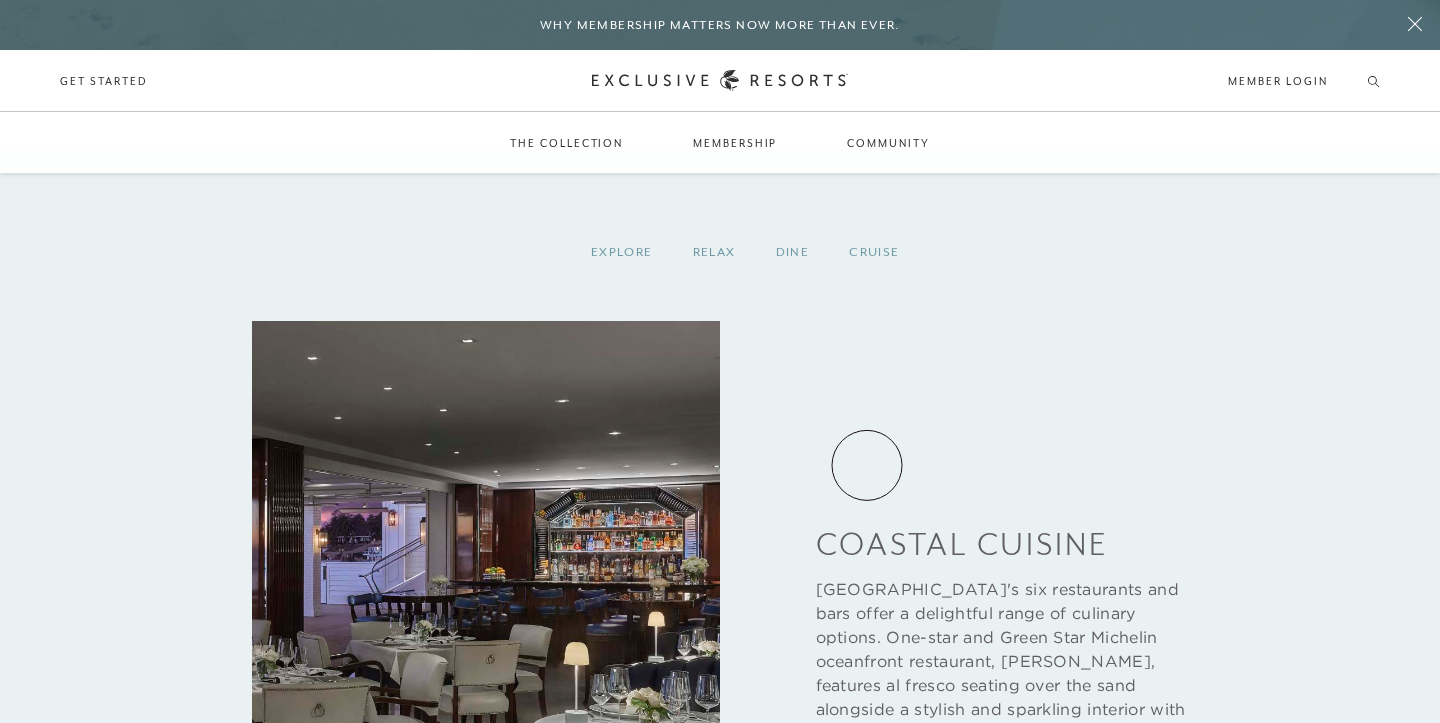 scroll, scrollTop: 2536, scrollLeft: 0, axis: vertical 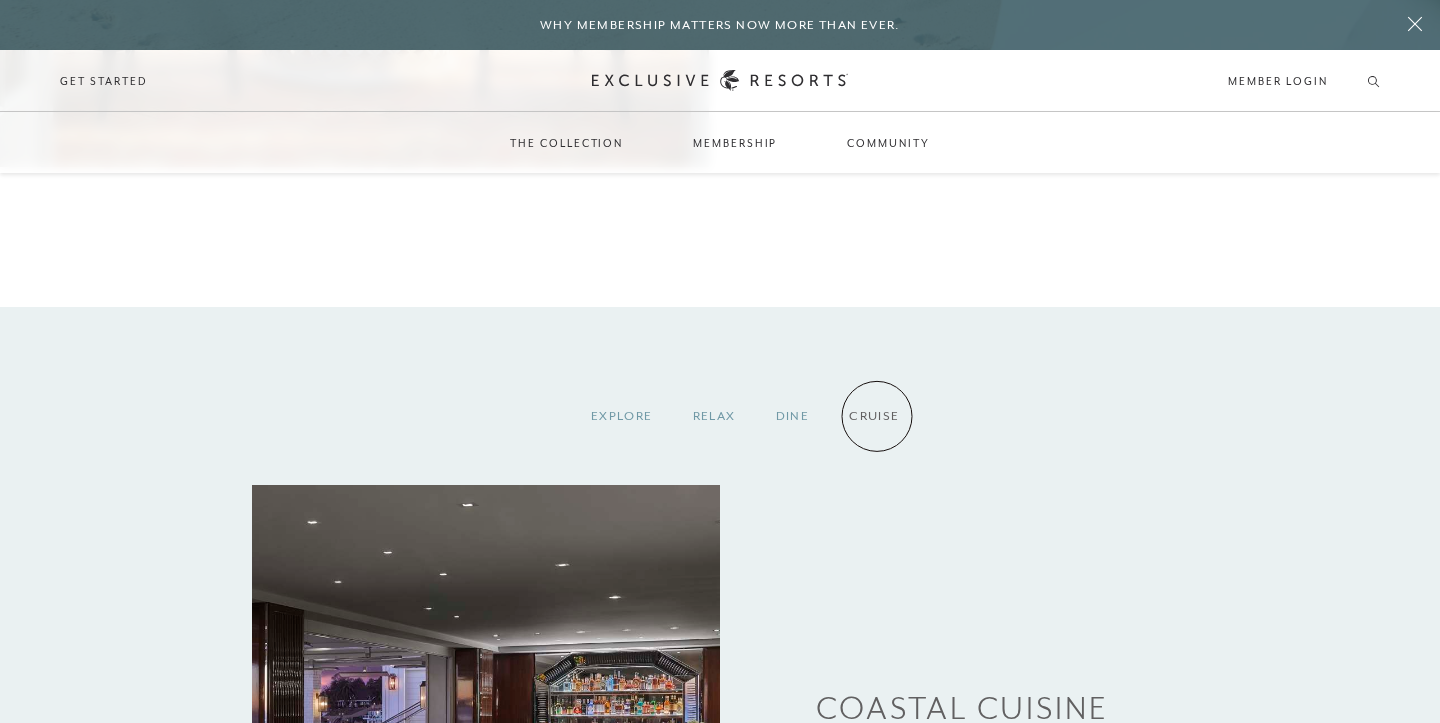 click on "Cruise" 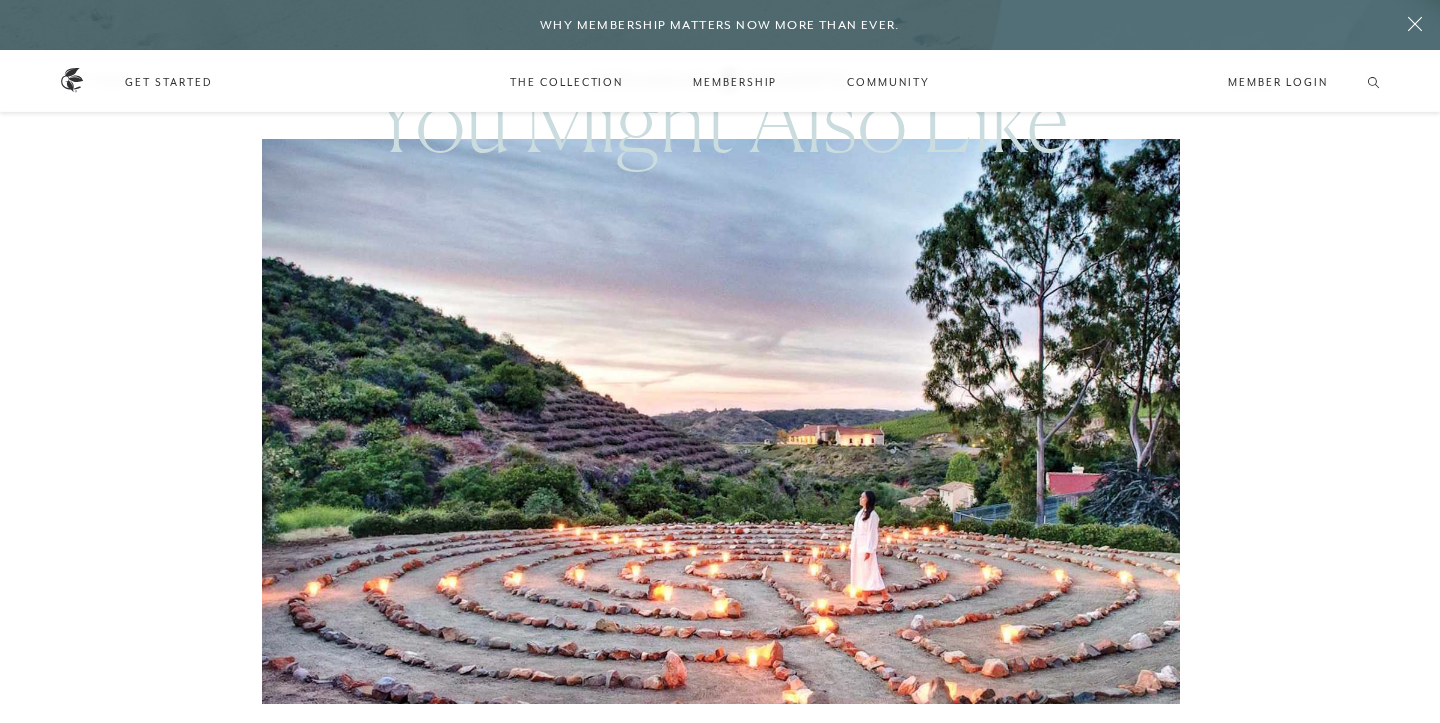 scroll, scrollTop: 4093, scrollLeft: 0, axis: vertical 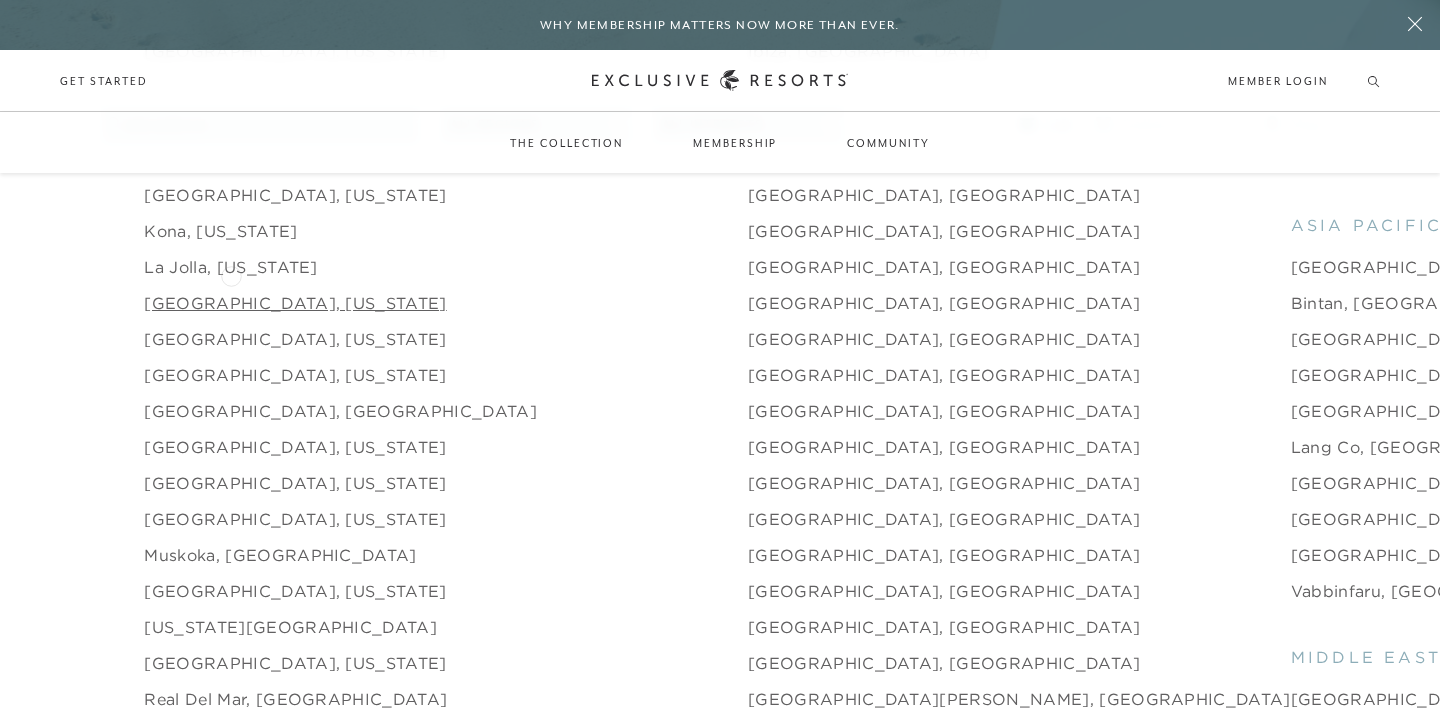 click on "[GEOGRAPHIC_DATA], [US_STATE]" at bounding box center [295, 303] 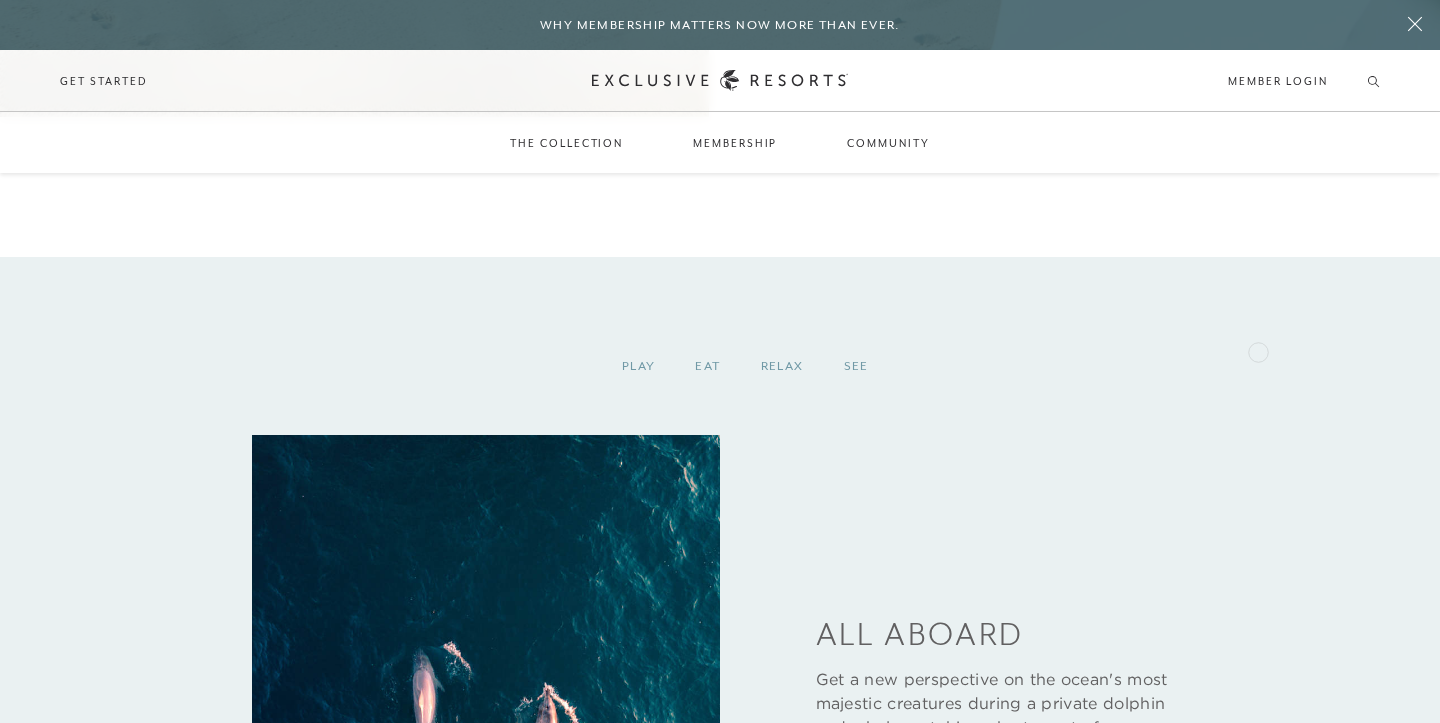 scroll, scrollTop: 2538, scrollLeft: 0, axis: vertical 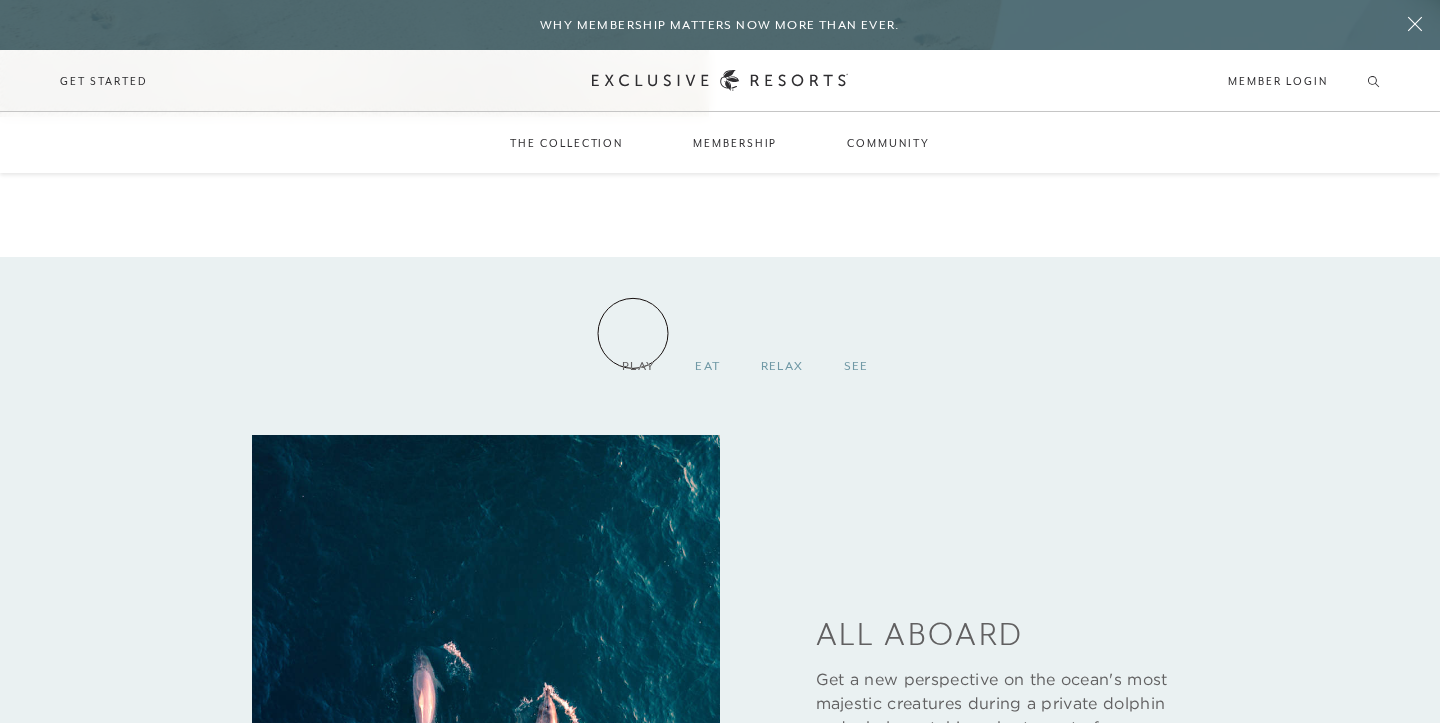 click on "Play" 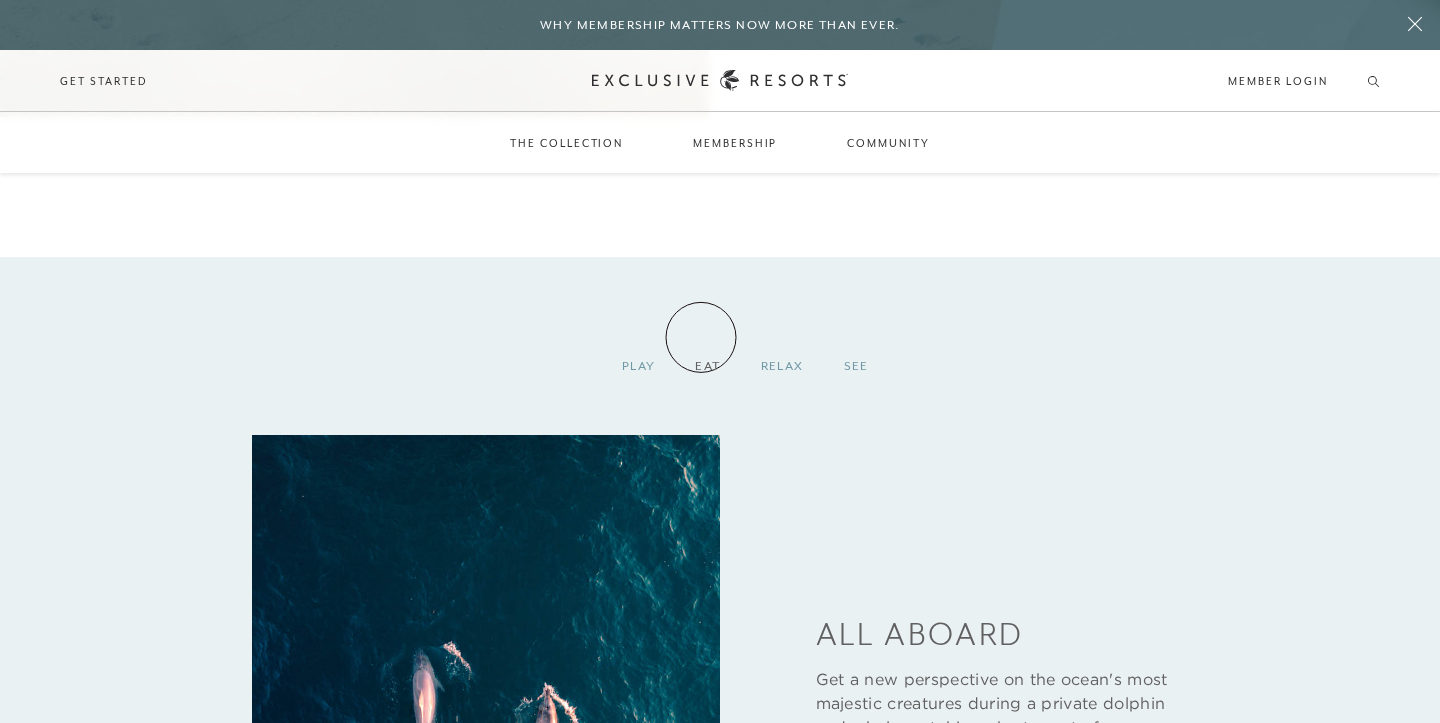 click on "Eat" 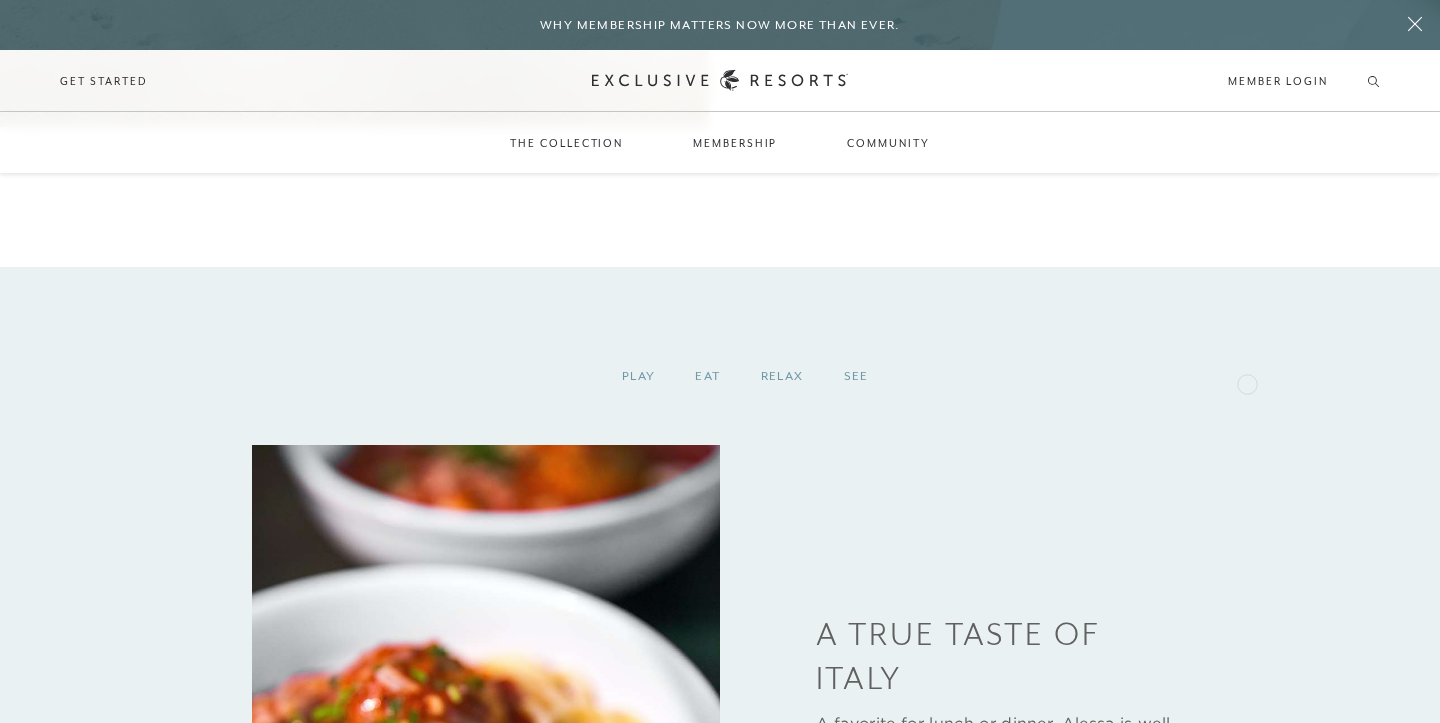 scroll, scrollTop: 2528, scrollLeft: 0, axis: vertical 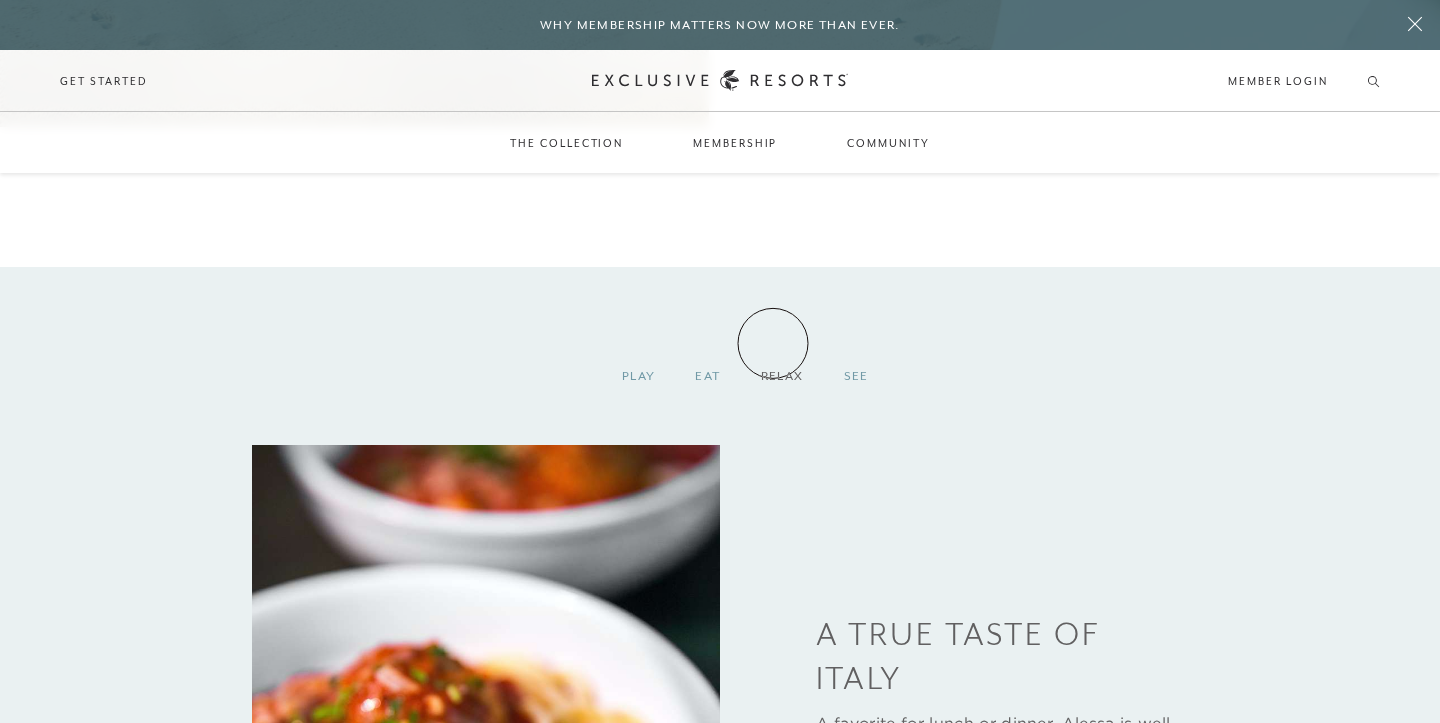 click on "Relax" 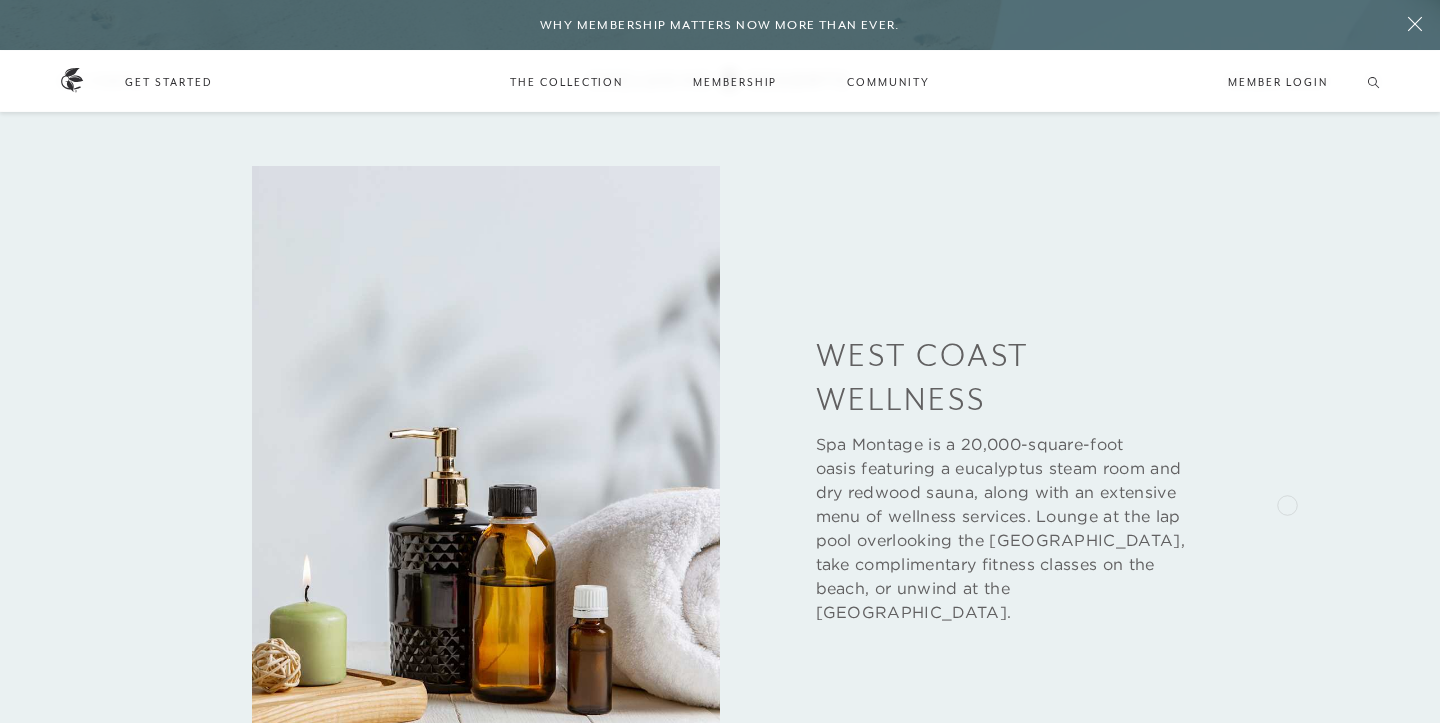 scroll, scrollTop: 2809, scrollLeft: 0, axis: vertical 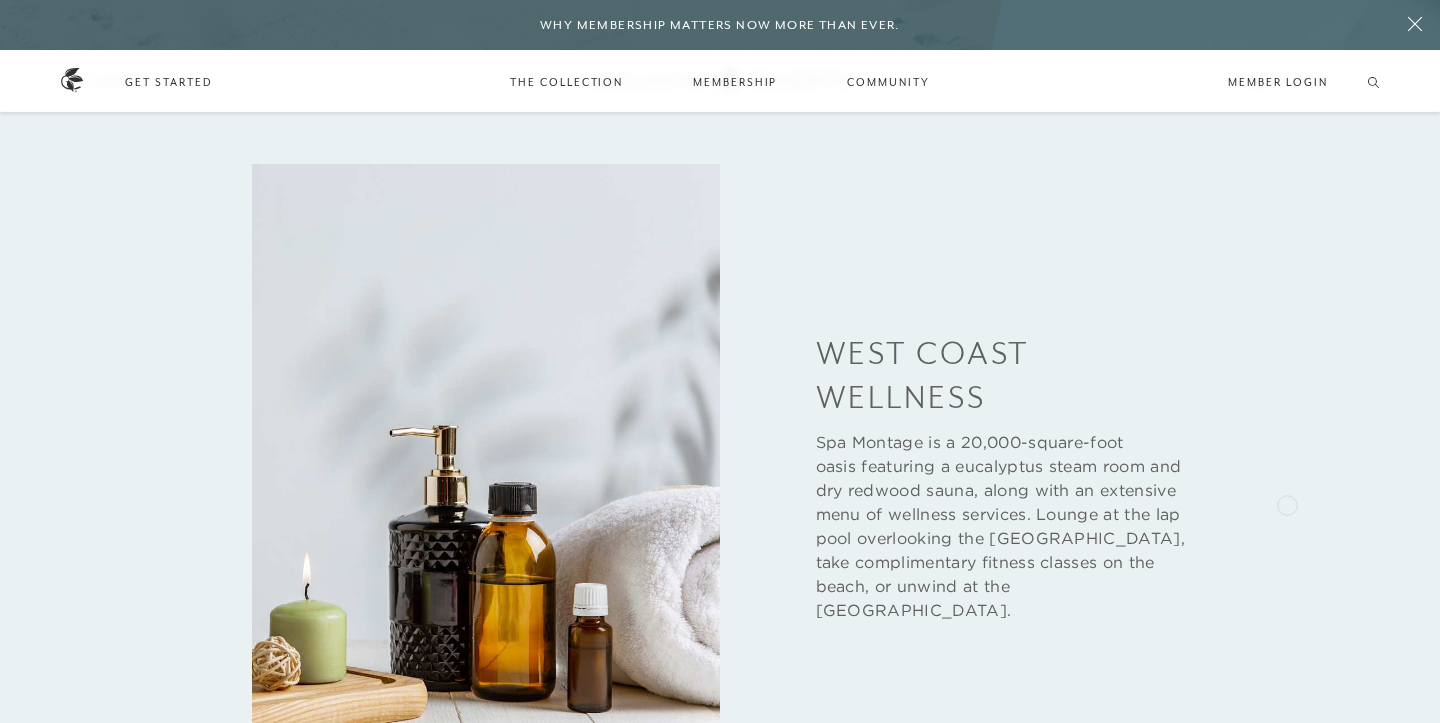 click on "Play Eat Relax See West Coast Wellness Spa Montage is a 20,000-square-foot oasis featuring a eucalyptus steam room and dry redwood sauna, along with an extensive menu of wellness services. Lounge at the lap pool overlooking the [GEOGRAPHIC_DATA], take complimentary fitness classes on the beach, or unwind at the [GEOGRAPHIC_DATA]." at bounding box center [719, 427] 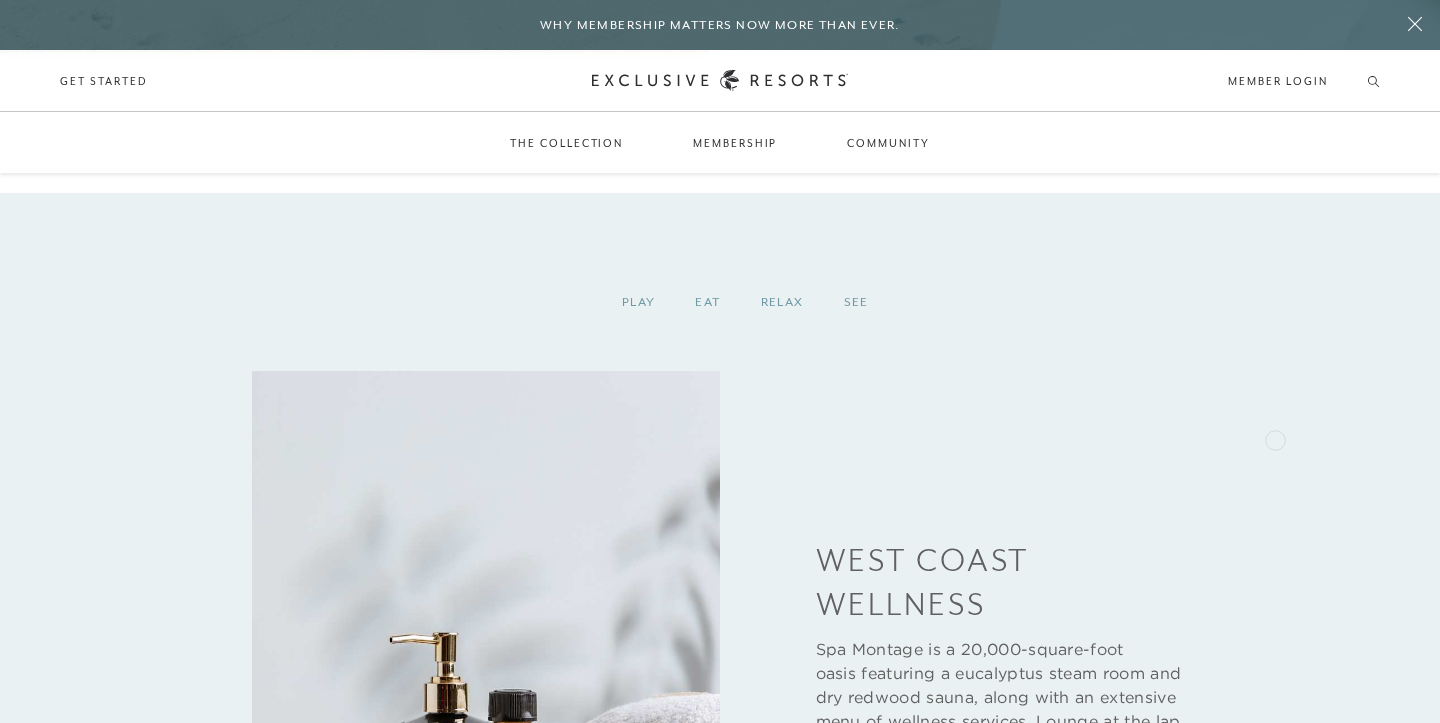 scroll, scrollTop: 2565, scrollLeft: 0, axis: vertical 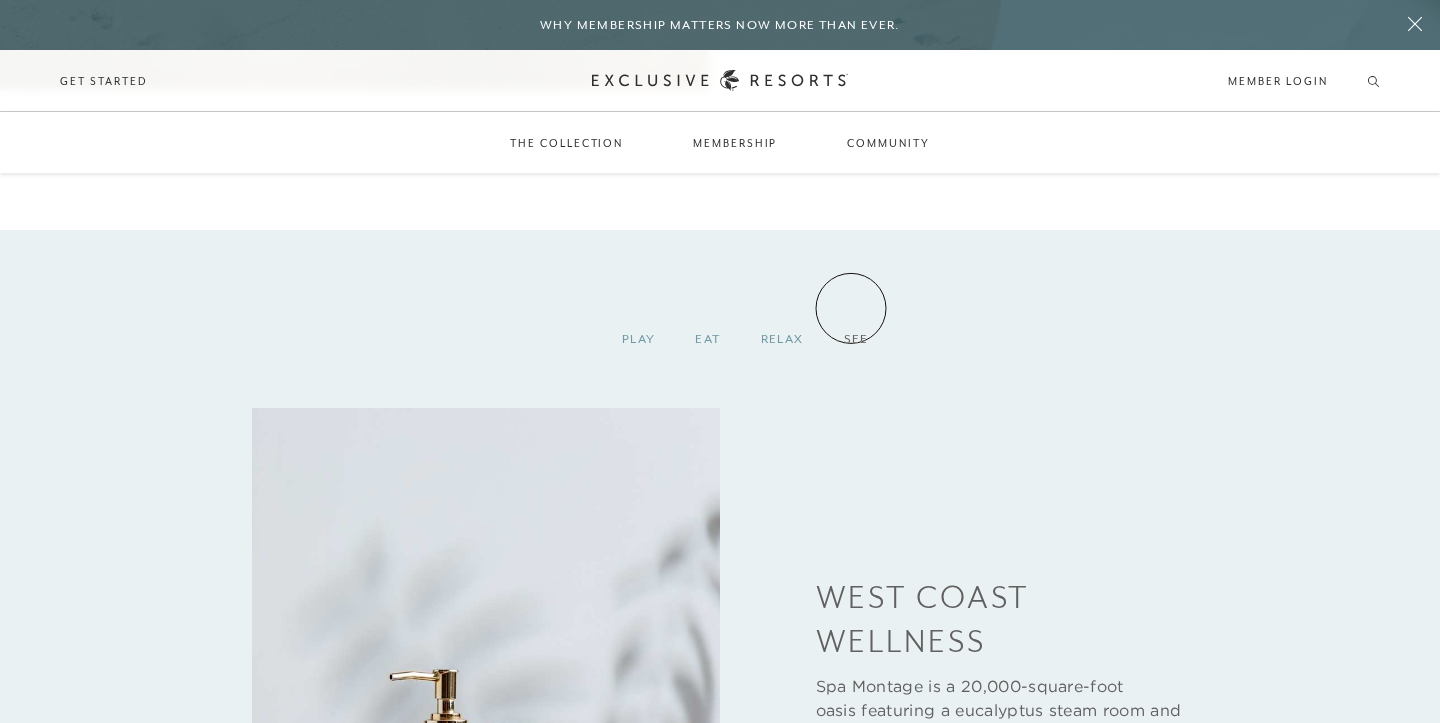 click on "See" 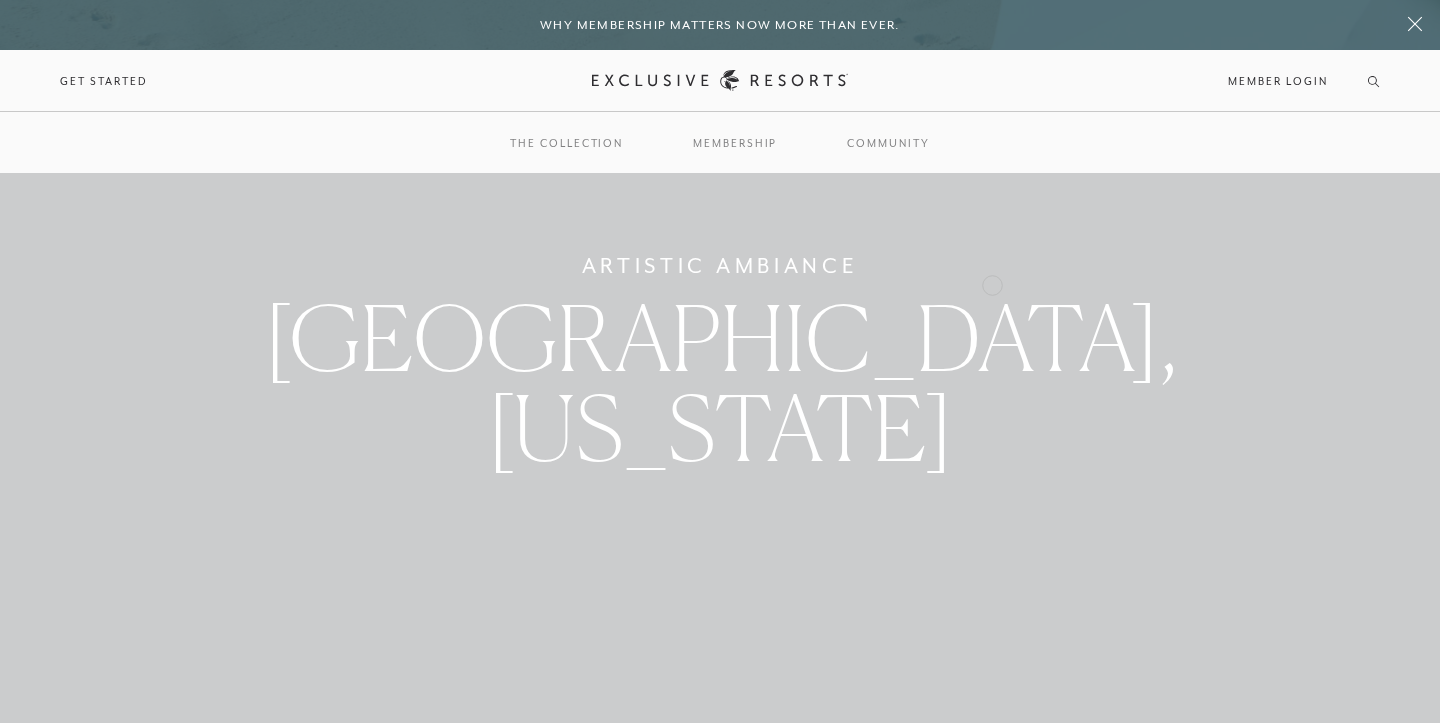 scroll, scrollTop: 0, scrollLeft: 0, axis: both 